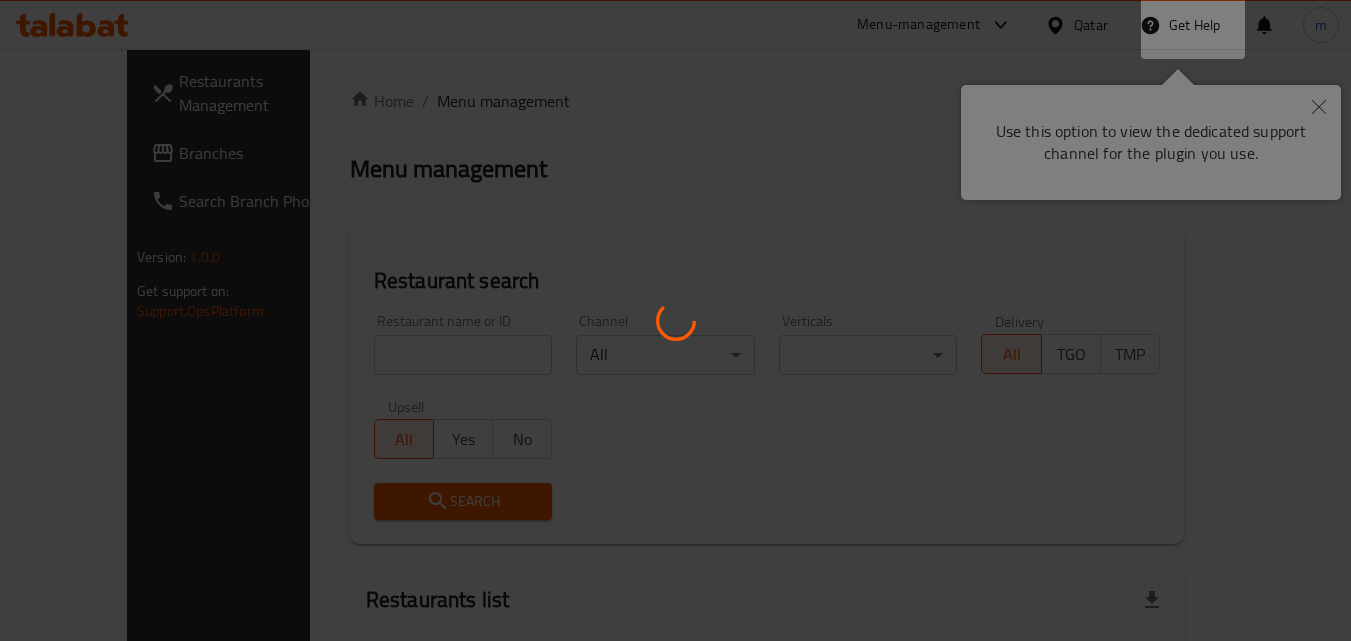 scroll, scrollTop: 0, scrollLeft: 0, axis: both 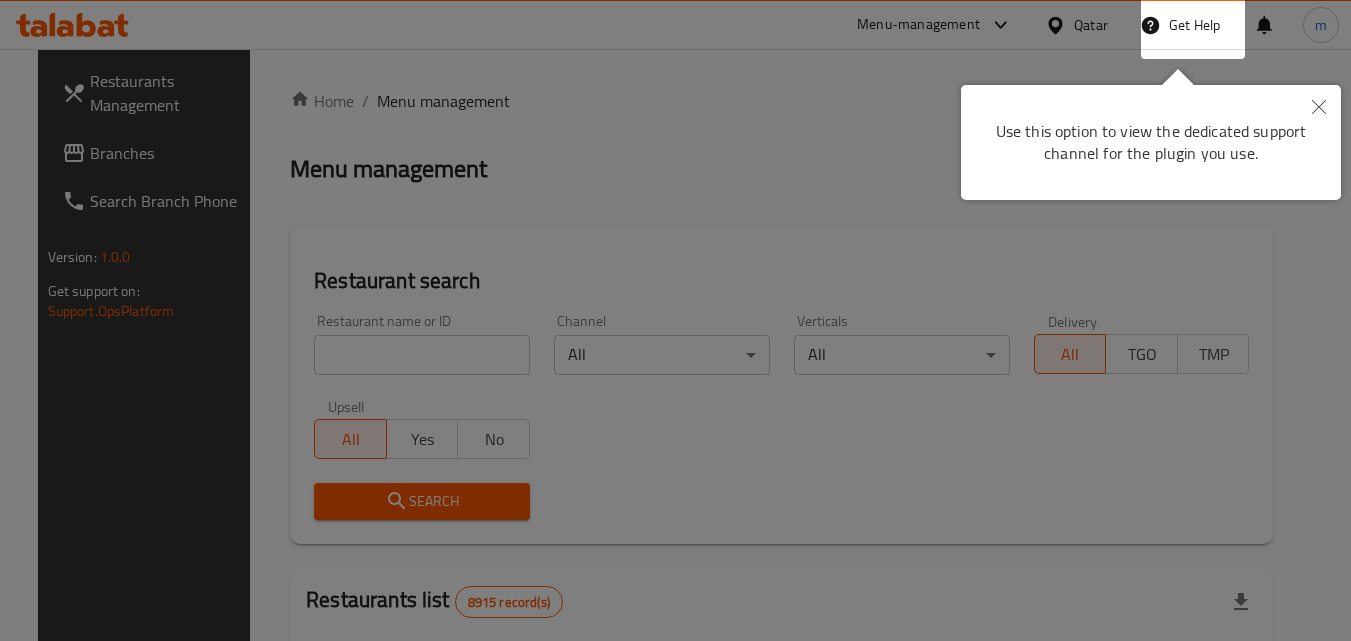 click 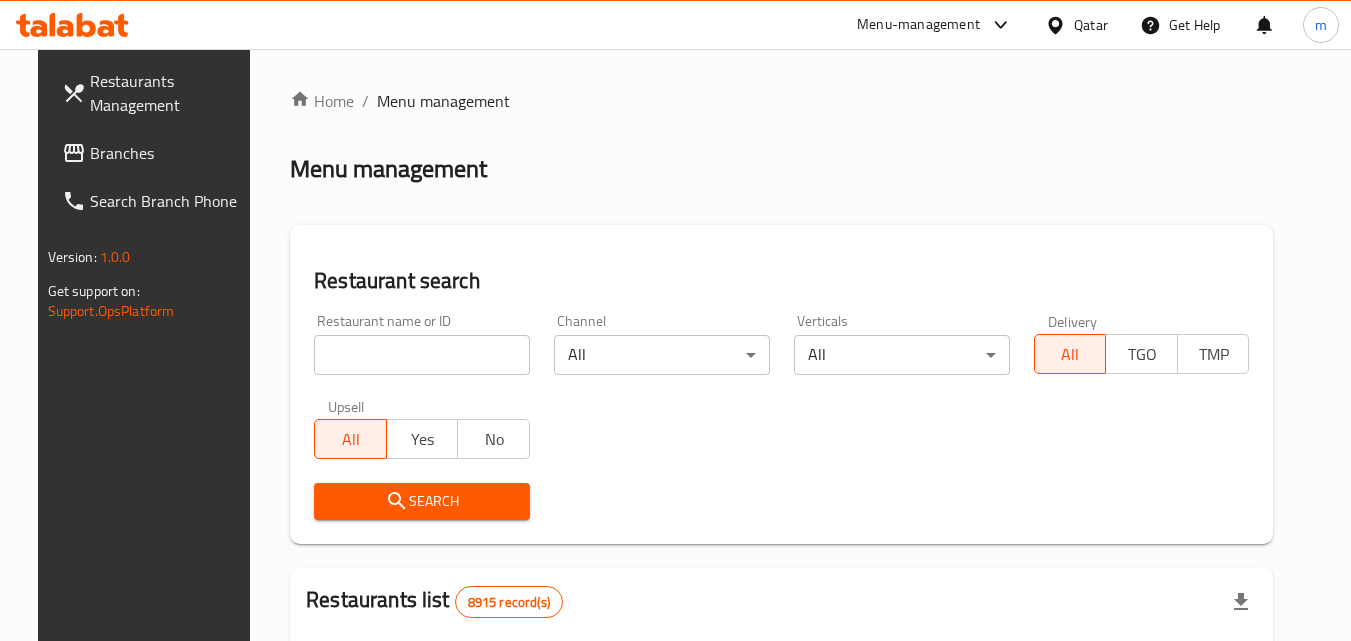 click at bounding box center [1059, 25] 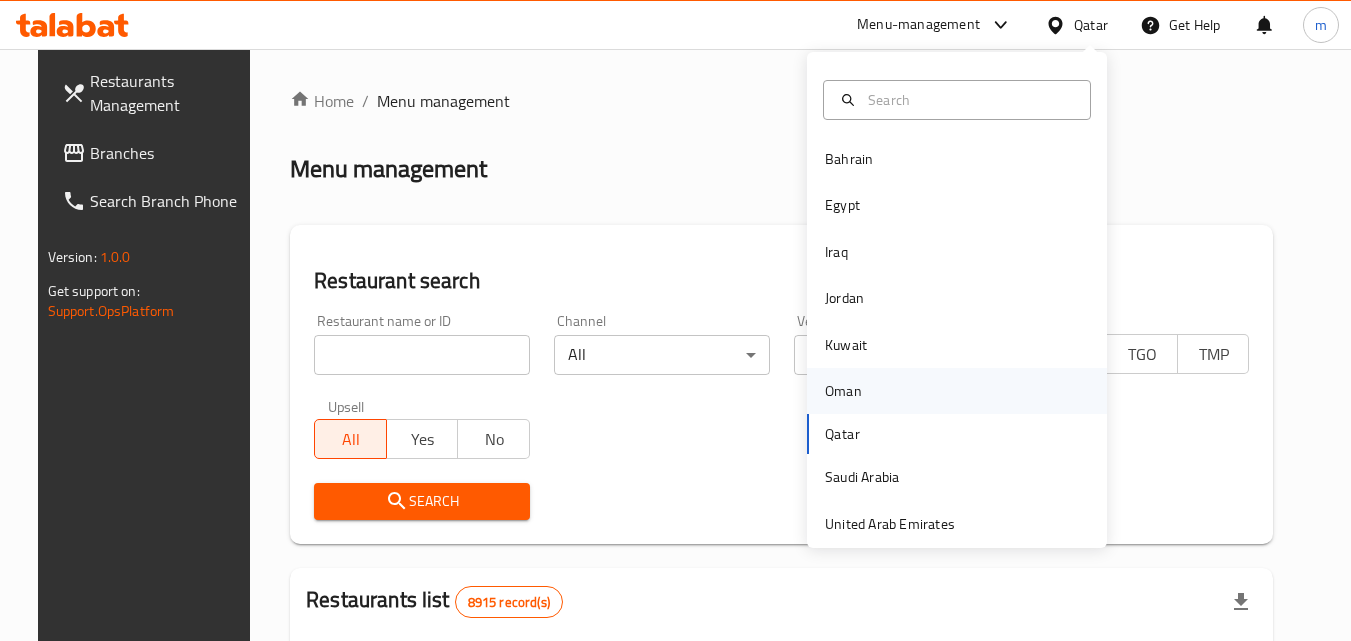 click on "Oman" at bounding box center [843, 391] 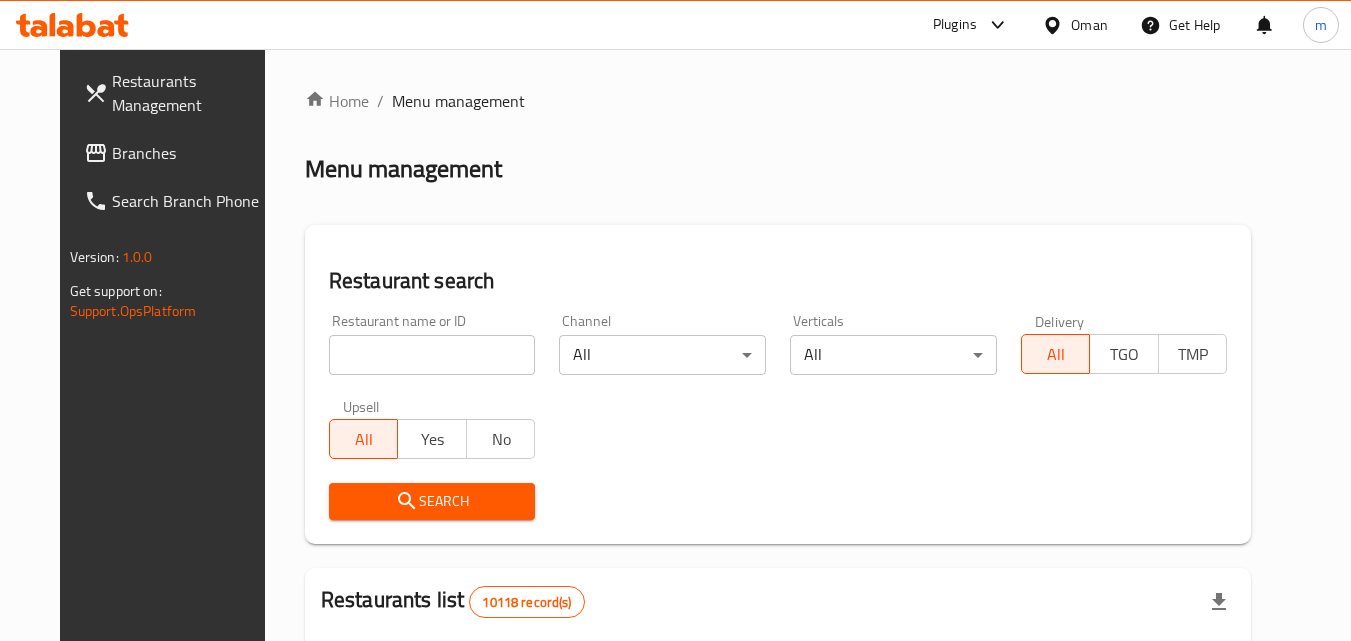 click on "Branches" at bounding box center [191, 153] 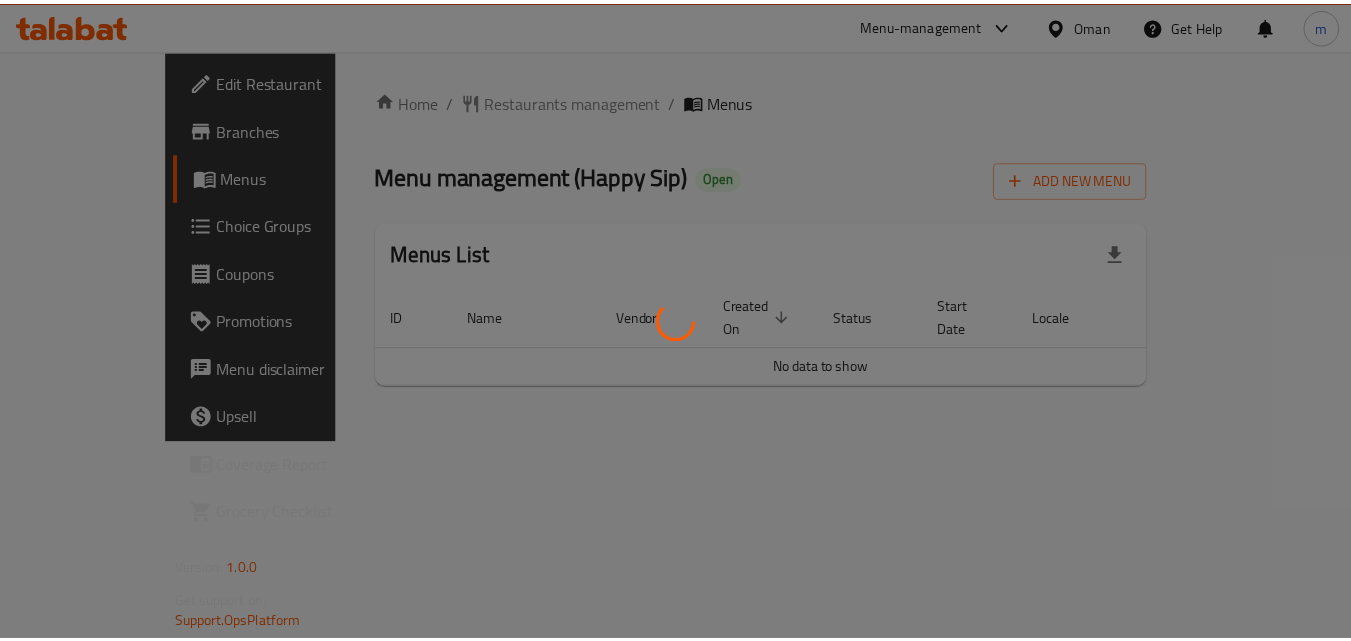 scroll, scrollTop: 0, scrollLeft: 0, axis: both 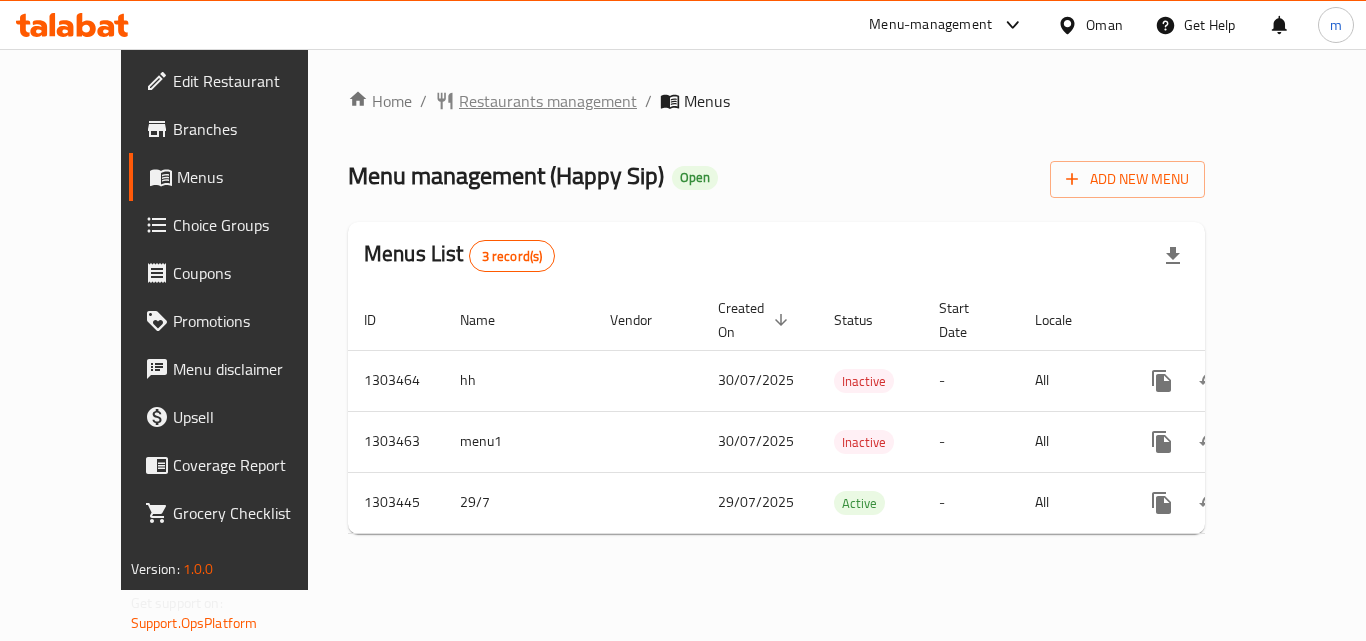 click on "Restaurants management" at bounding box center [548, 101] 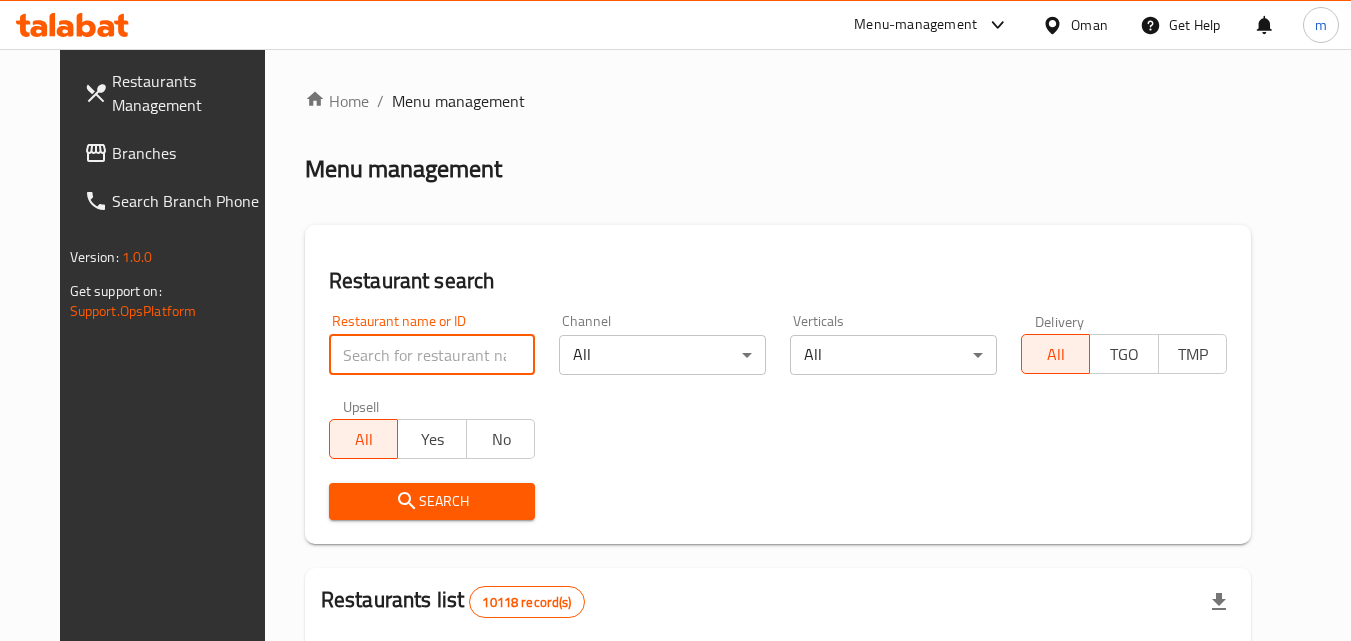 click at bounding box center [432, 355] 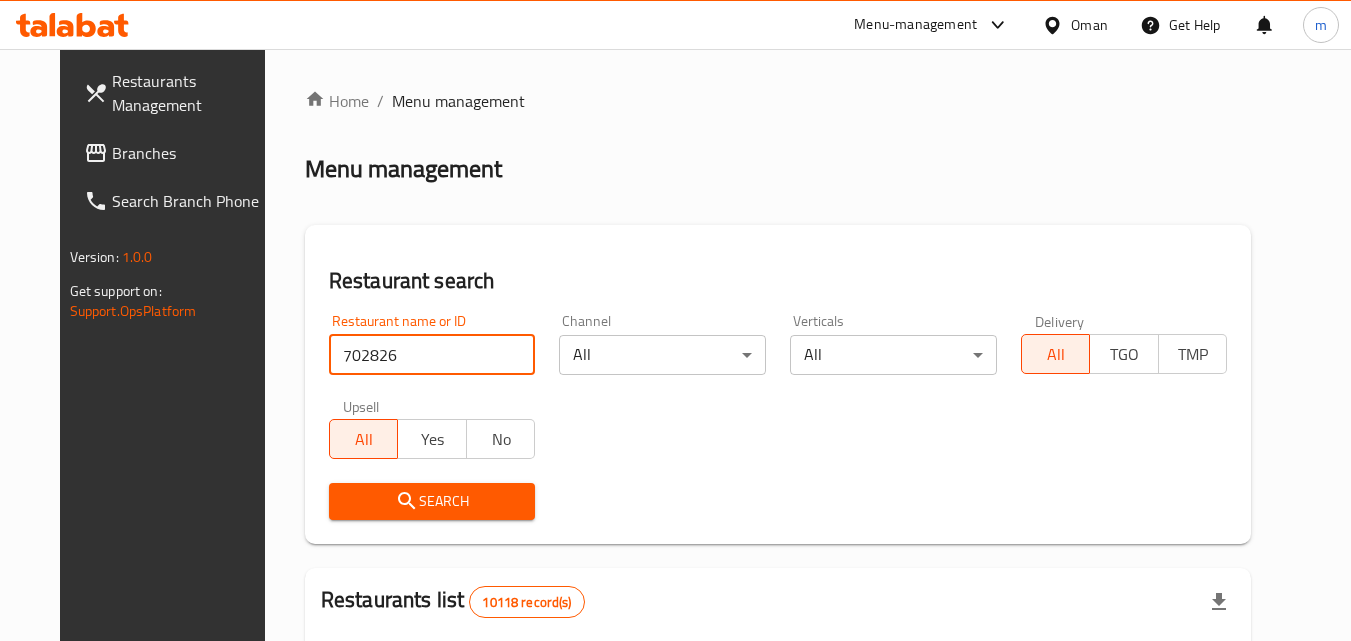 type on "702826" 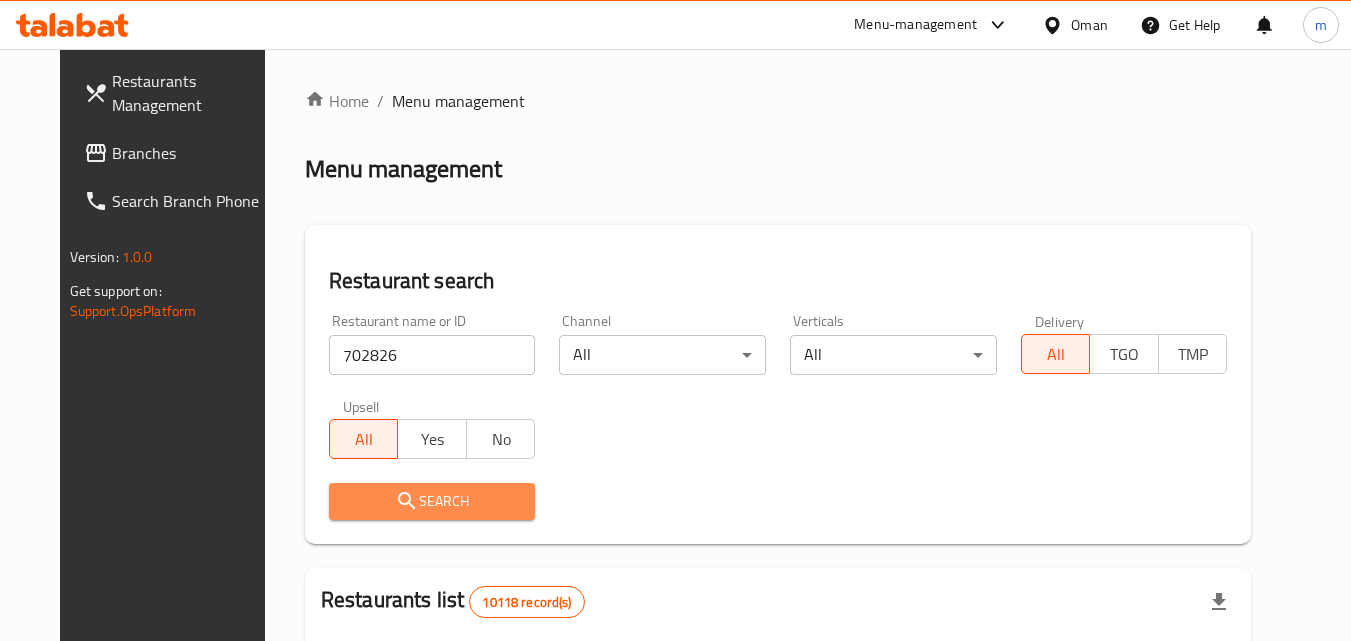 click on "Search" at bounding box center [432, 501] 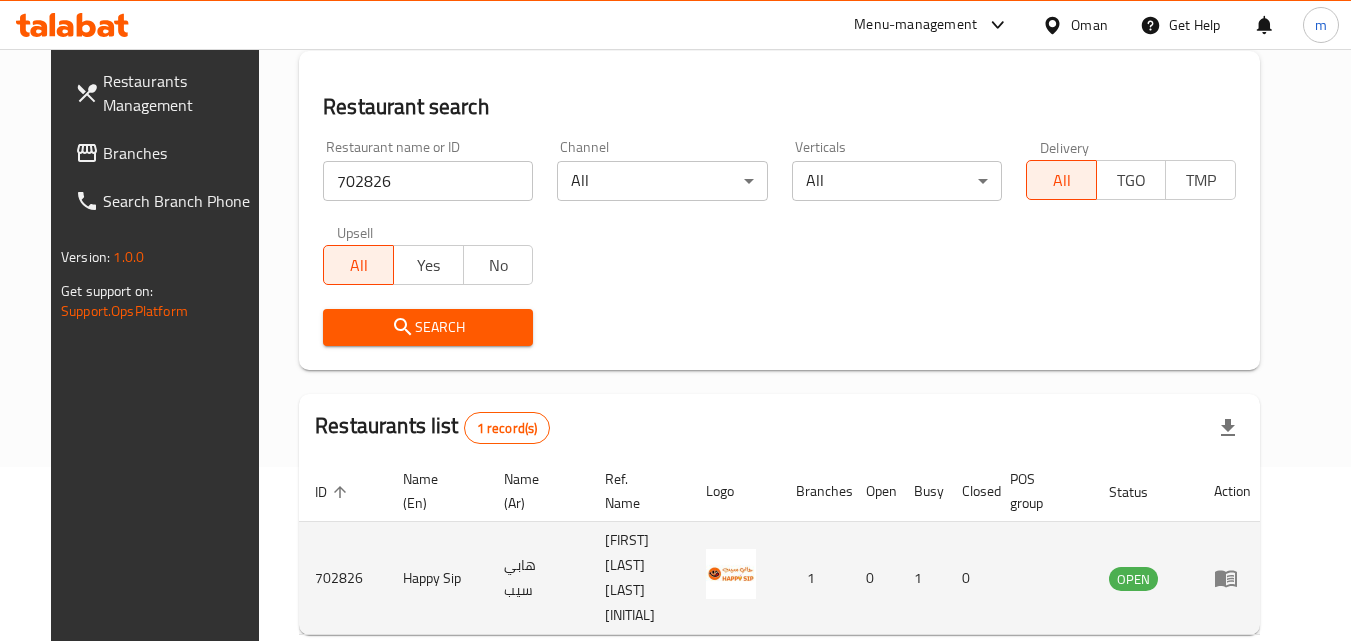 scroll, scrollTop: 234, scrollLeft: 0, axis: vertical 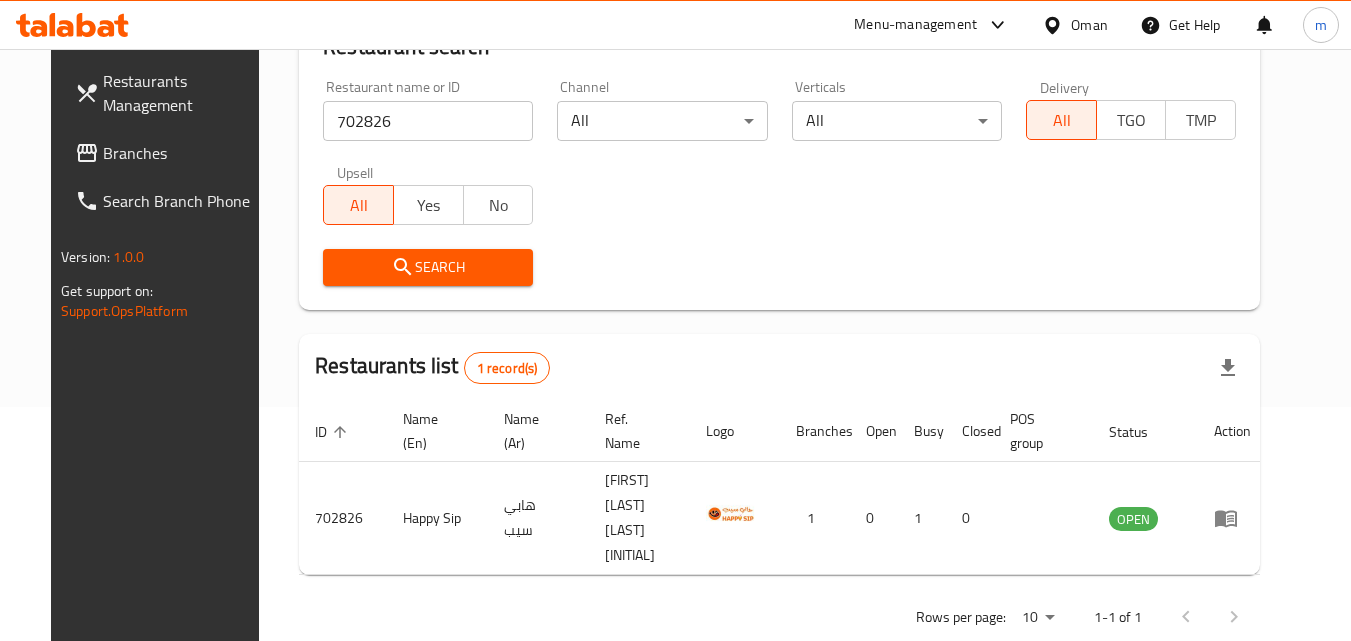 click at bounding box center [1056, 25] 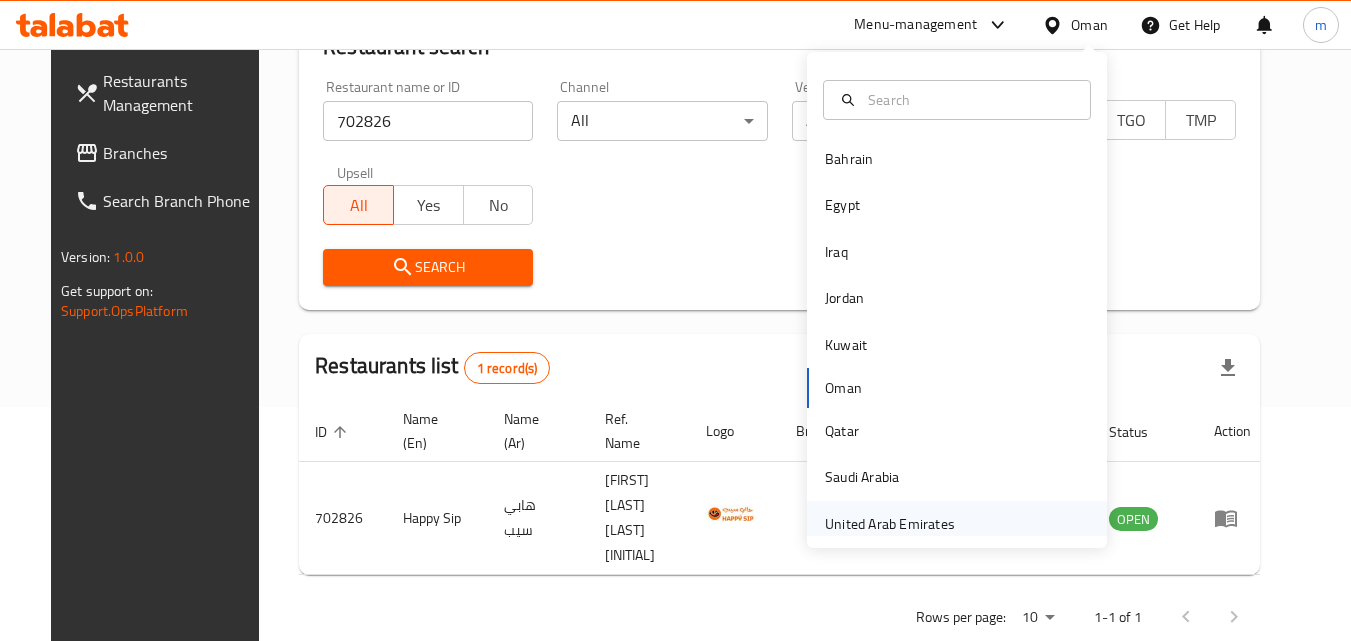 click on "United Arab Emirates" at bounding box center (890, 524) 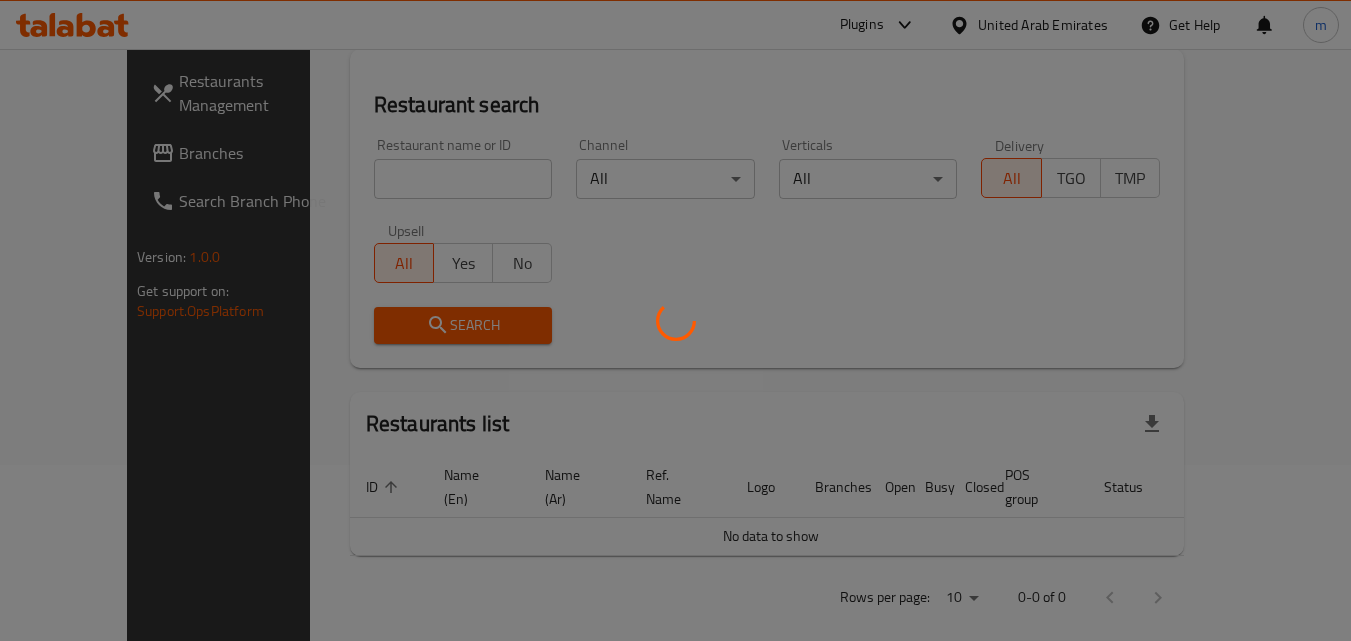scroll, scrollTop: 234, scrollLeft: 0, axis: vertical 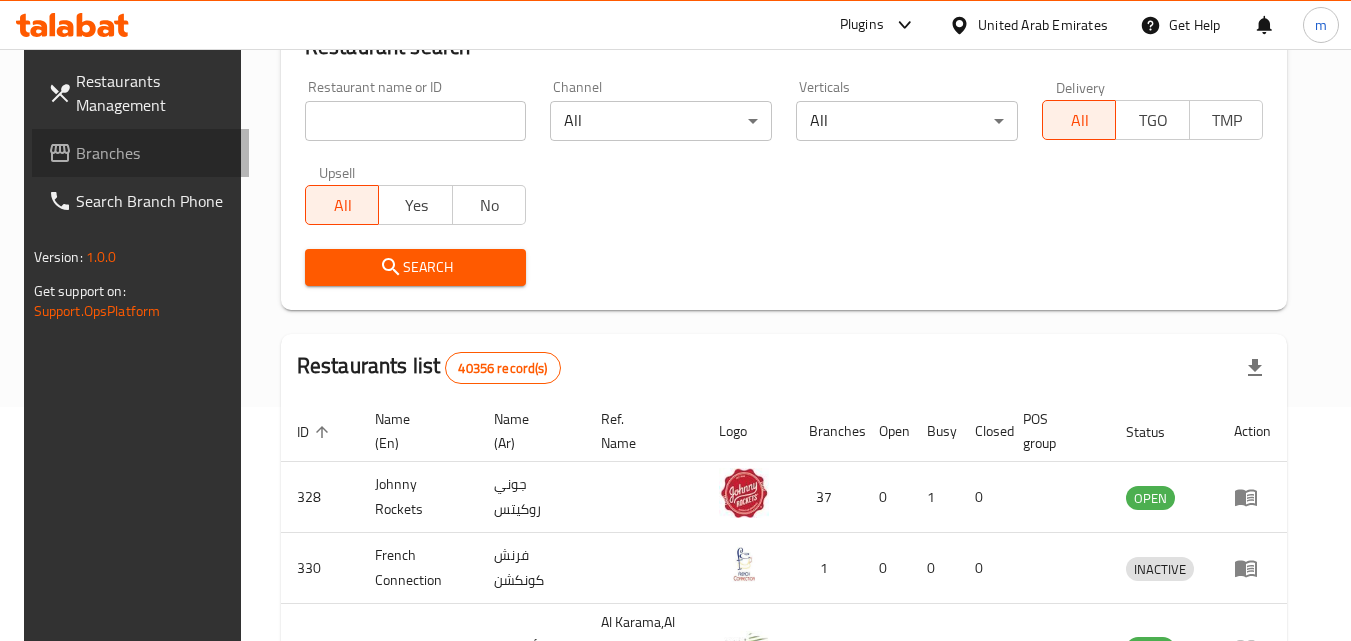 click on "Branches" at bounding box center [155, 153] 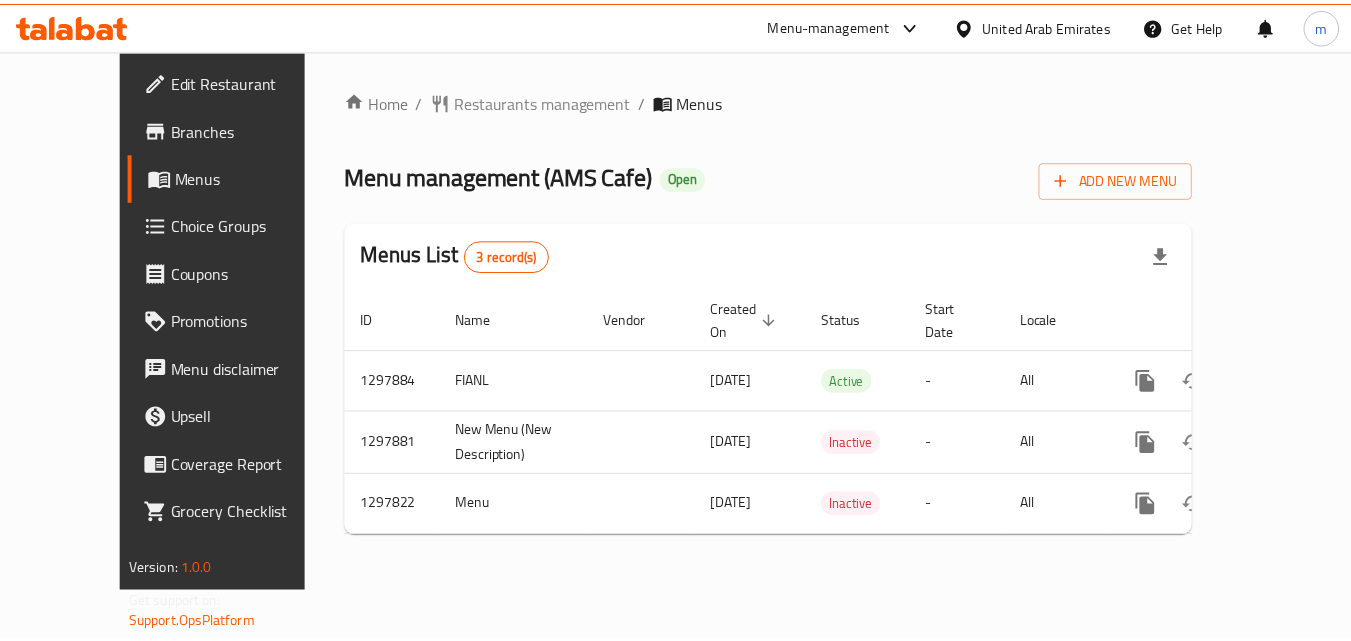 scroll, scrollTop: 0, scrollLeft: 0, axis: both 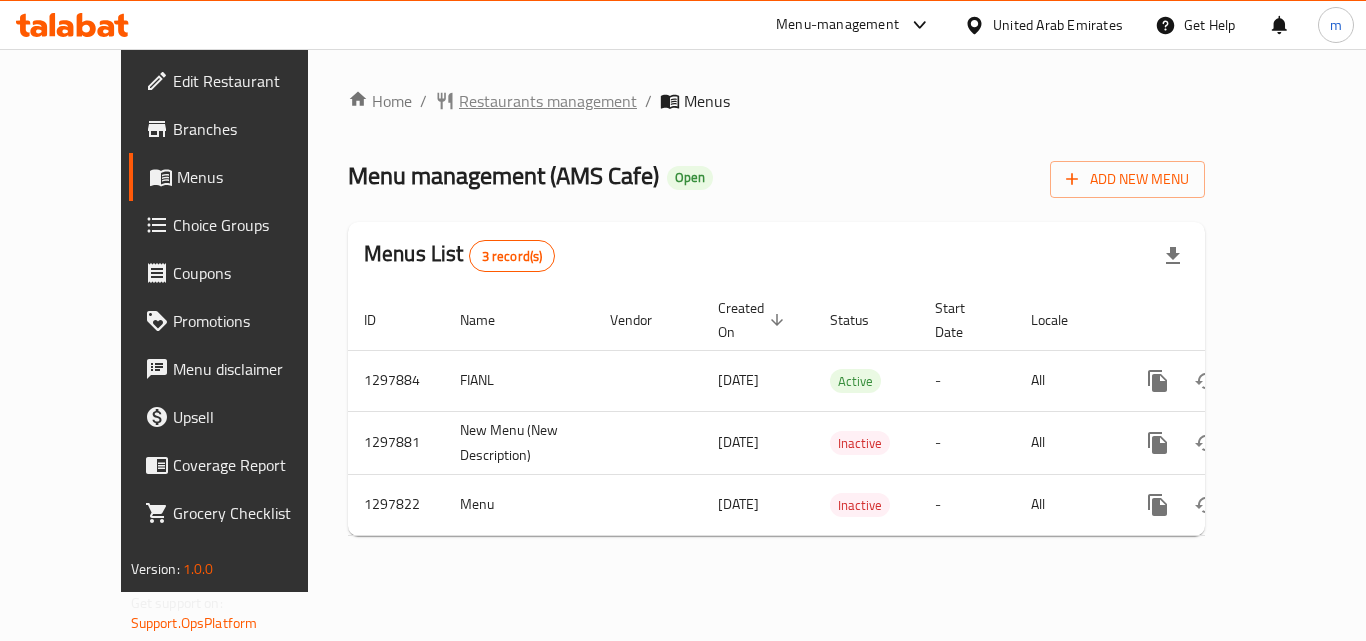 click on "Restaurants management" at bounding box center (548, 101) 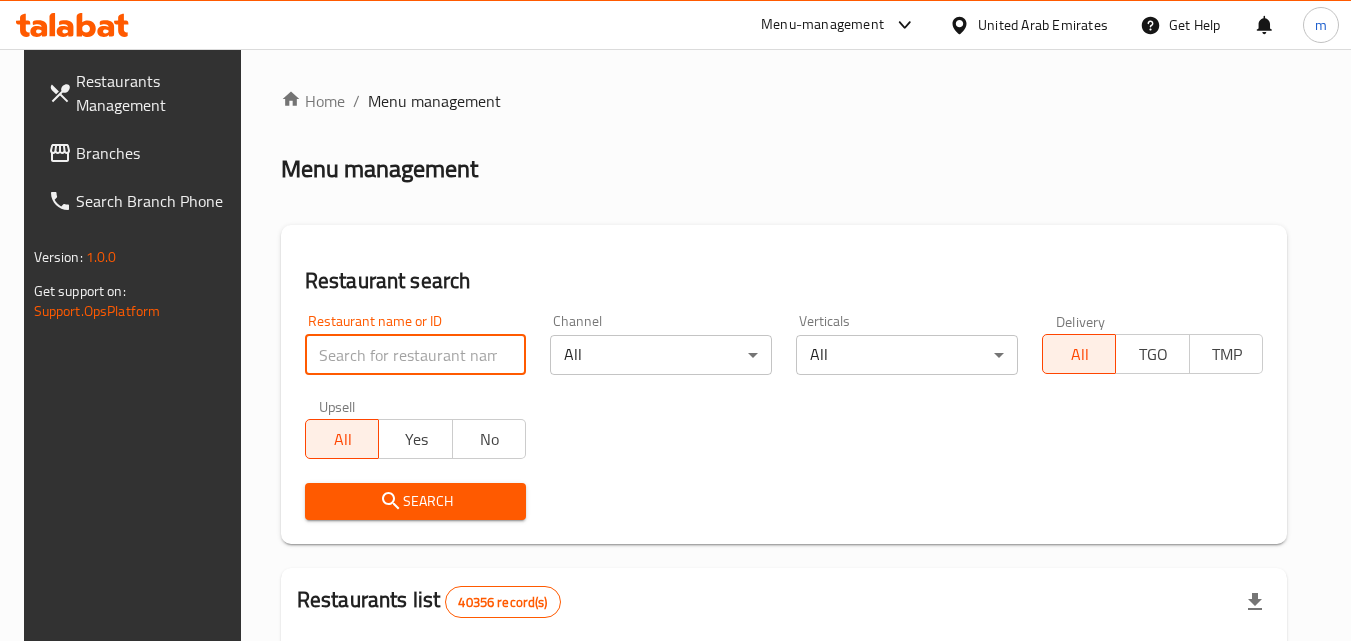click at bounding box center (416, 355) 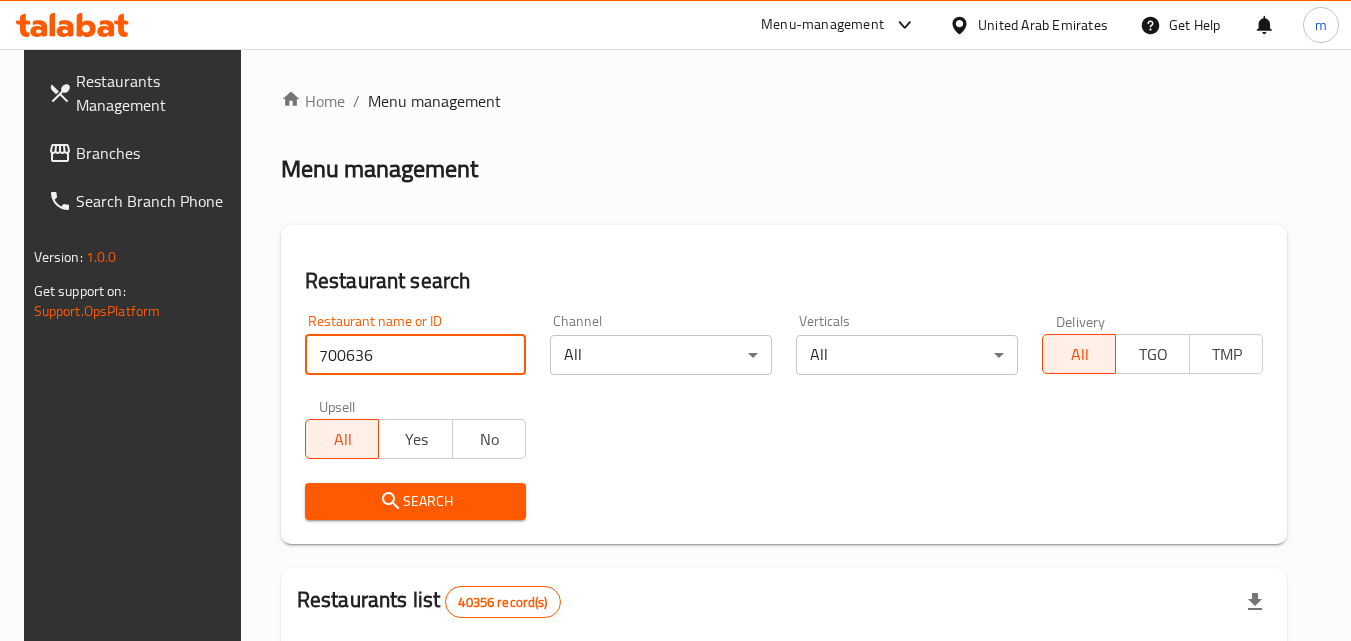 type on "700636" 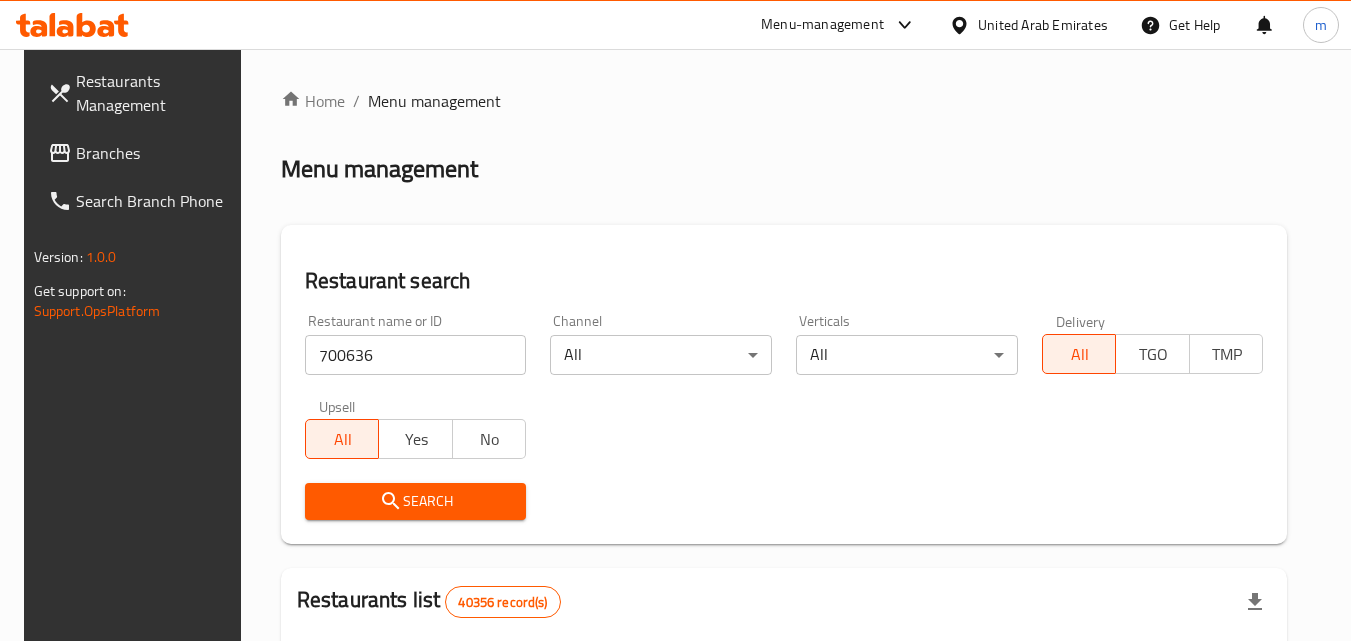 click on "Search" at bounding box center (416, 501) 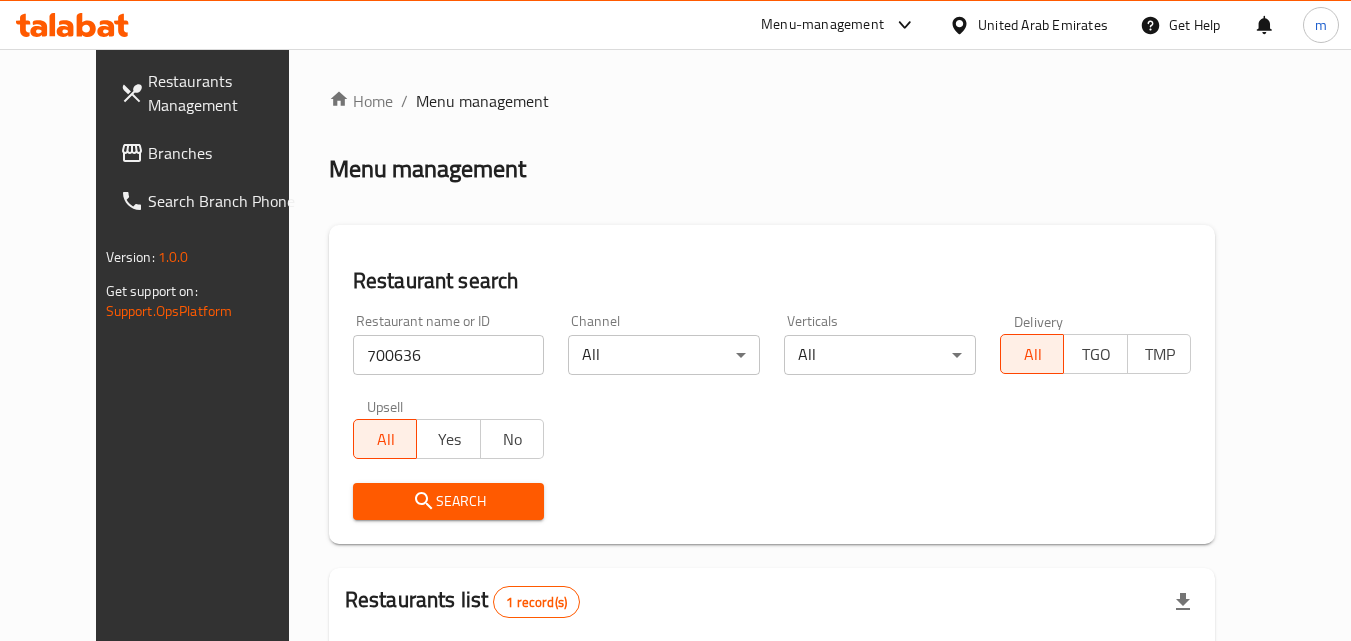 scroll, scrollTop: 234, scrollLeft: 0, axis: vertical 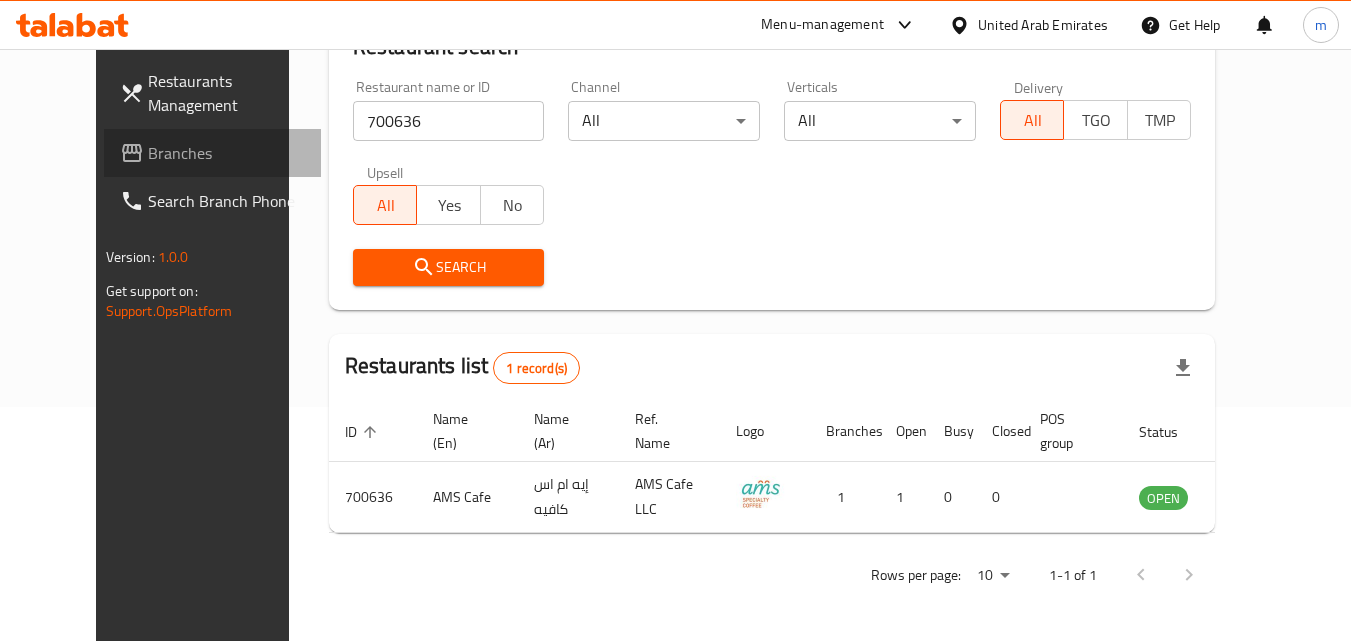 drag, startPoint x: 51, startPoint y: 137, endPoint x: 5, endPoint y: 192, distance: 71.70077 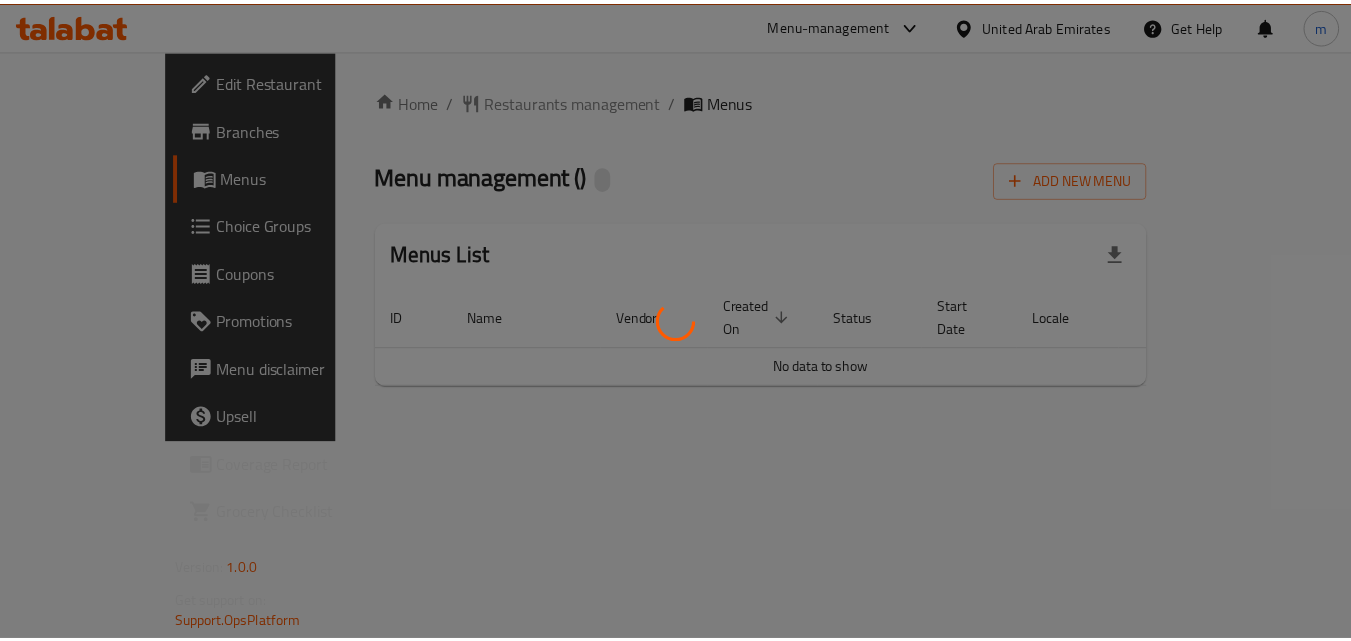 scroll, scrollTop: 0, scrollLeft: 0, axis: both 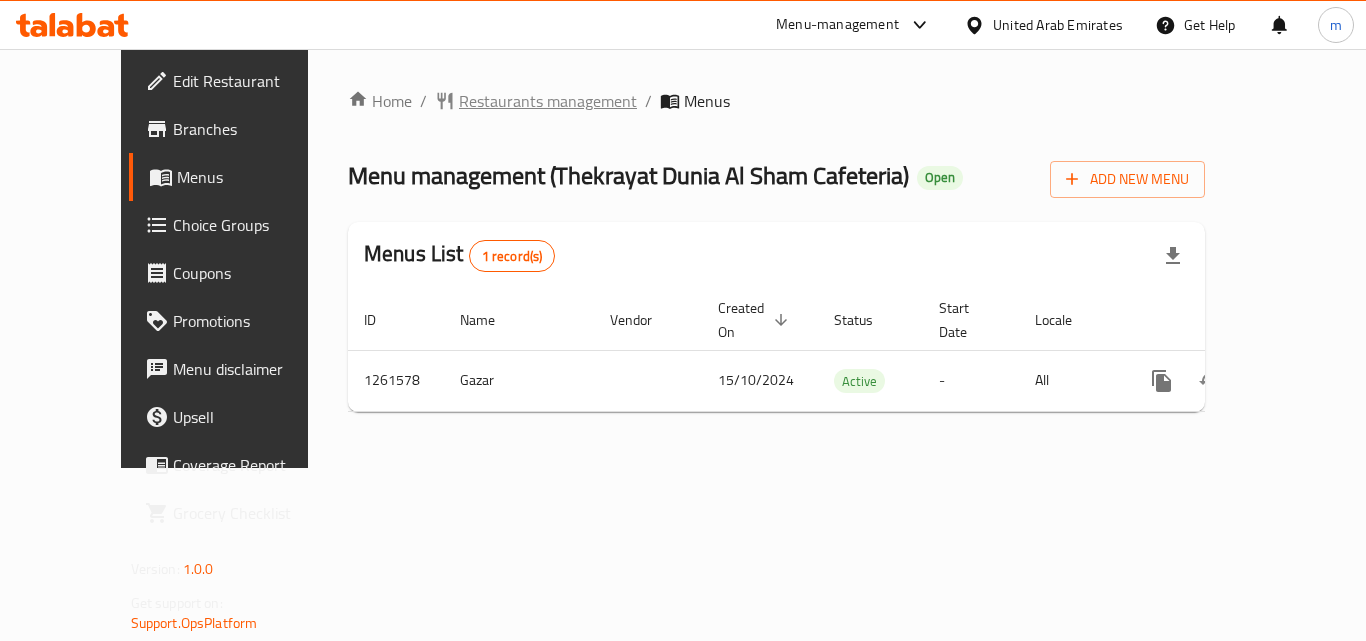 click on "Restaurants management" at bounding box center (548, 101) 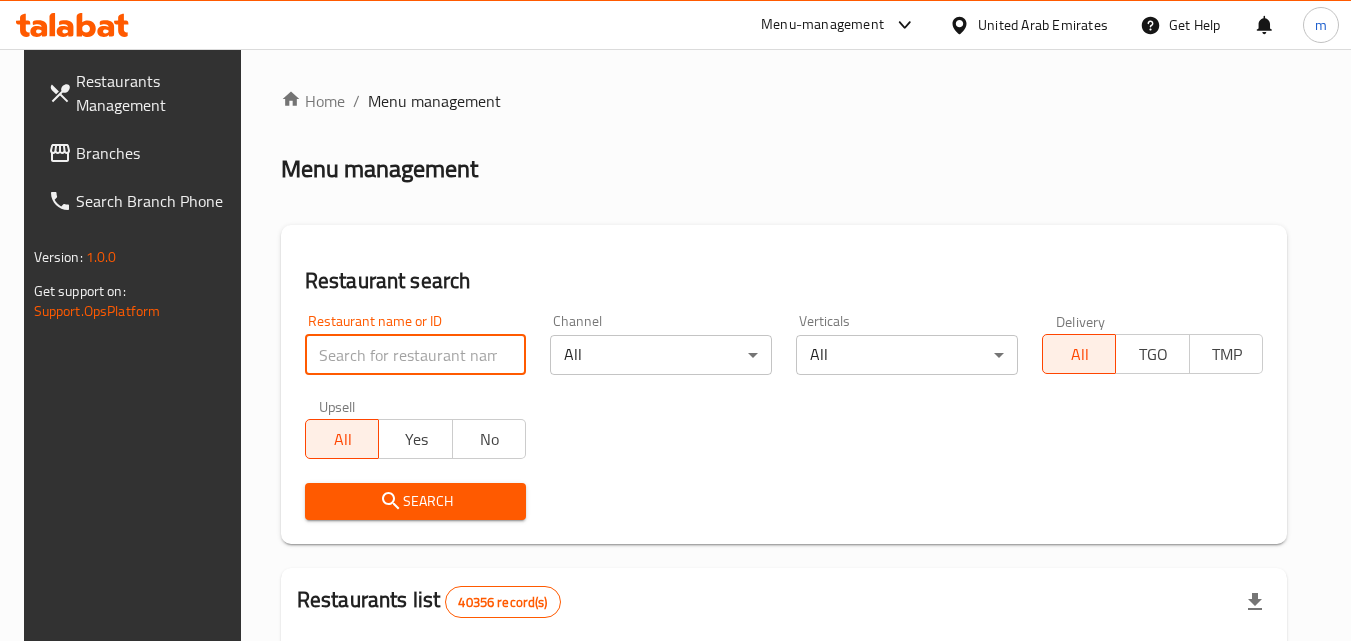 click at bounding box center (416, 355) 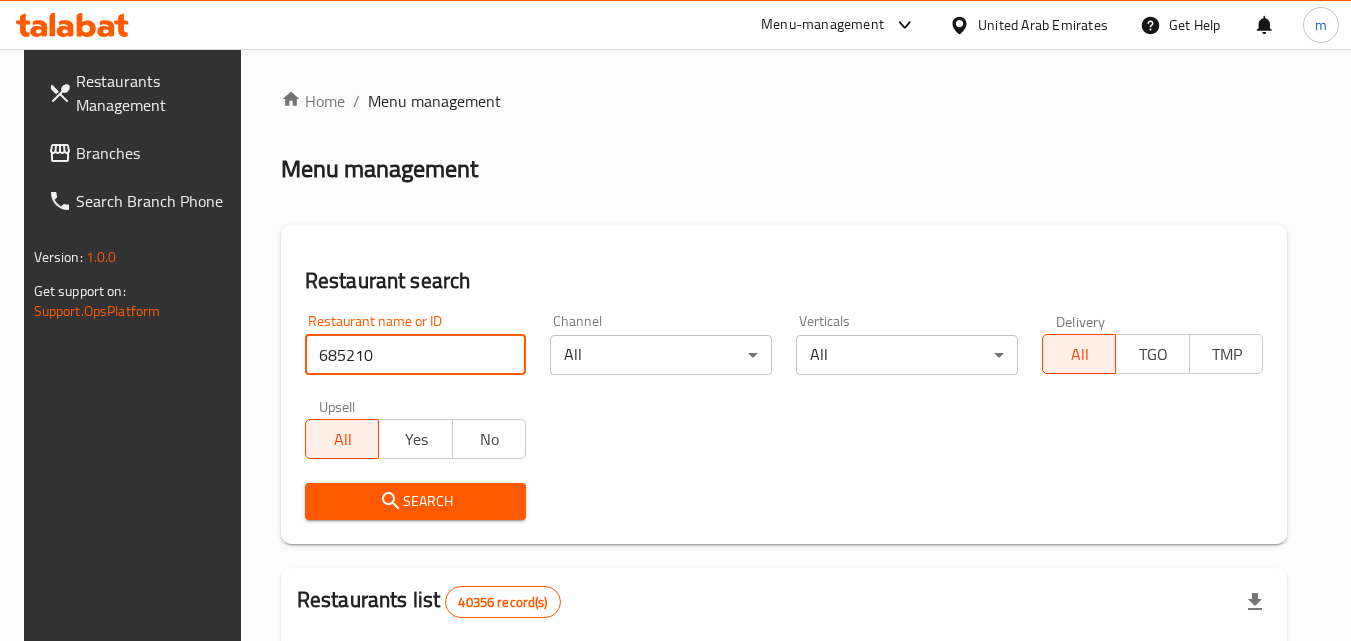 type on "685210" 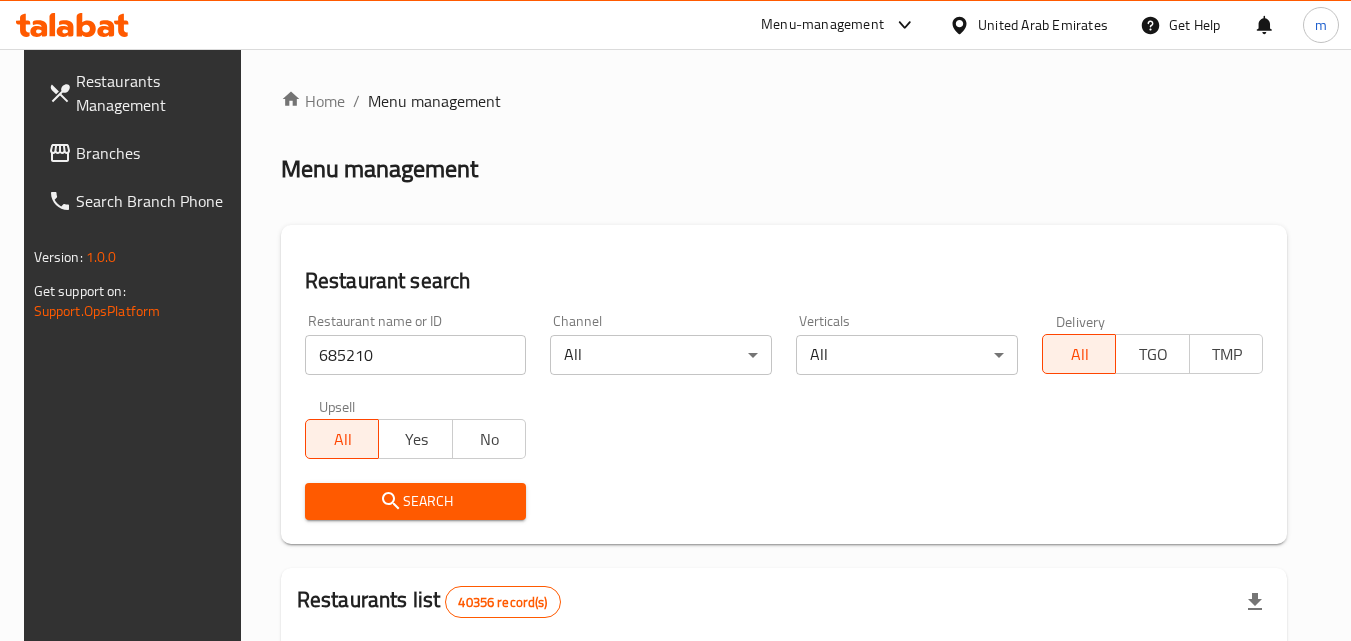 click 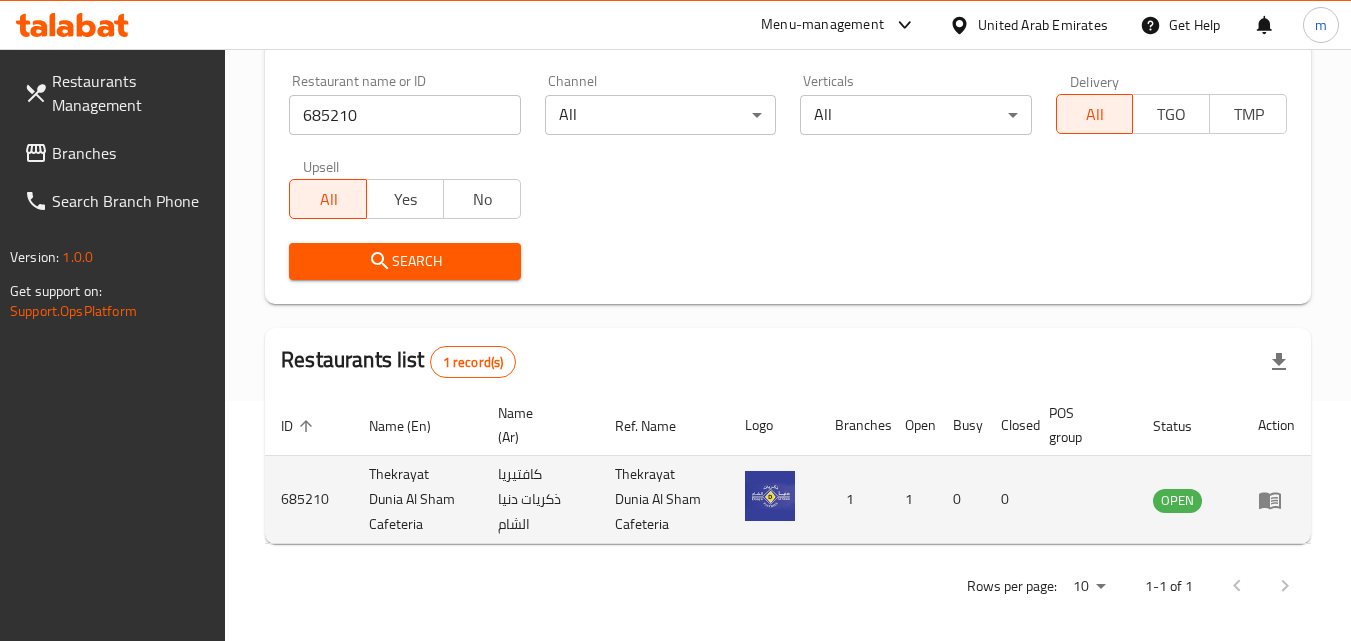 scroll, scrollTop: 251, scrollLeft: 0, axis: vertical 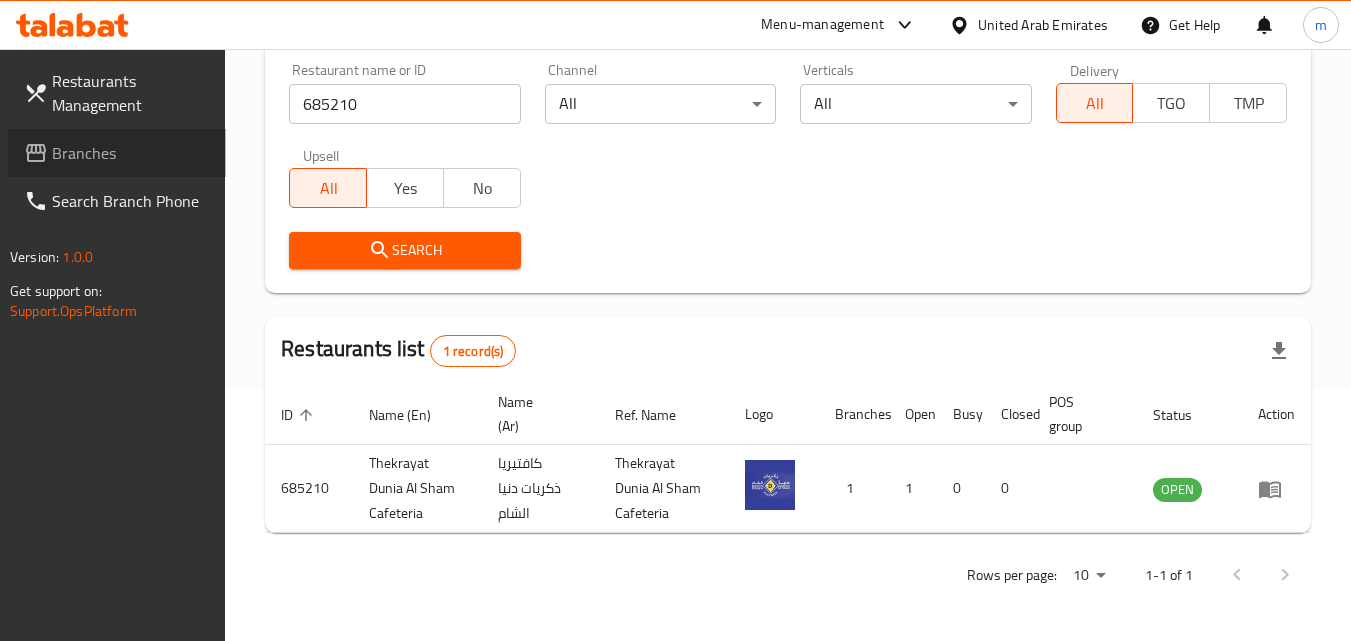 click on "Branches" at bounding box center [117, 153] 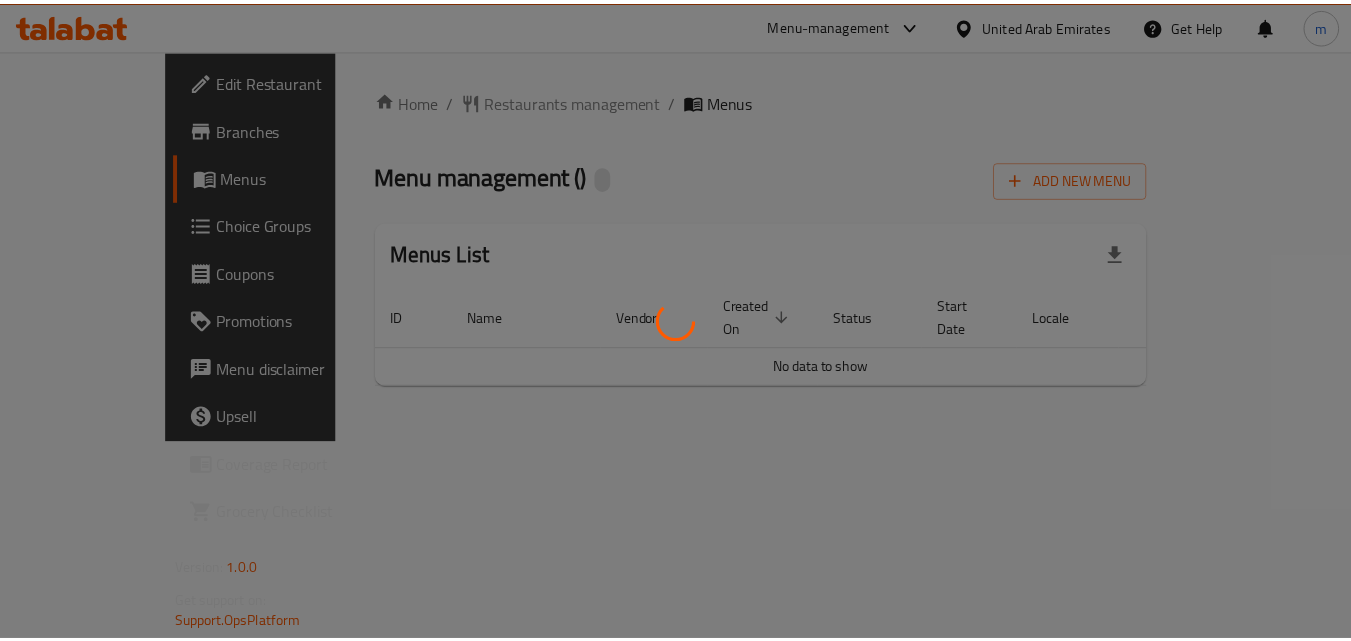 scroll, scrollTop: 0, scrollLeft: 0, axis: both 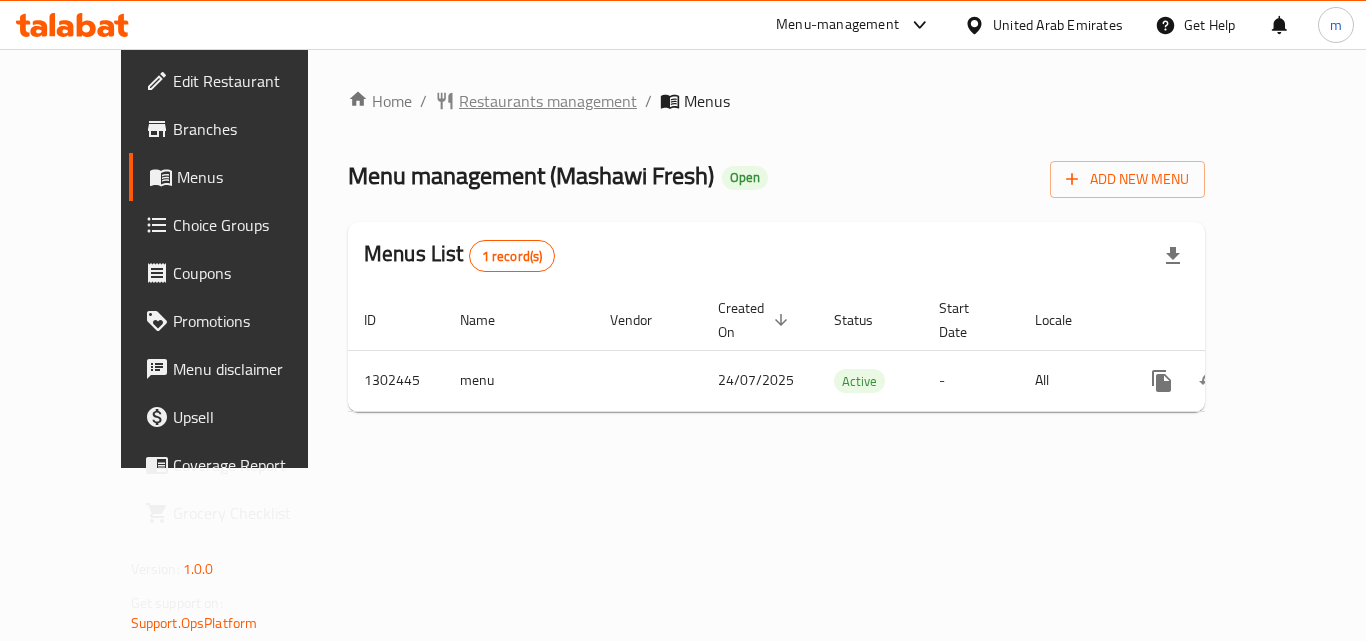 click on "Restaurants management" at bounding box center (548, 101) 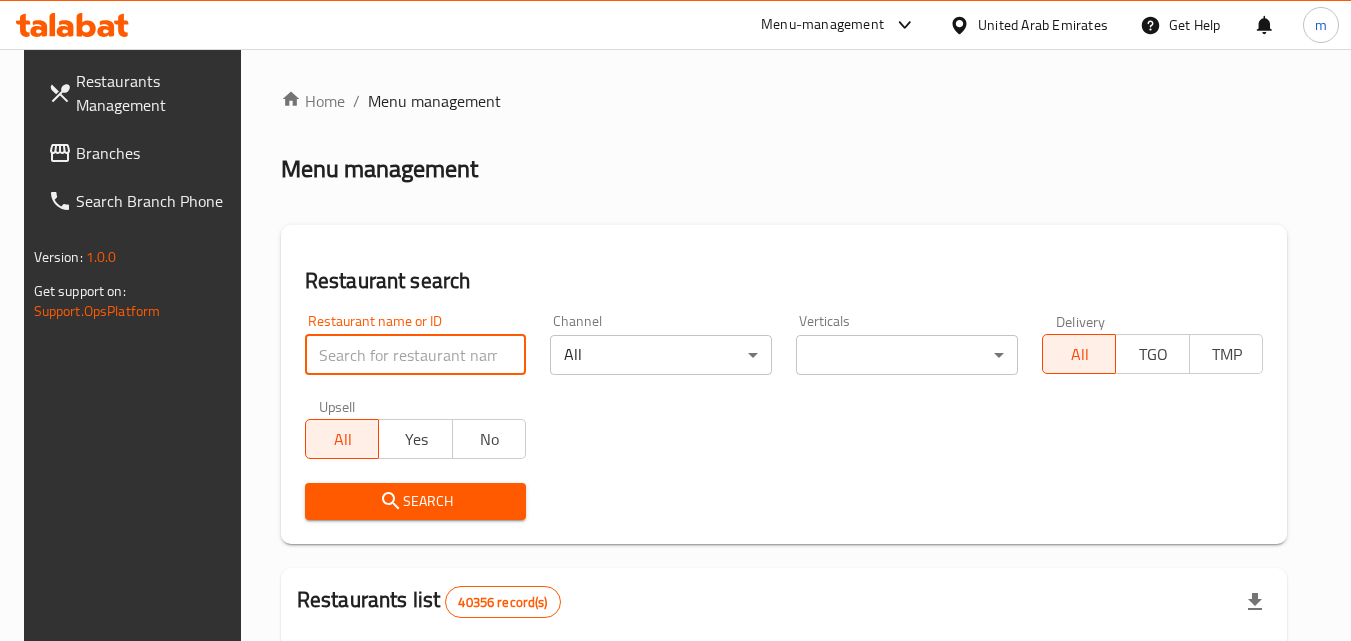 click at bounding box center (416, 355) 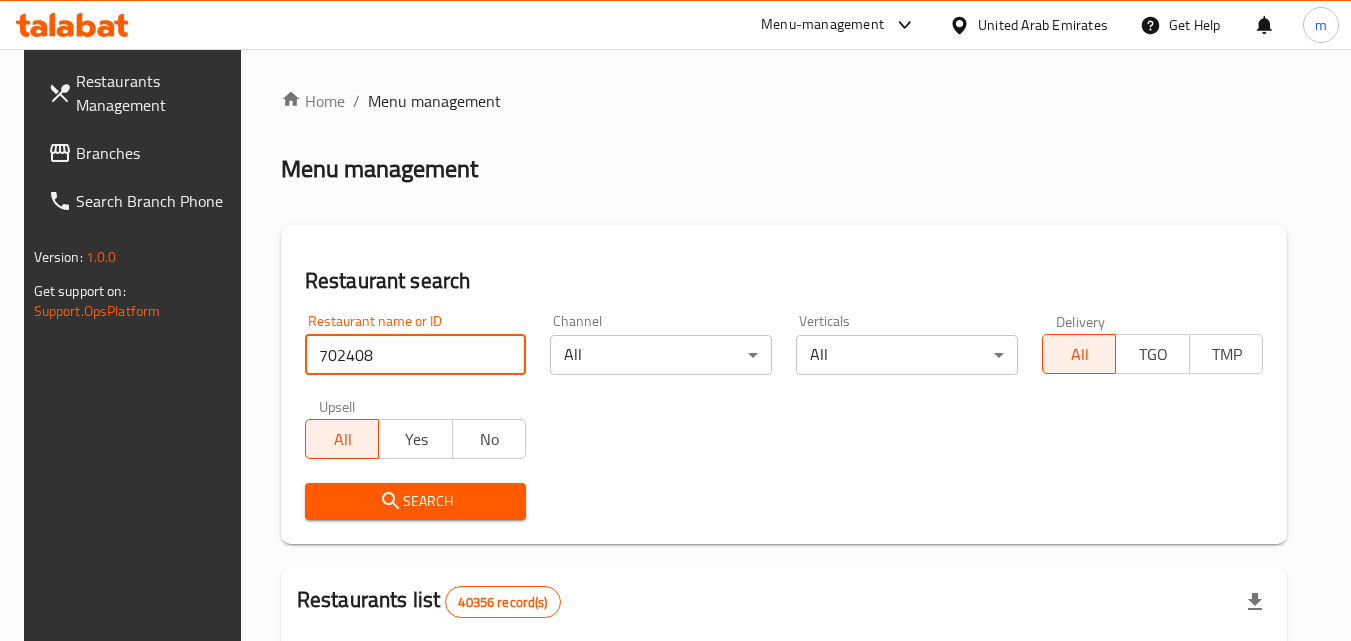 type on "702408" 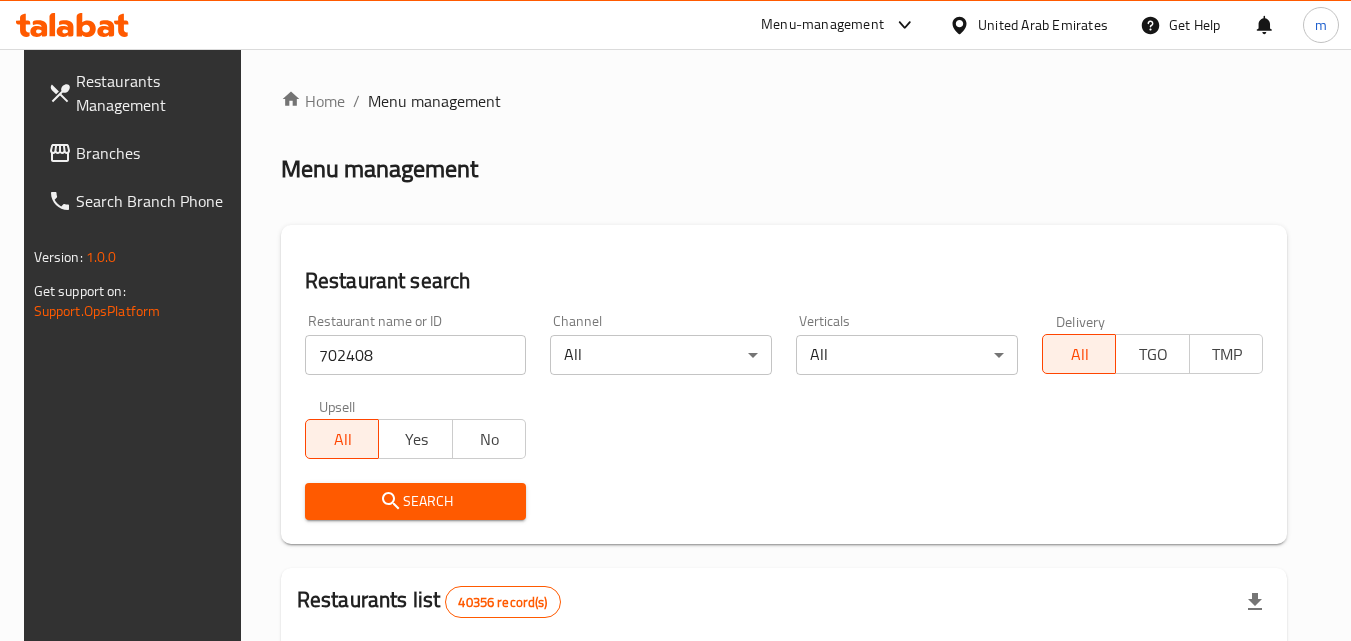 click 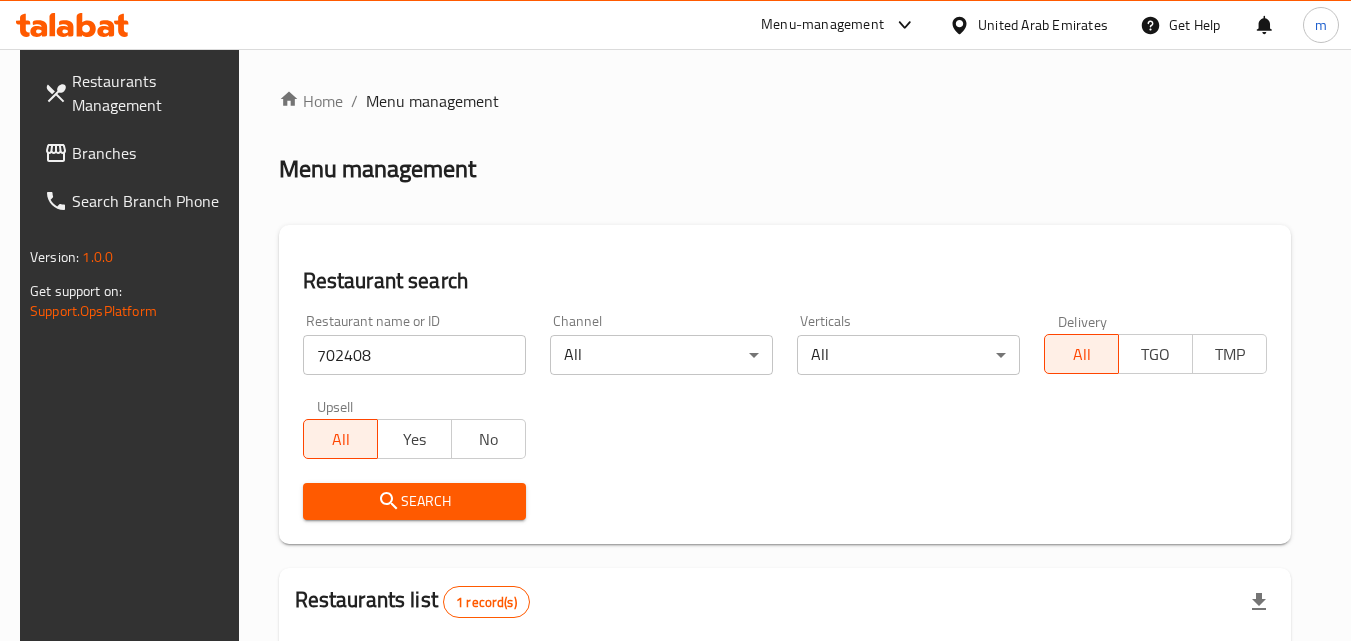scroll, scrollTop: 251, scrollLeft: 0, axis: vertical 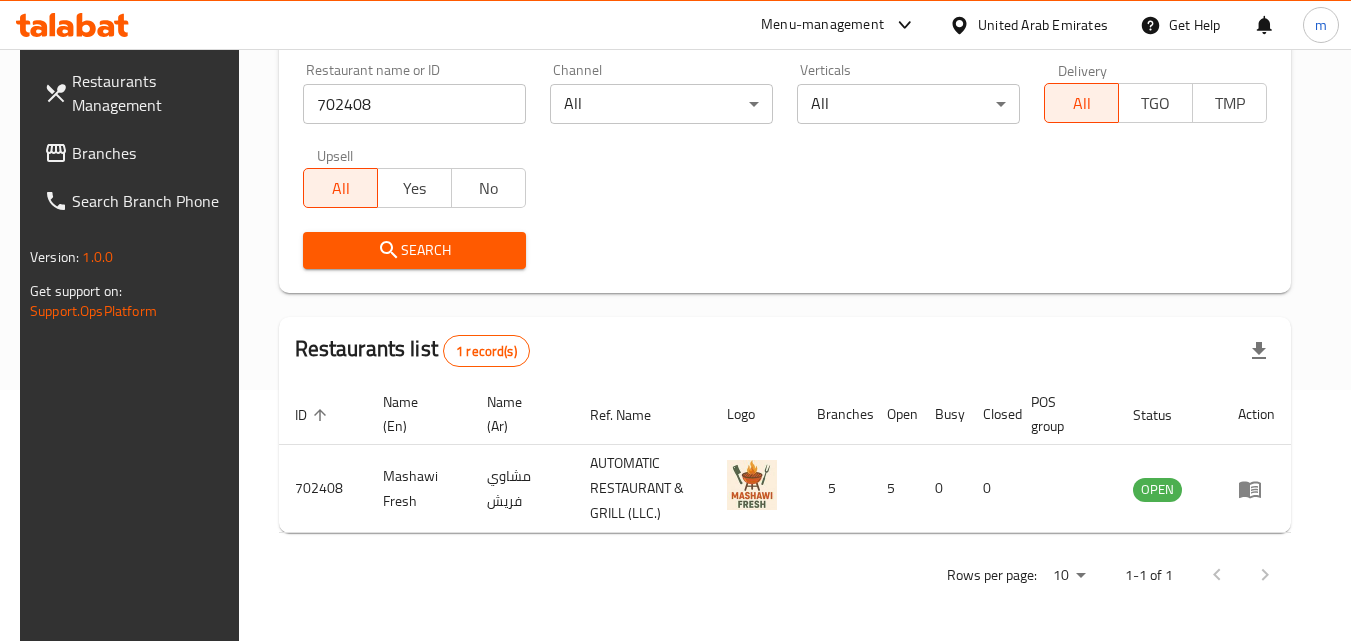 click on "Branches" at bounding box center (151, 153) 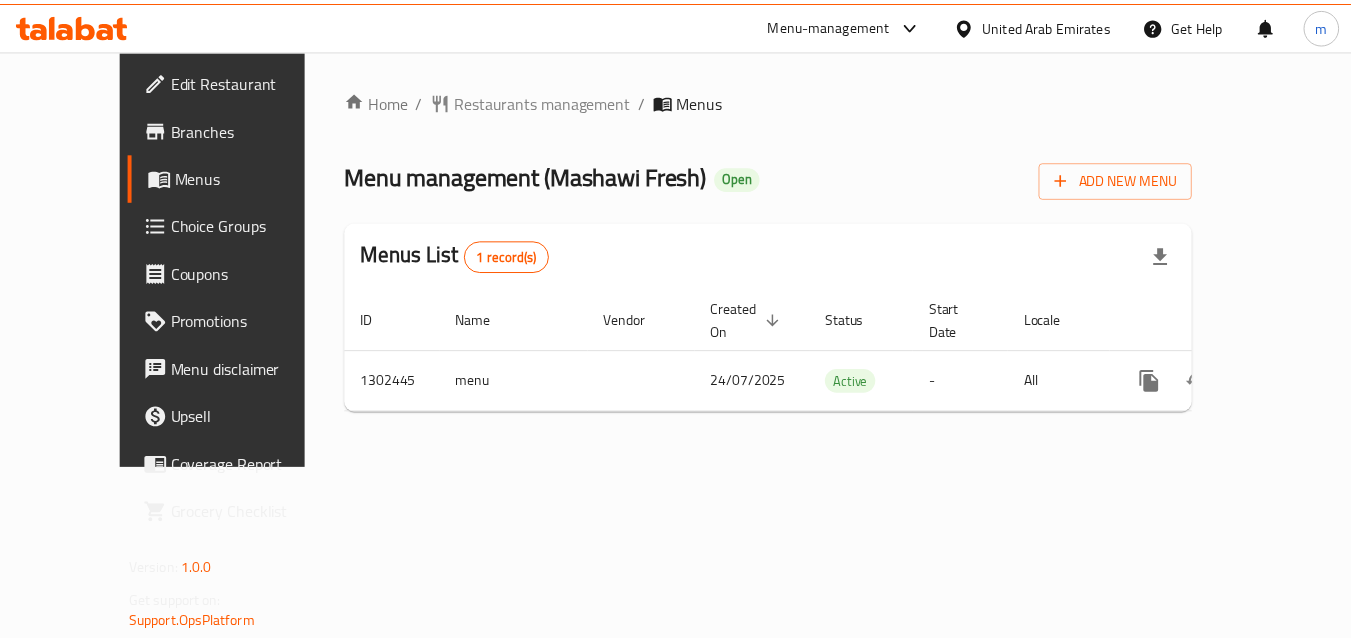 scroll, scrollTop: 0, scrollLeft: 0, axis: both 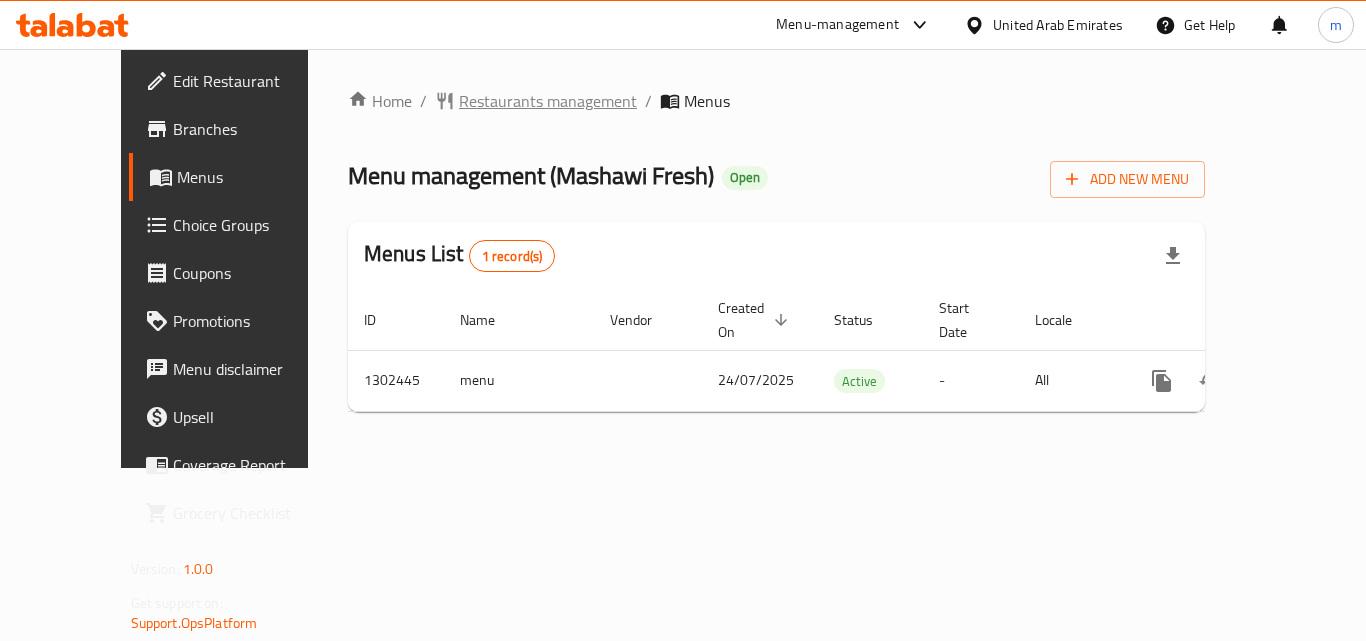 click on "Restaurants management" at bounding box center (548, 101) 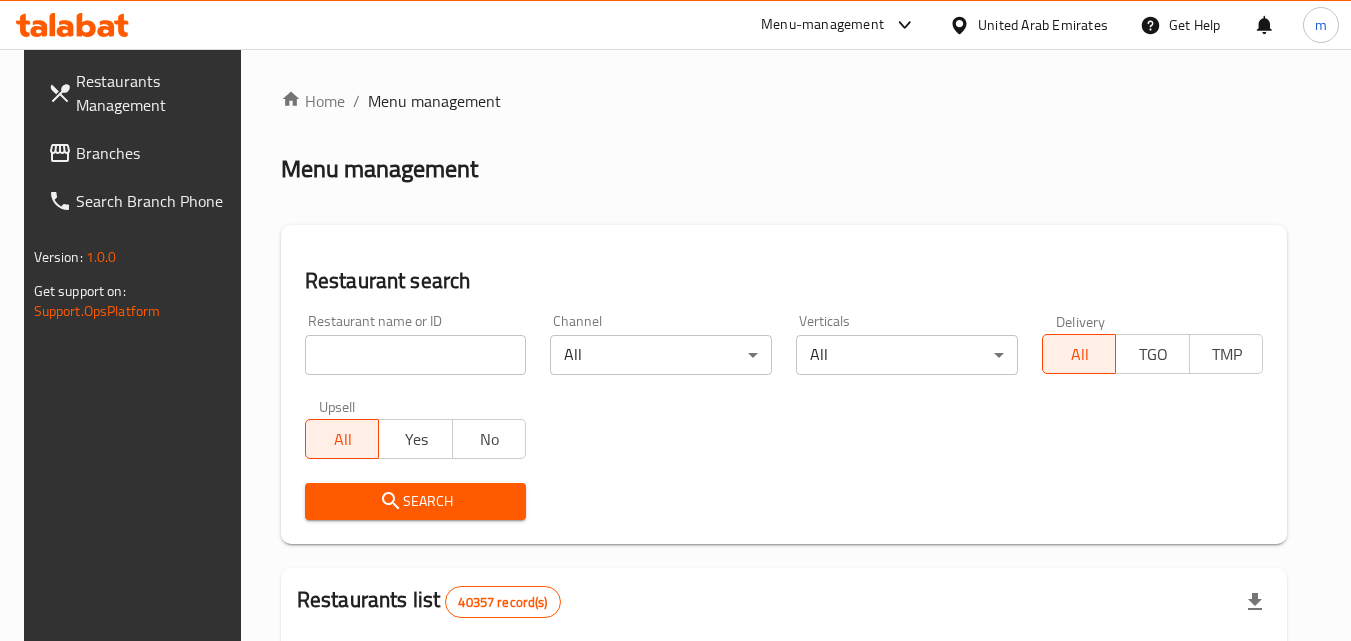 click at bounding box center [416, 355] 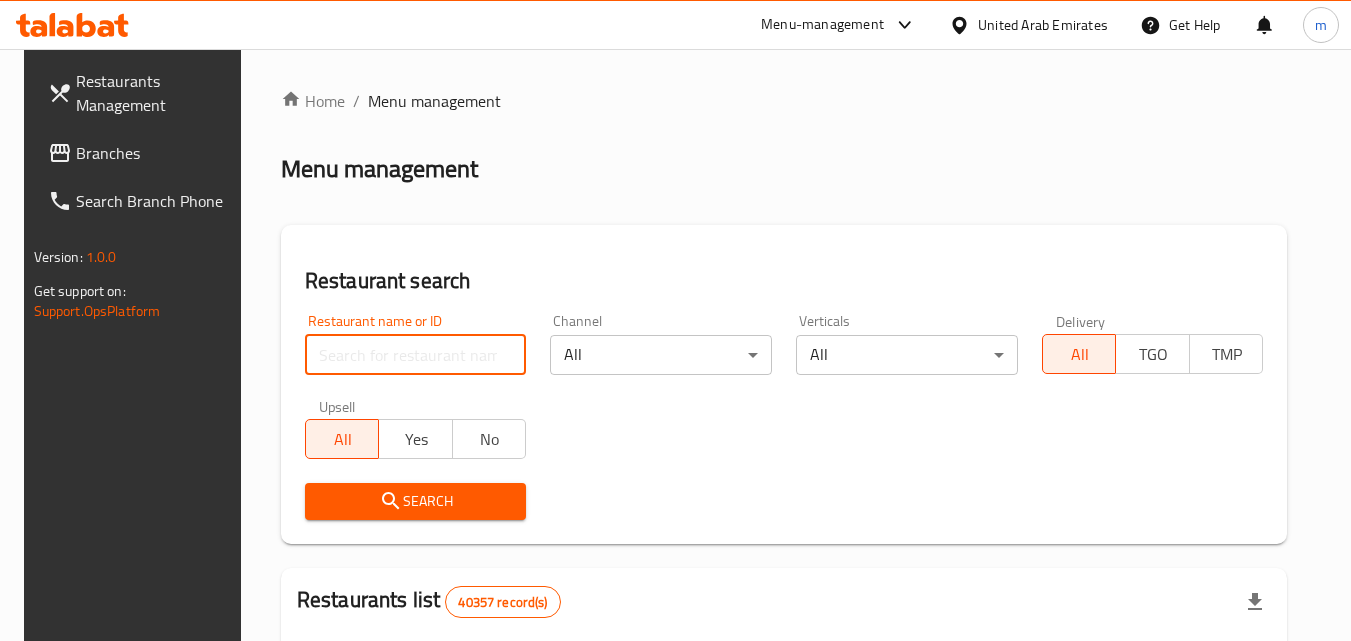 paste on "702408" 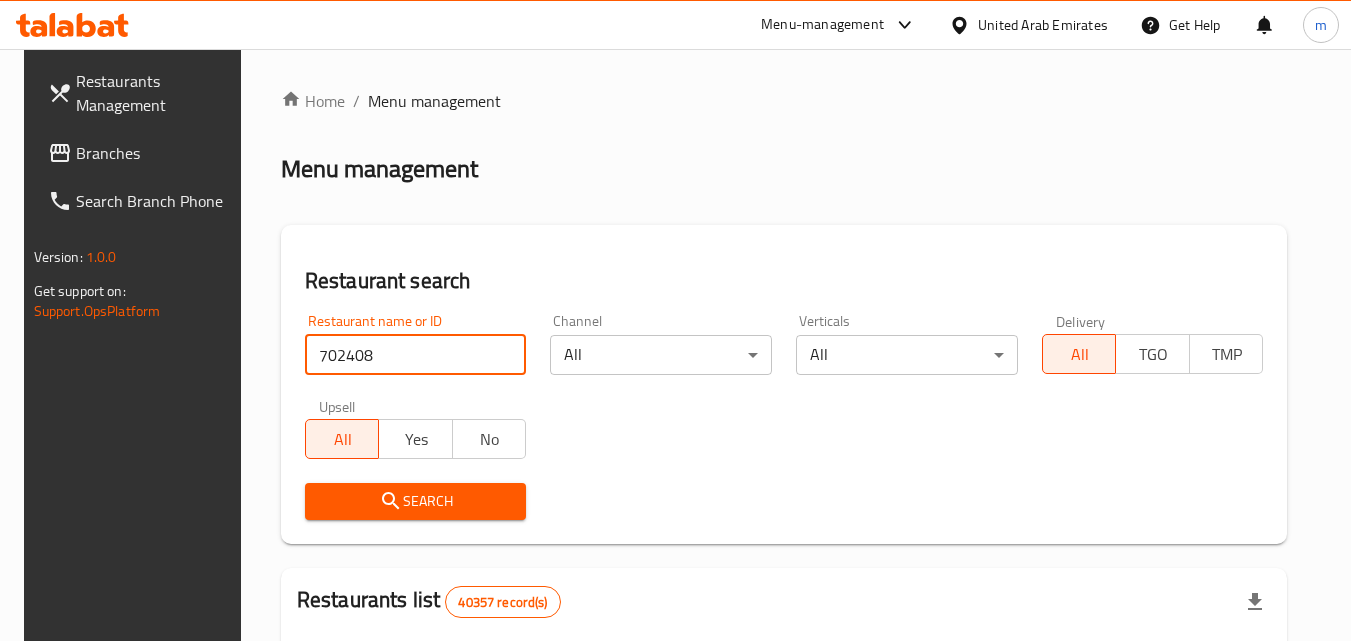 type on "702408" 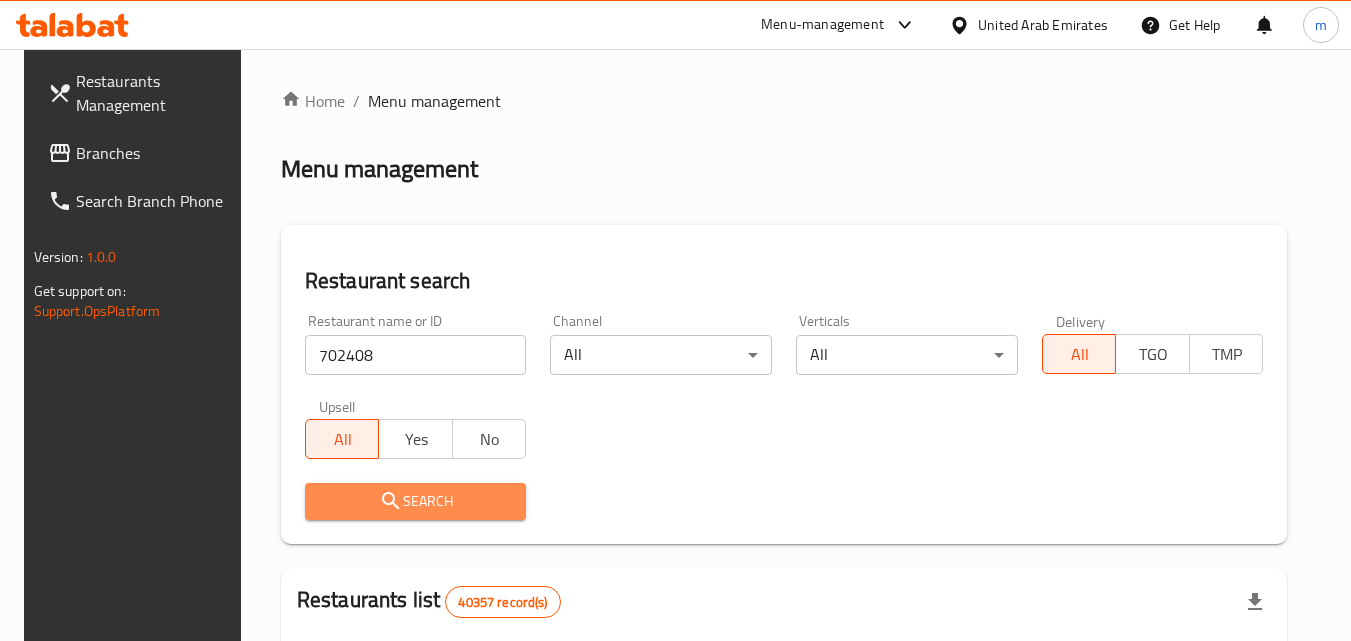 click 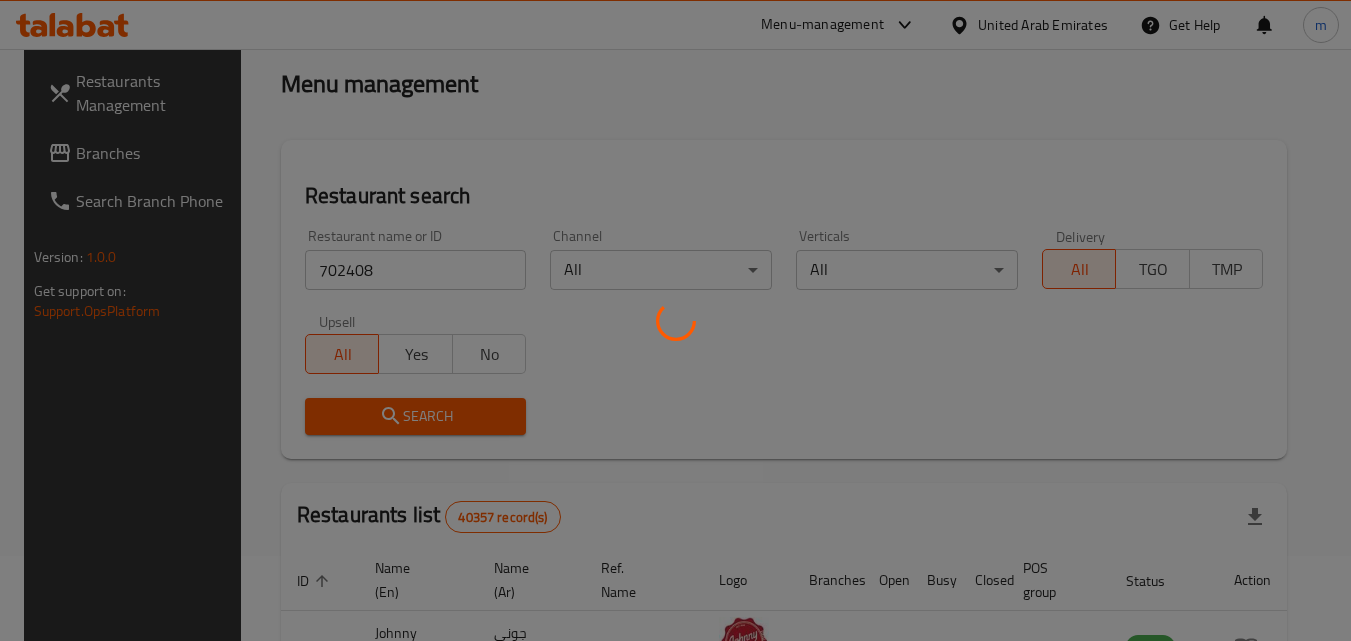 scroll, scrollTop: 200, scrollLeft: 0, axis: vertical 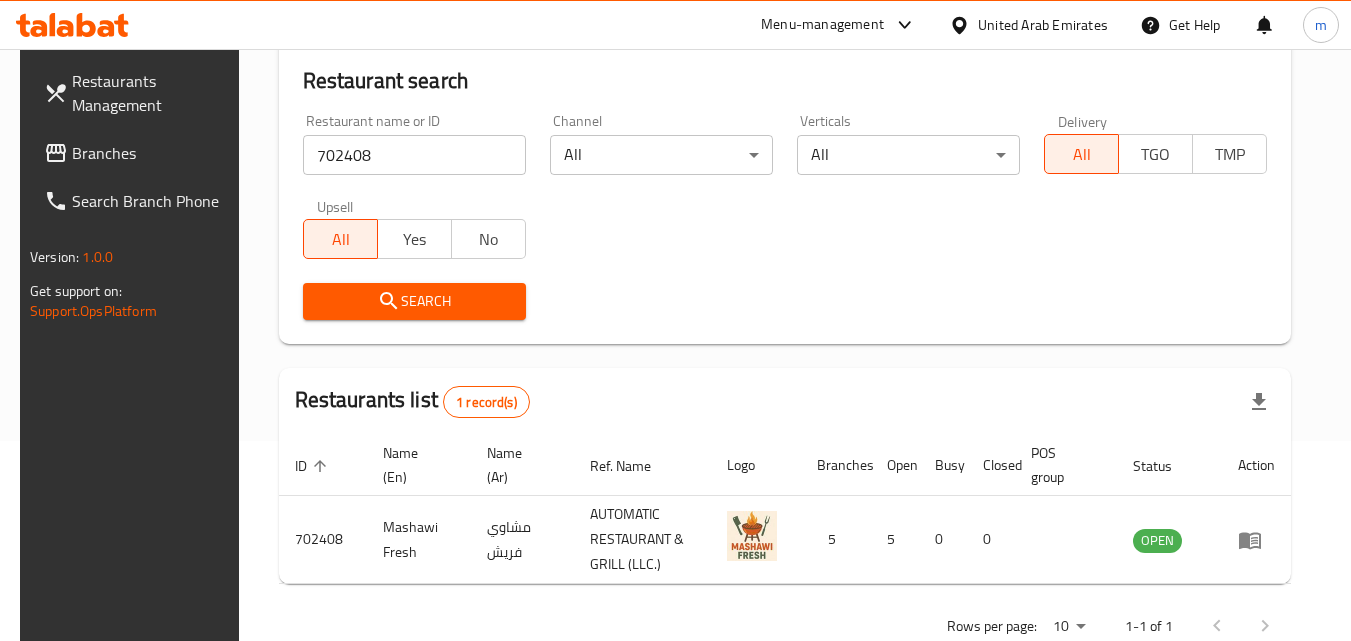 click 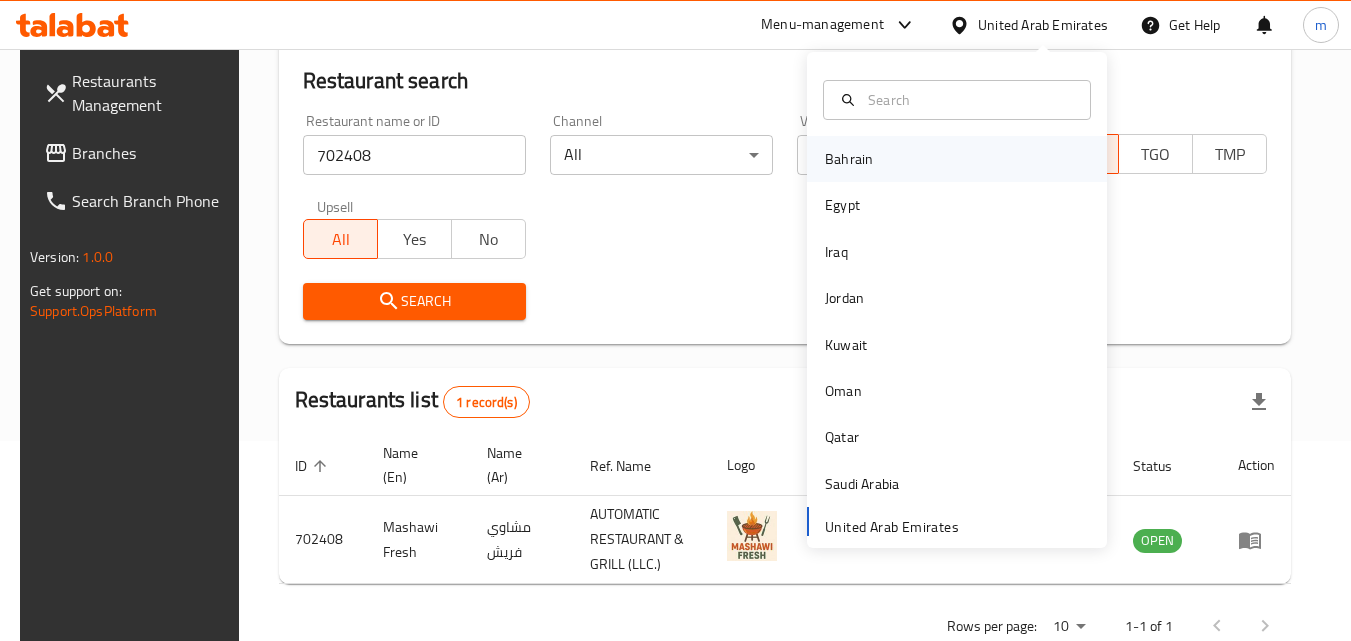 click on "Bahrain" at bounding box center [849, 159] 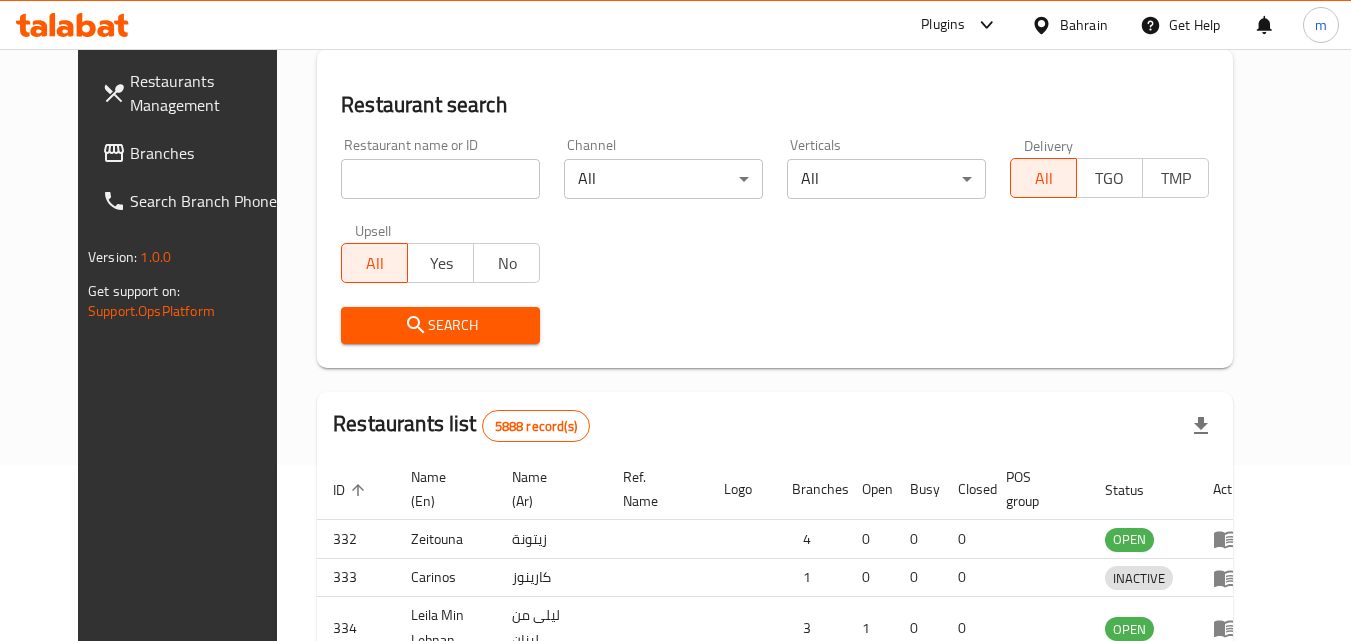 scroll, scrollTop: 200, scrollLeft: 0, axis: vertical 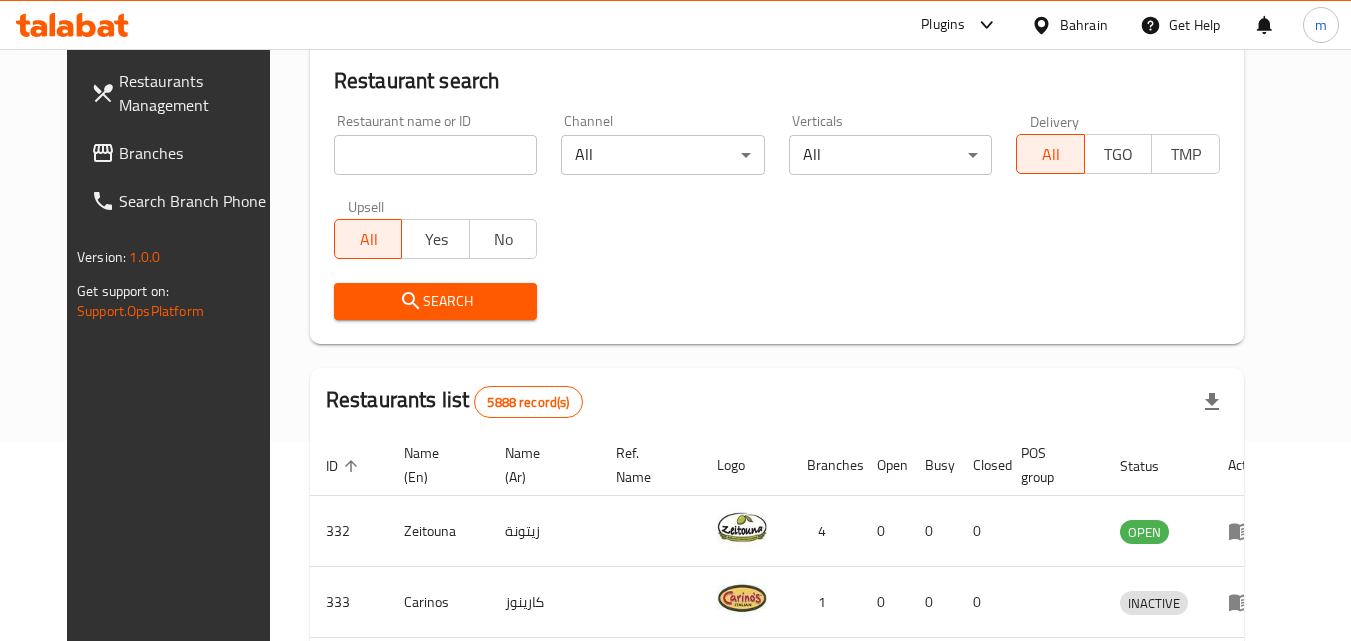 click on "Branches" at bounding box center [198, 153] 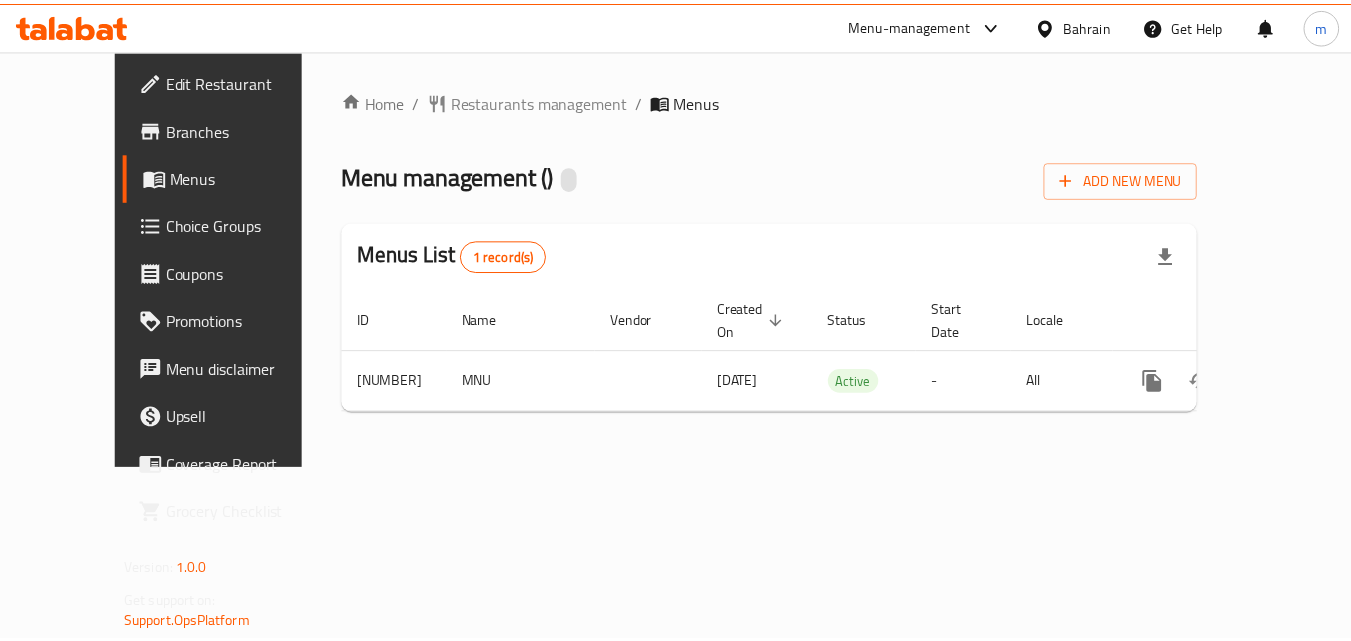 scroll, scrollTop: 0, scrollLeft: 0, axis: both 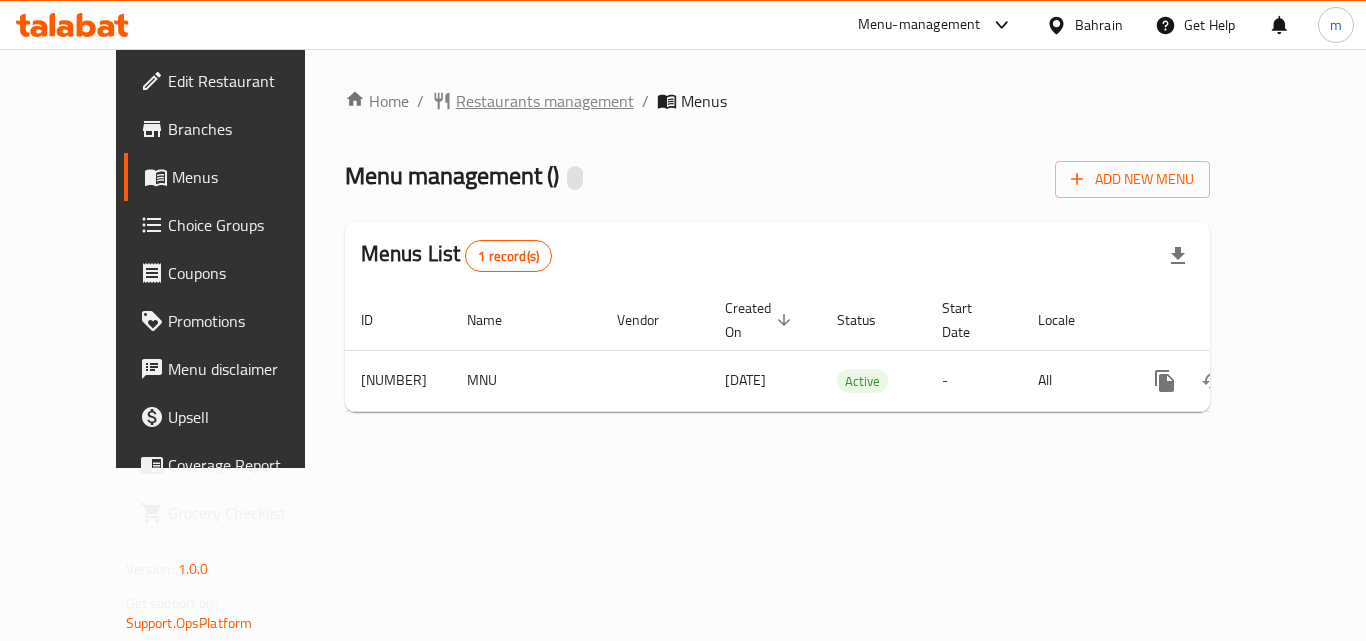 click on "Restaurants management" at bounding box center (545, 101) 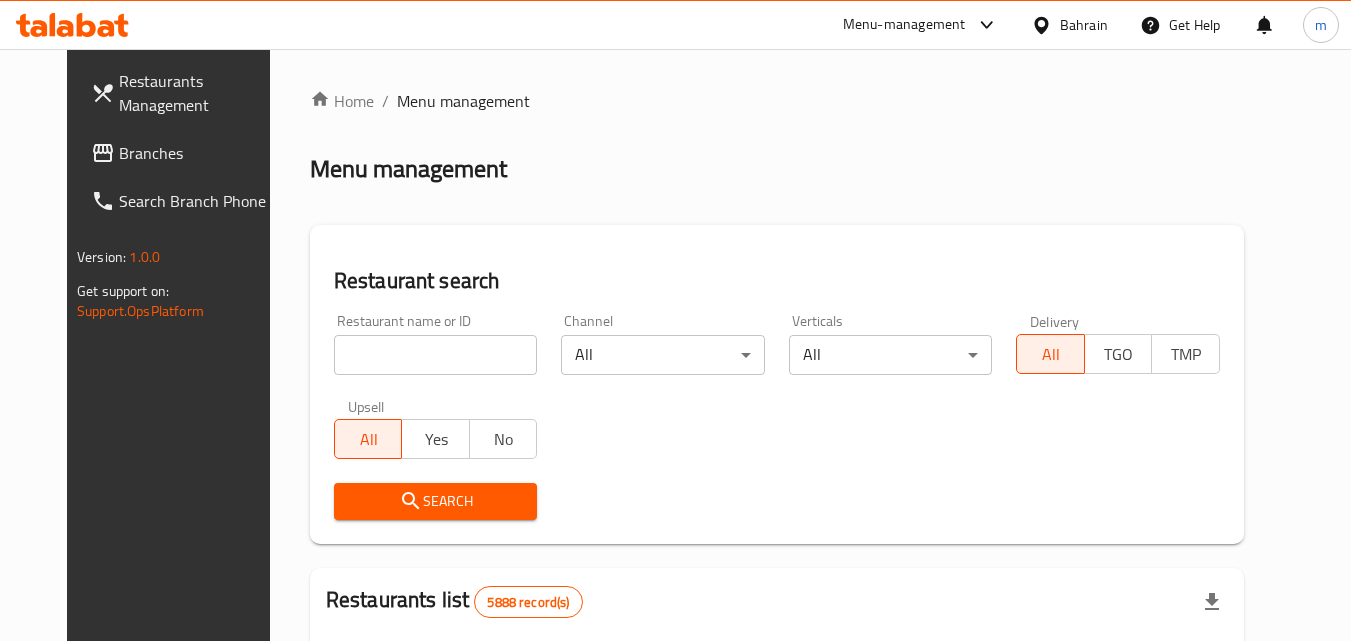 click at bounding box center (436, 355) 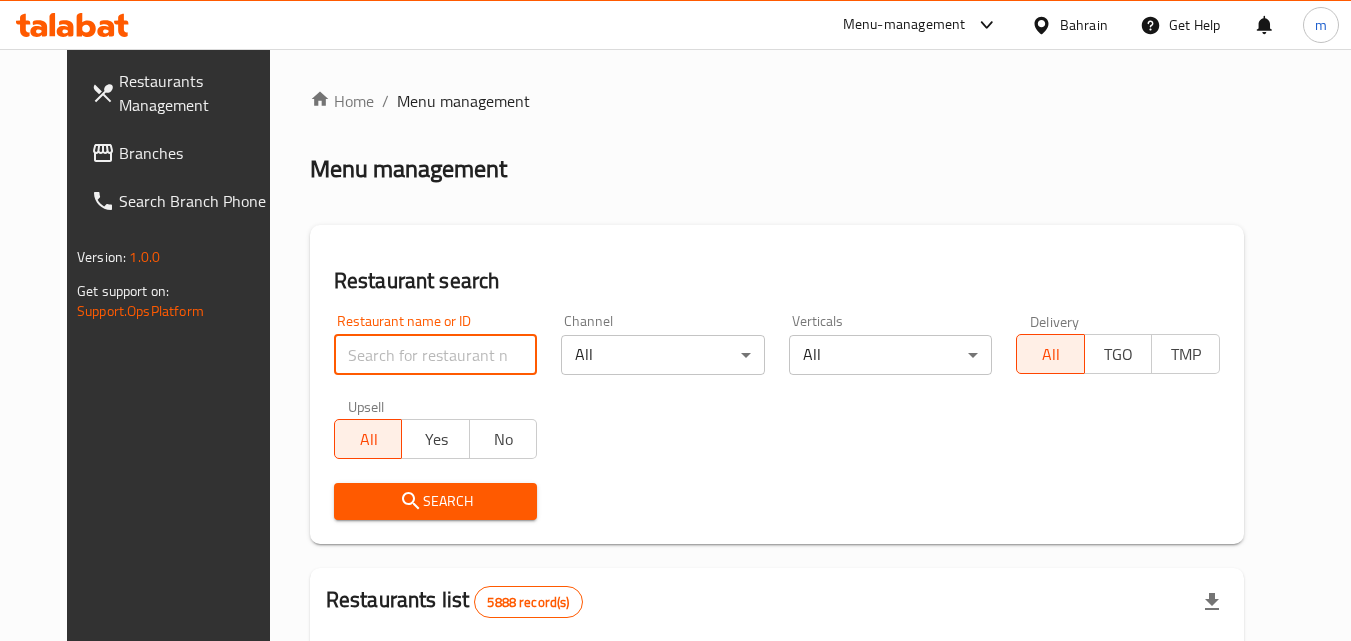 paste on "669571" 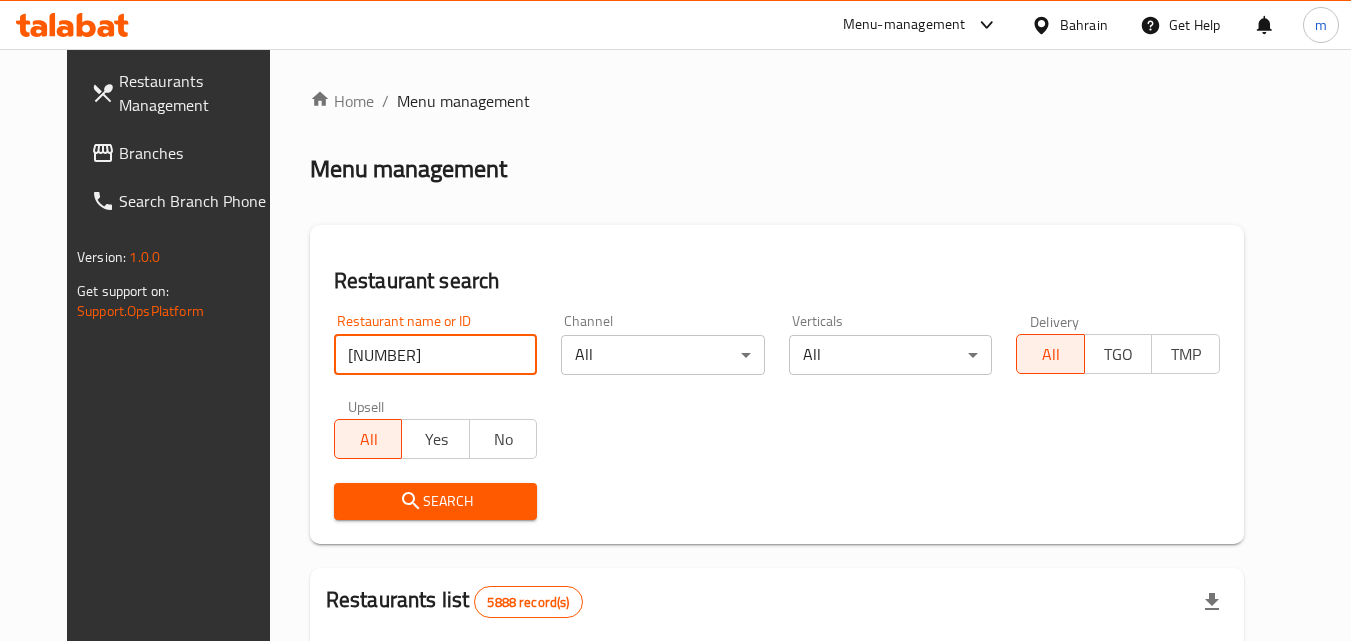 type on "669571" 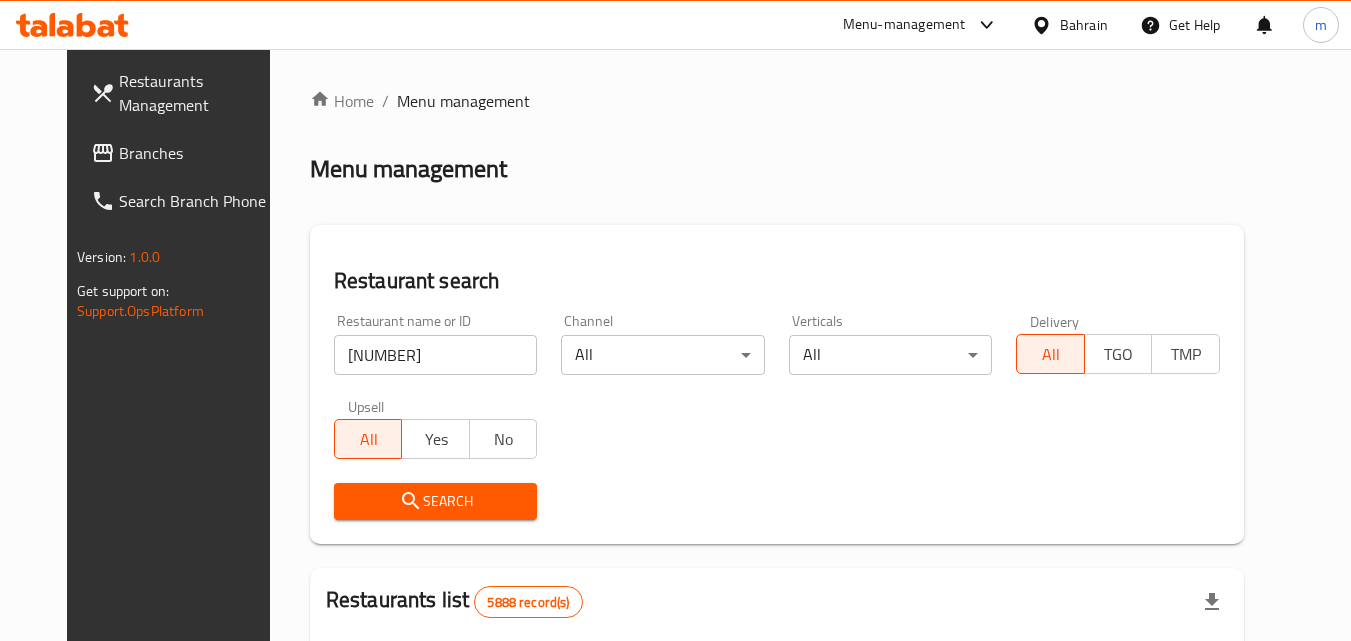 click 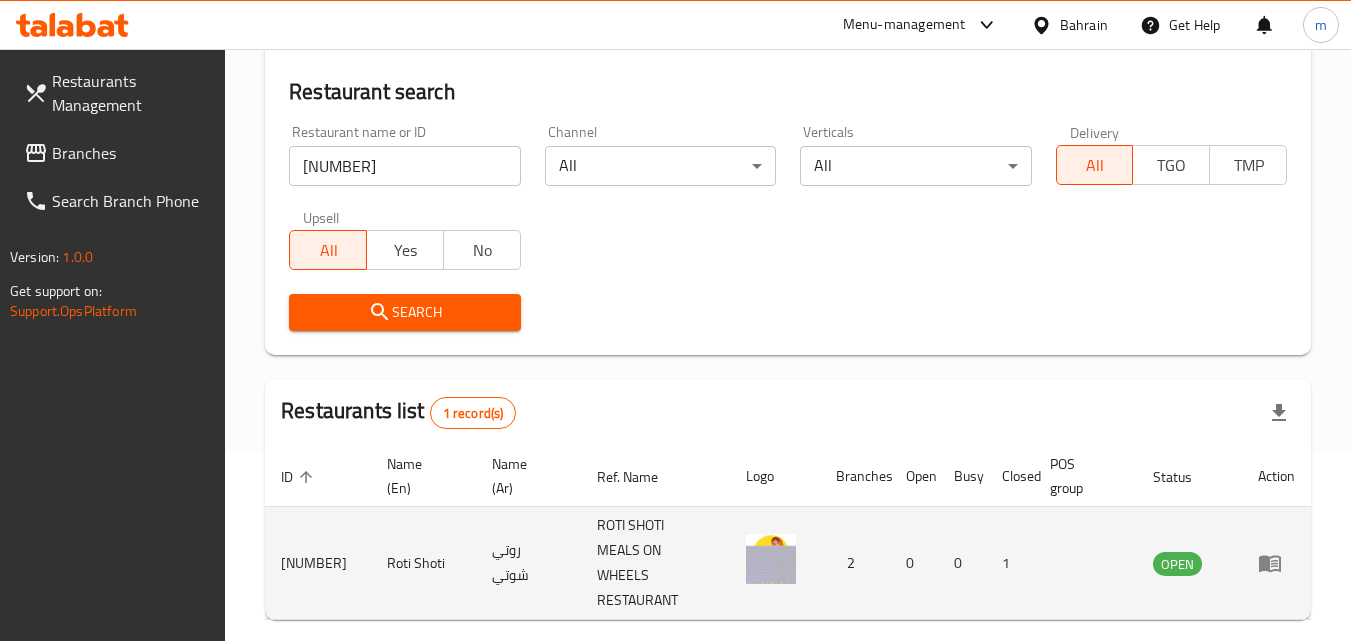 scroll, scrollTop: 251, scrollLeft: 0, axis: vertical 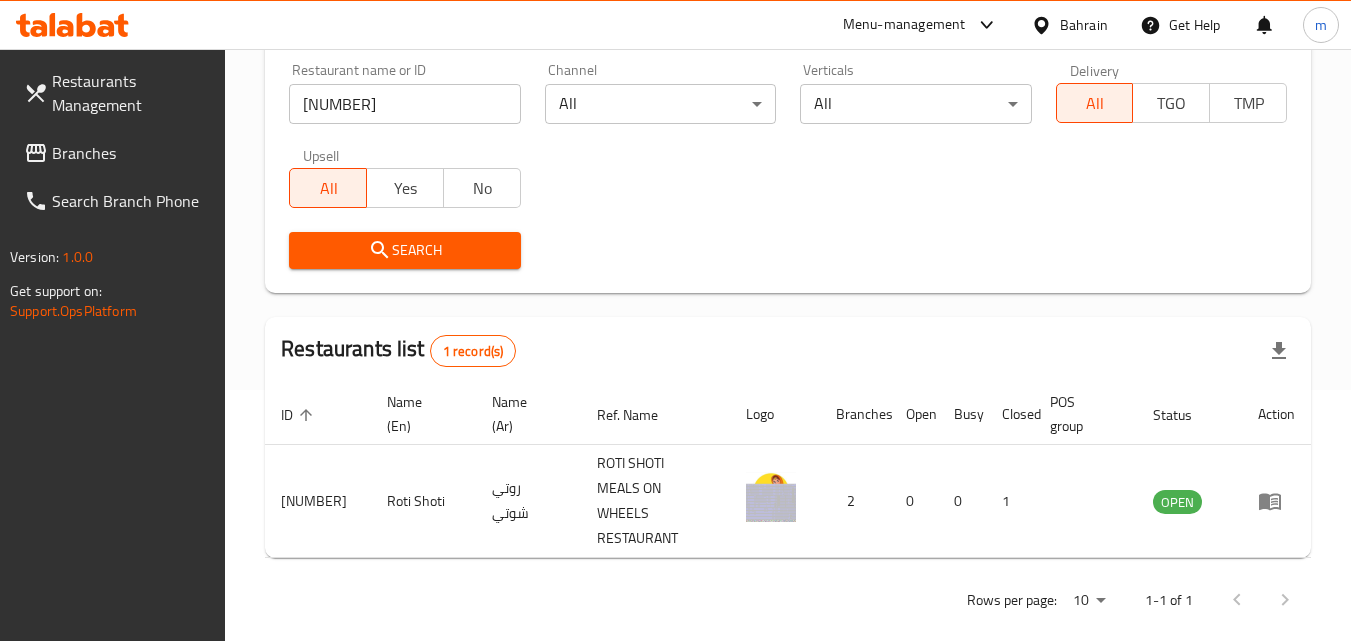 click on "Branches" at bounding box center [131, 153] 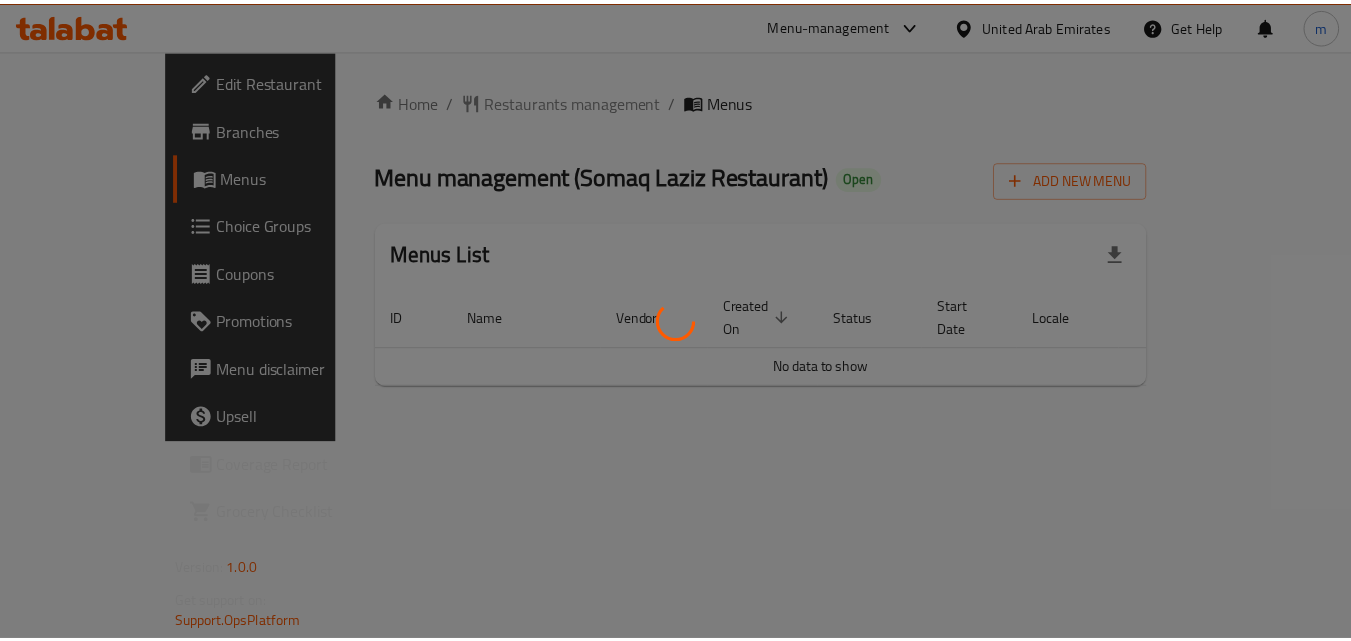 scroll, scrollTop: 0, scrollLeft: 0, axis: both 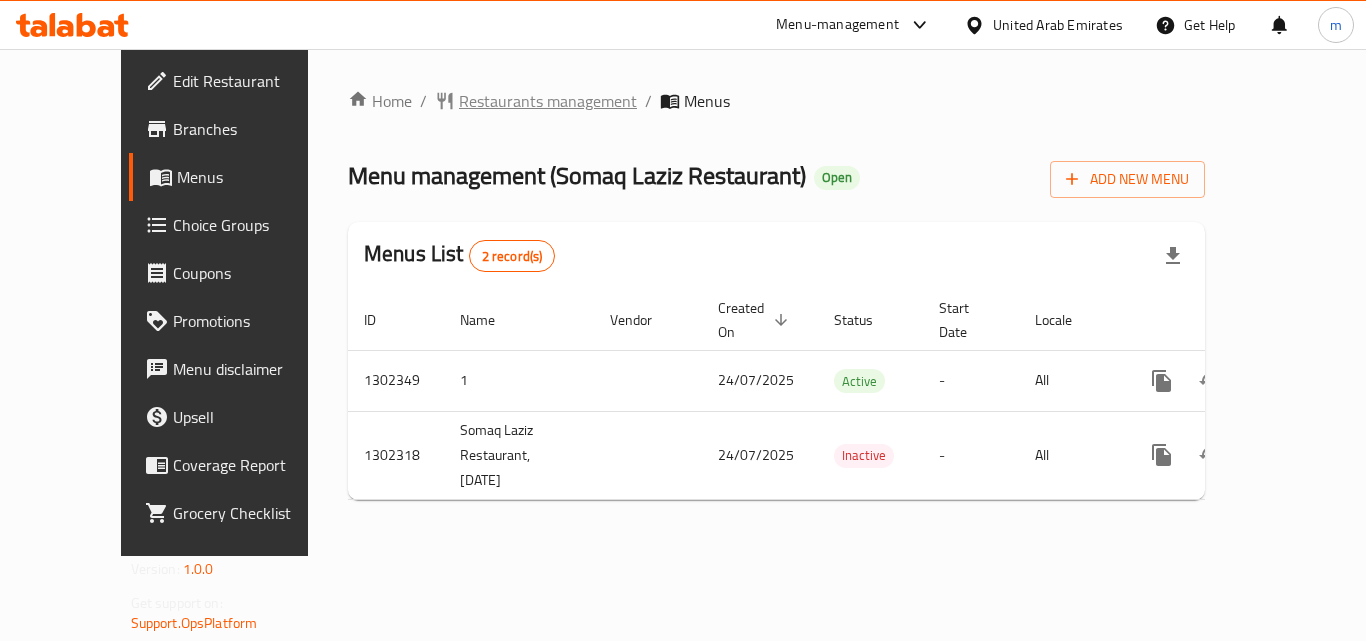 click on "Restaurants management" at bounding box center (548, 101) 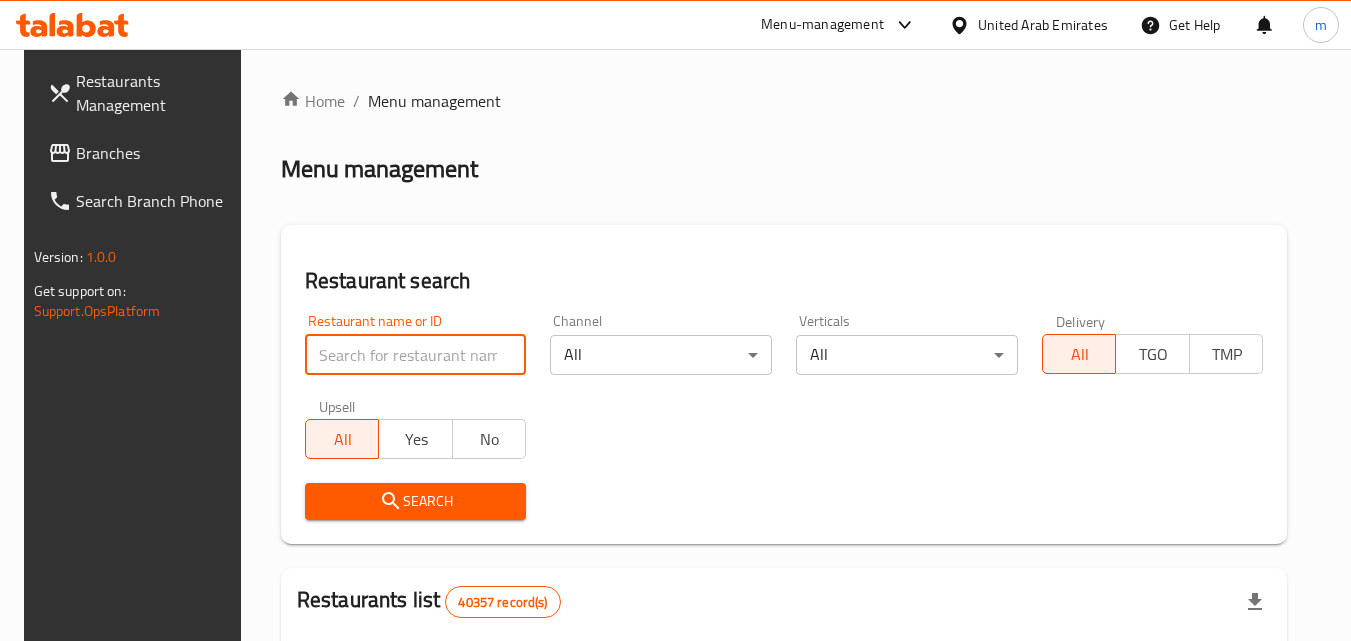 click at bounding box center [416, 355] 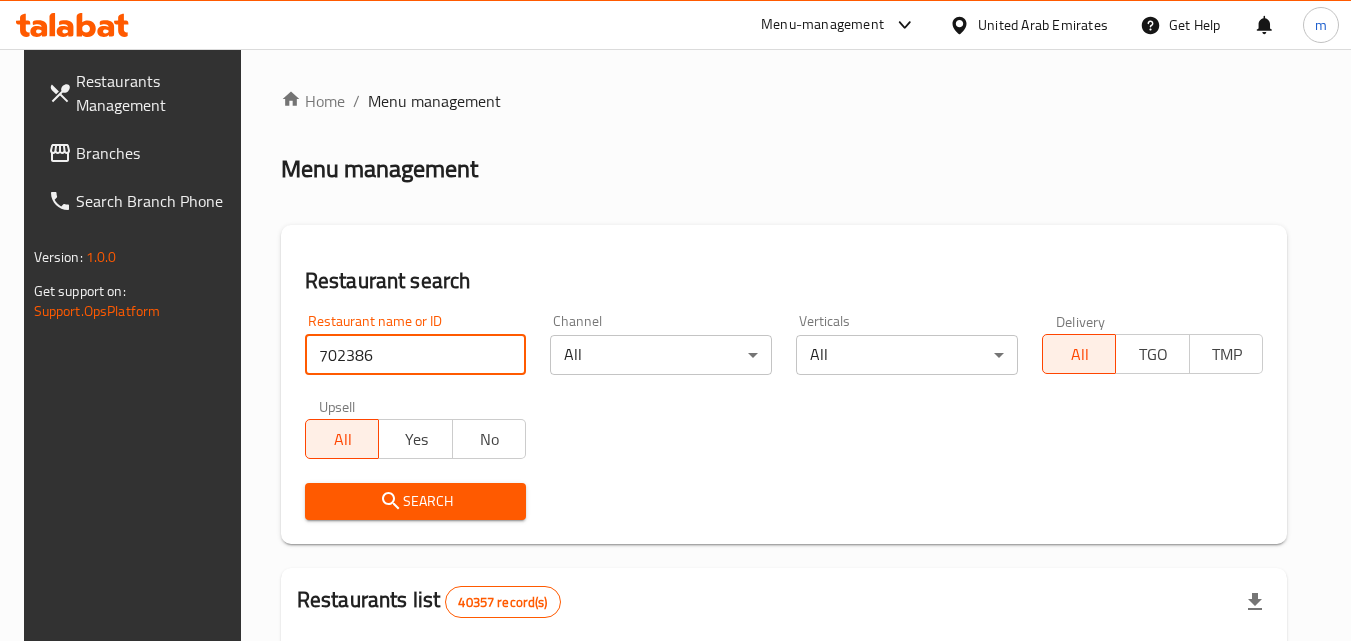 type on "702386" 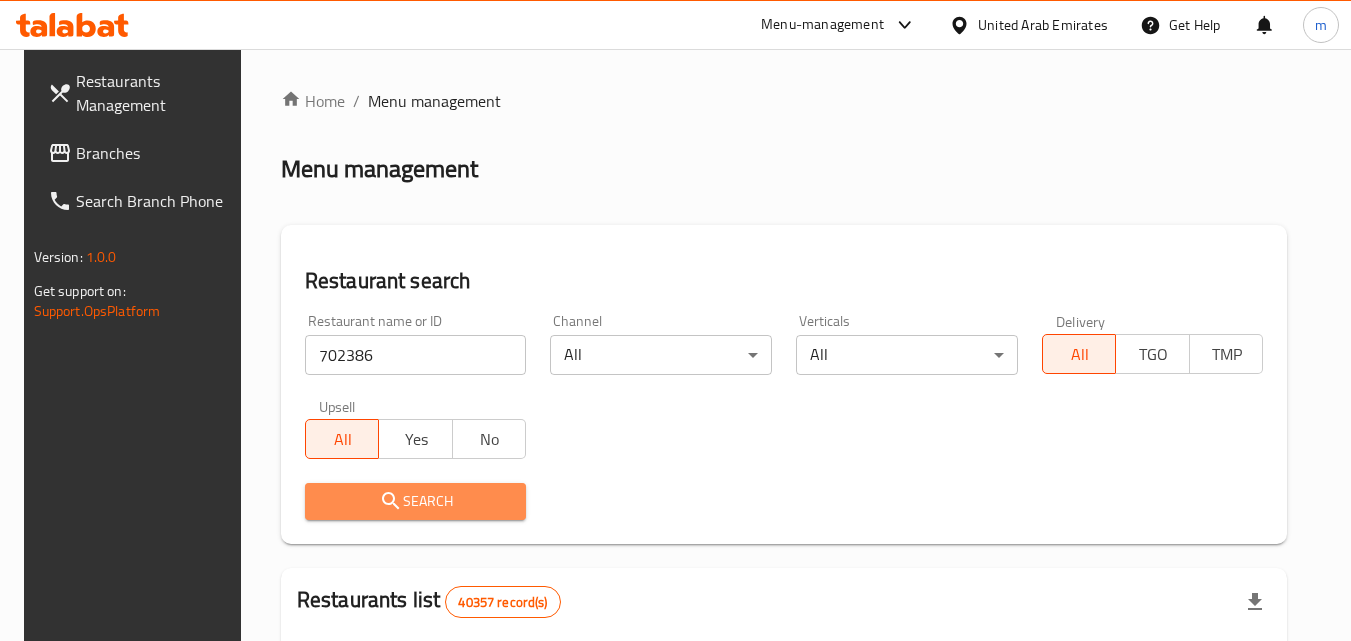 click on "Search" at bounding box center [416, 501] 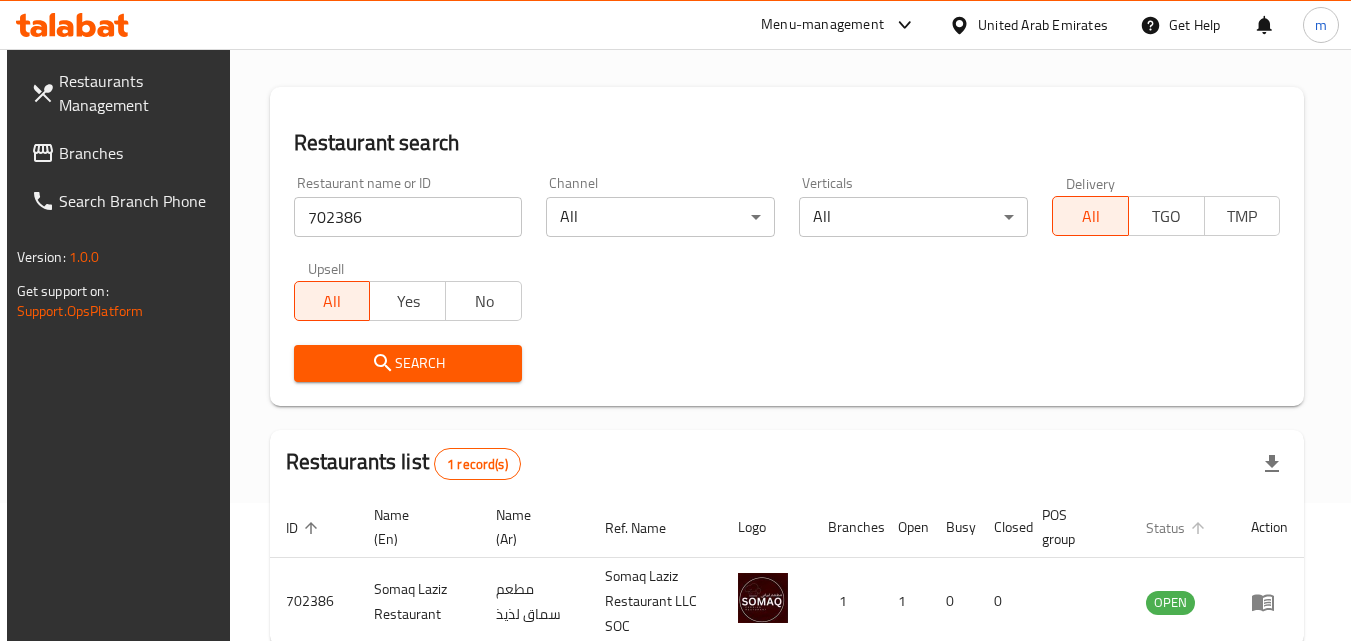 scroll, scrollTop: 251, scrollLeft: 0, axis: vertical 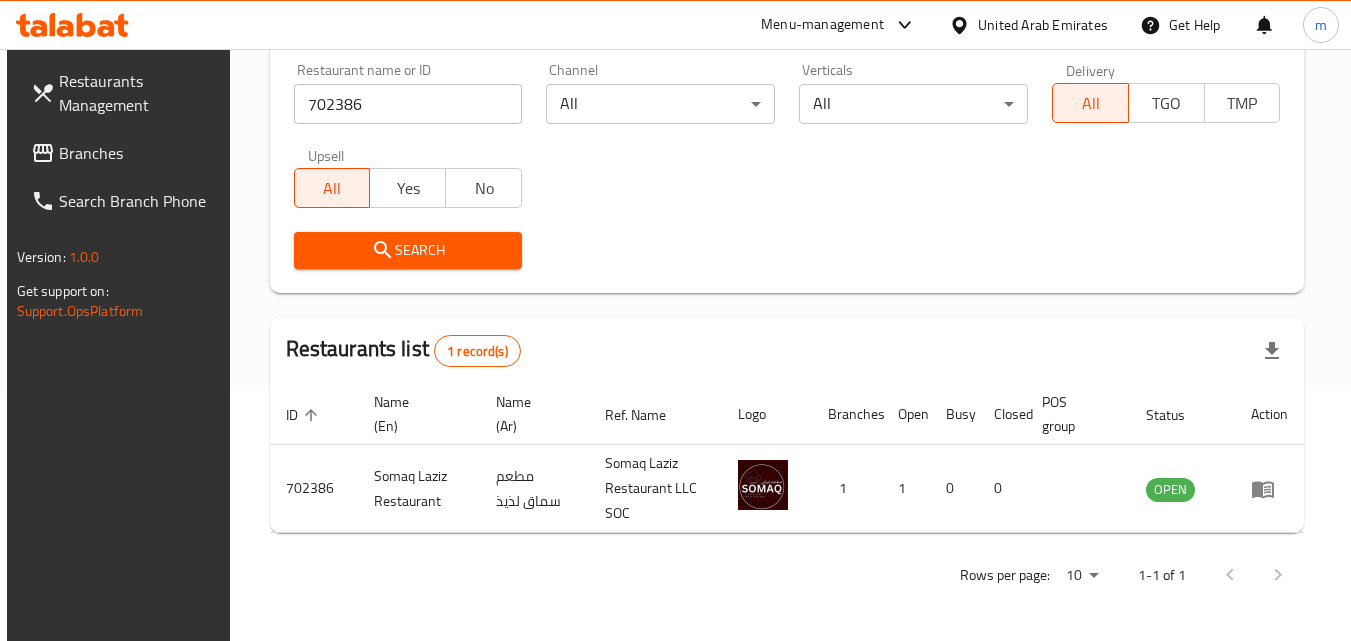 click on "Branches" at bounding box center [138, 153] 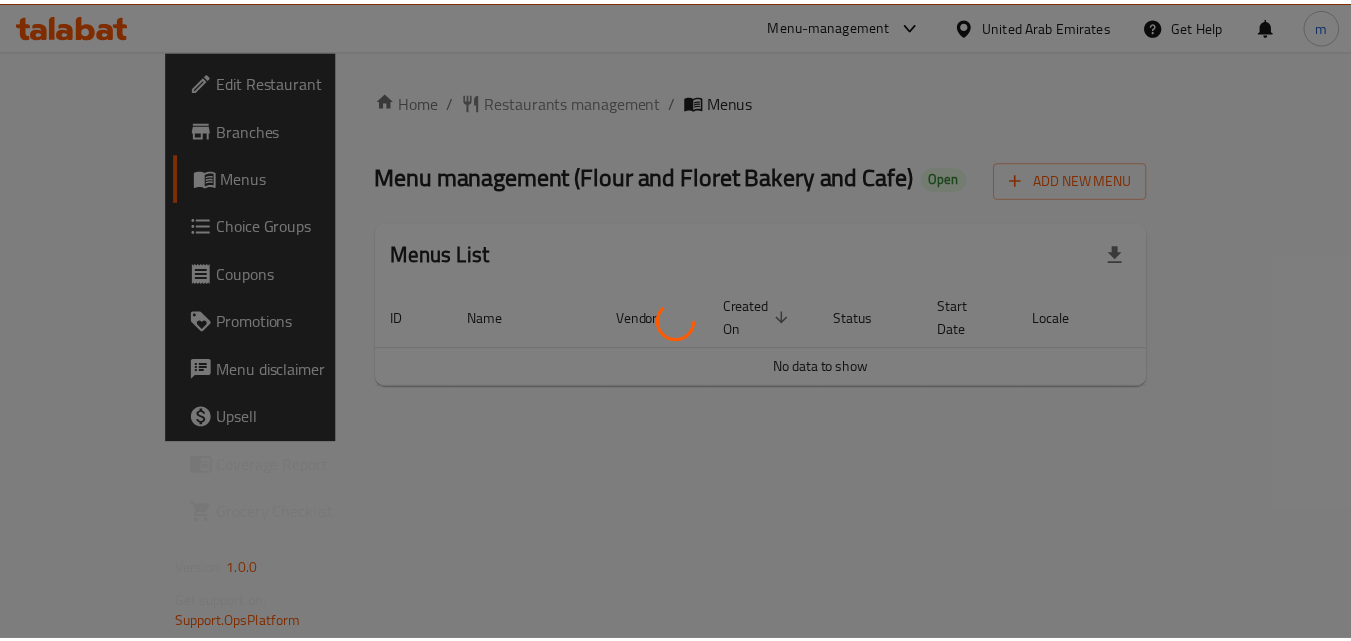 scroll, scrollTop: 0, scrollLeft: 0, axis: both 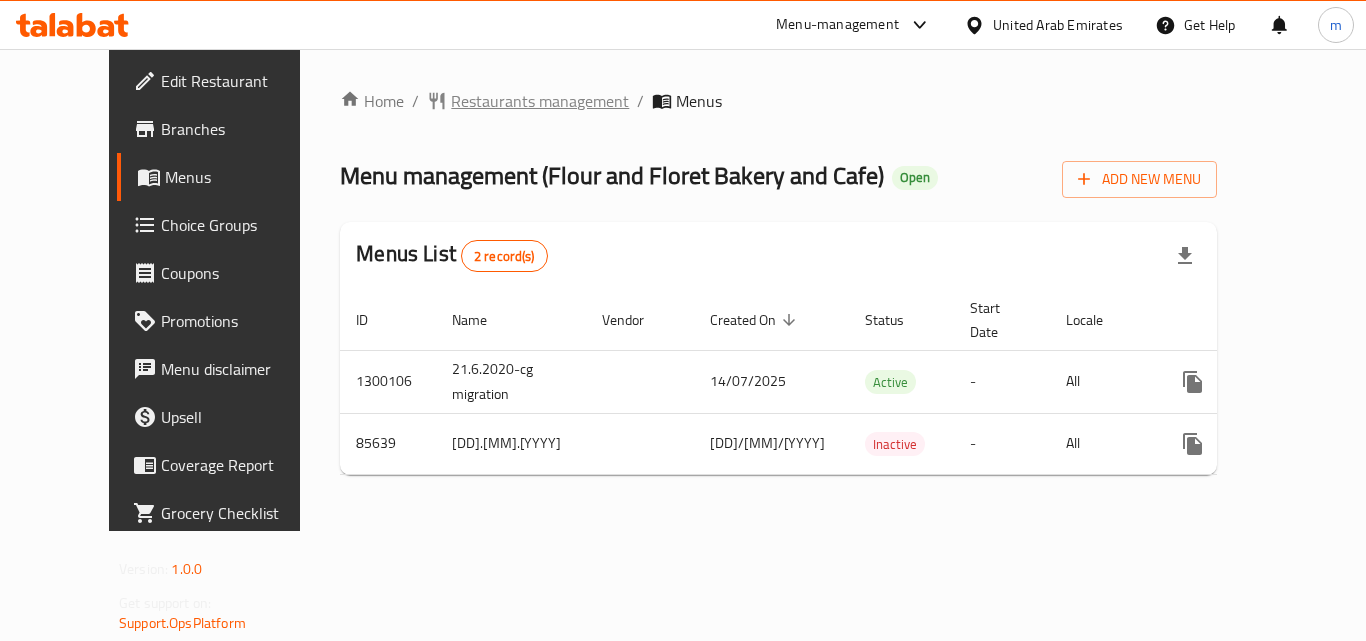 click on "Restaurants management" at bounding box center (540, 101) 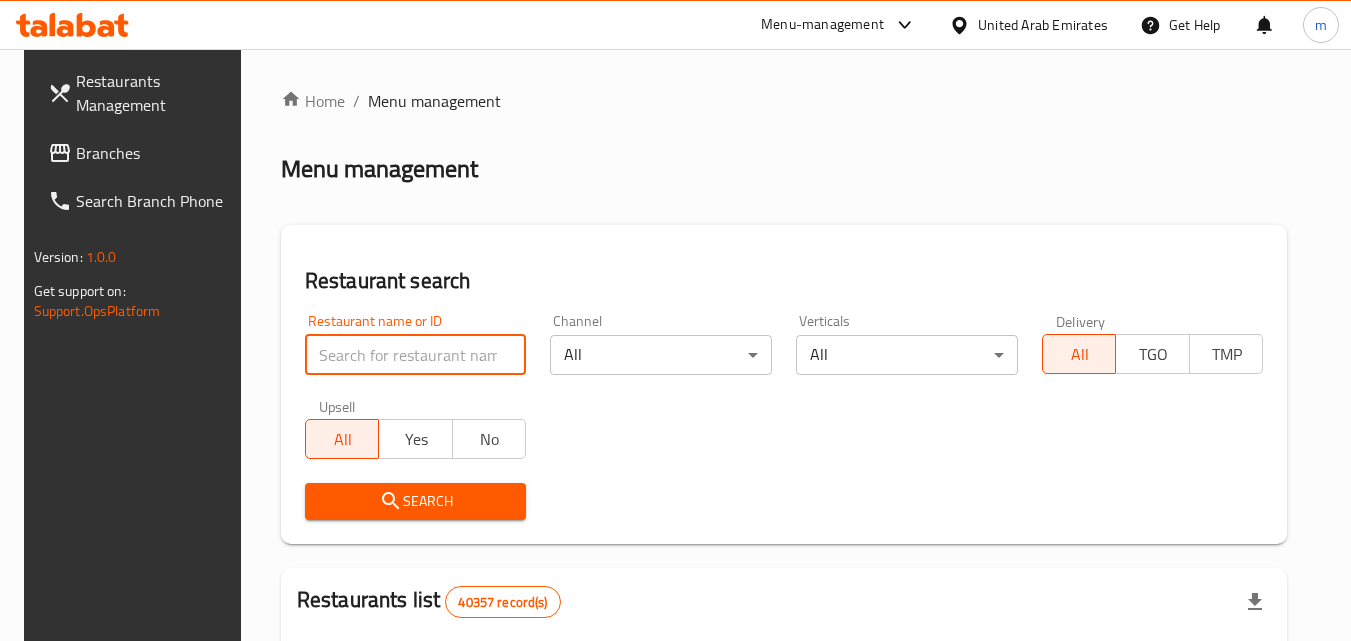 click at bounding box center [416, 355] 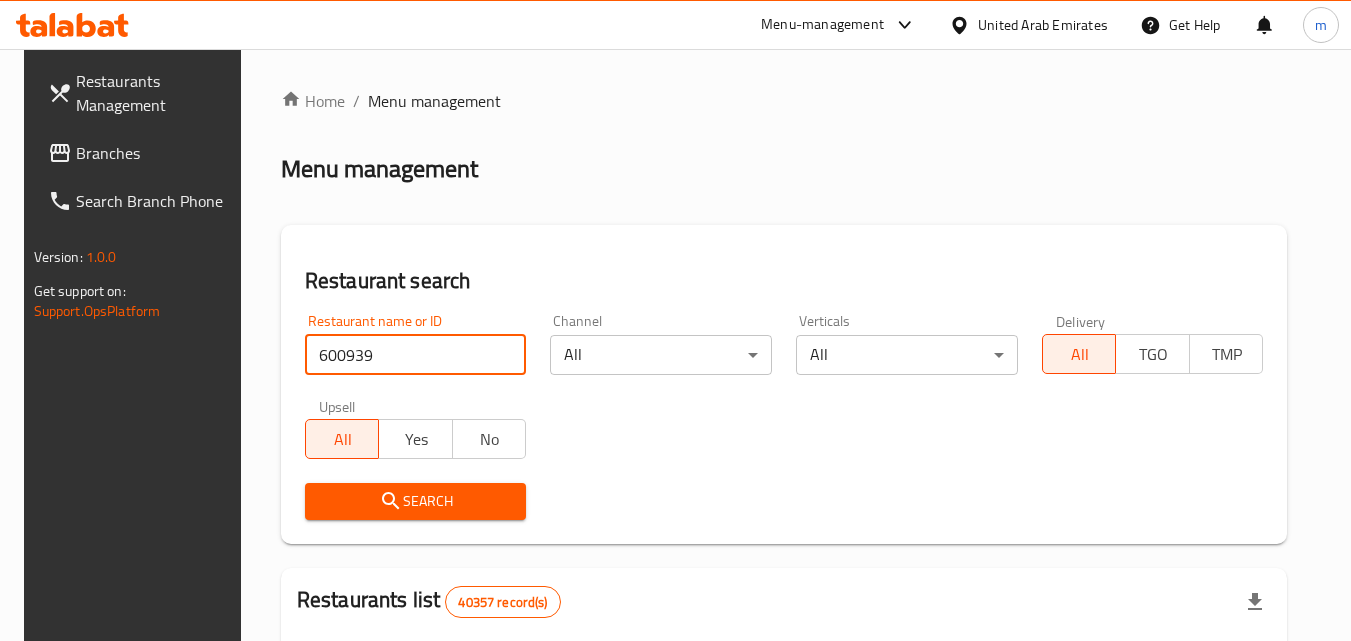 type on "600939" 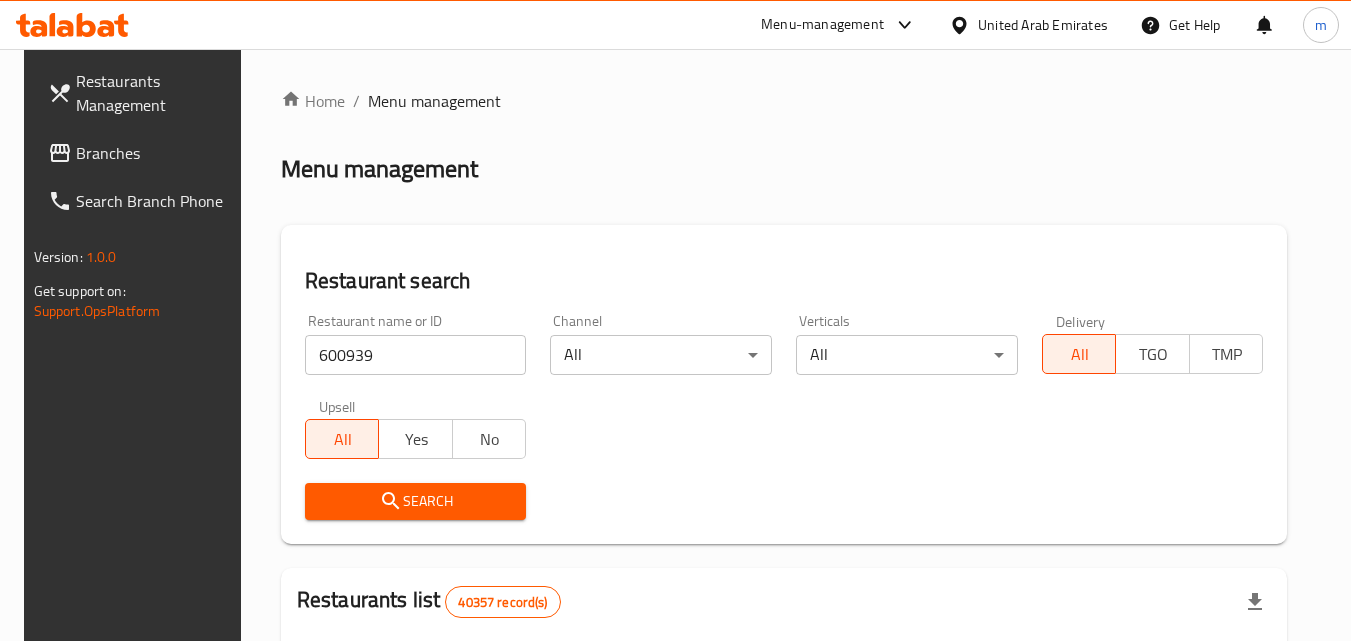 click on "Search" at bounding box center (416, 501) 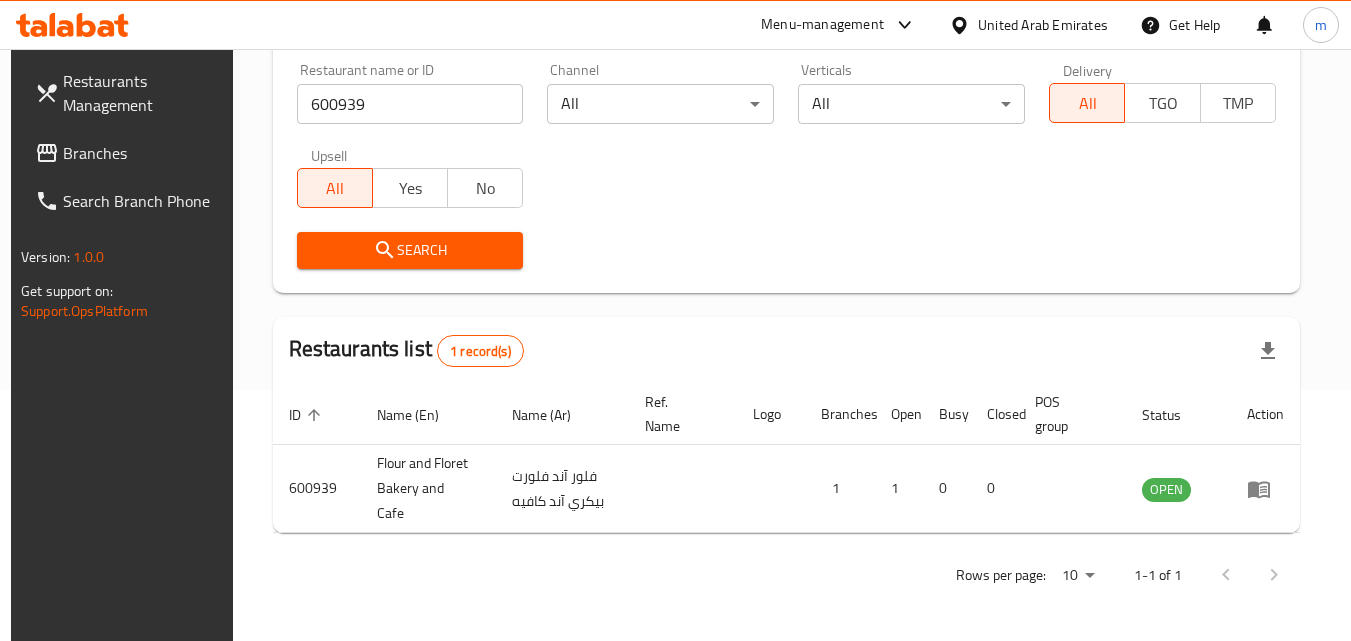 scroll, scrollTop: 251, scrollLeft: 0, axis: vertical 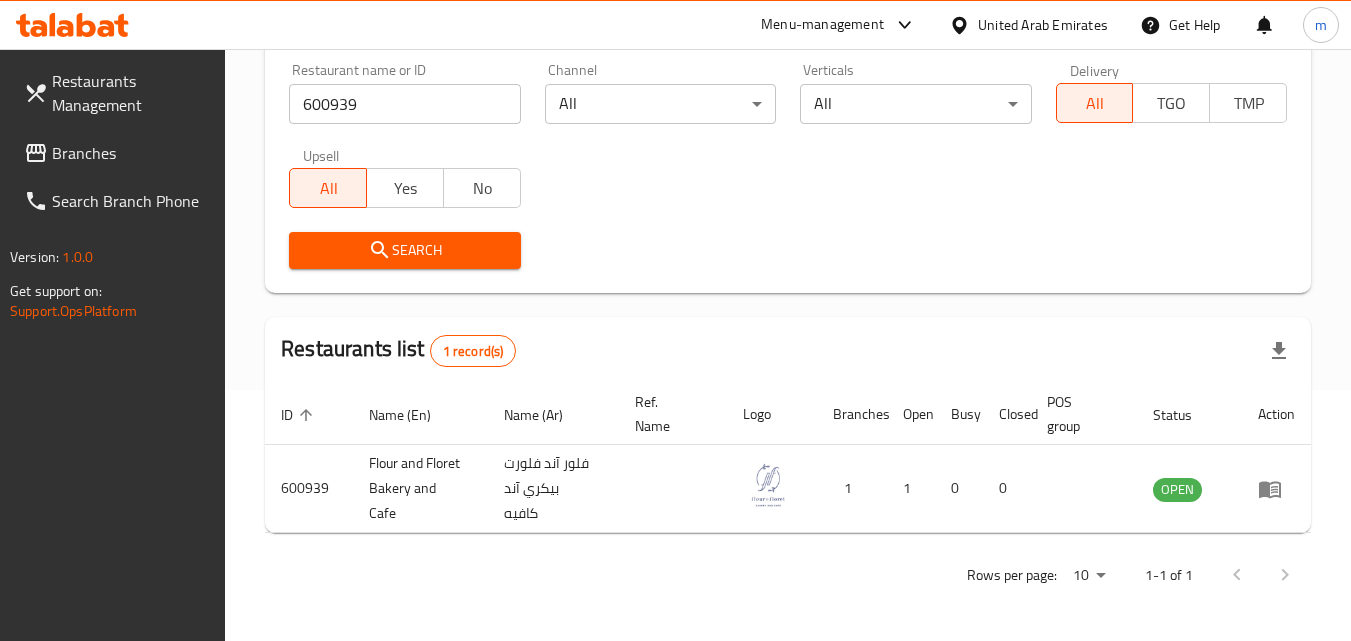 click on "United Arab Emirates" at bounding box center (1043, 25) 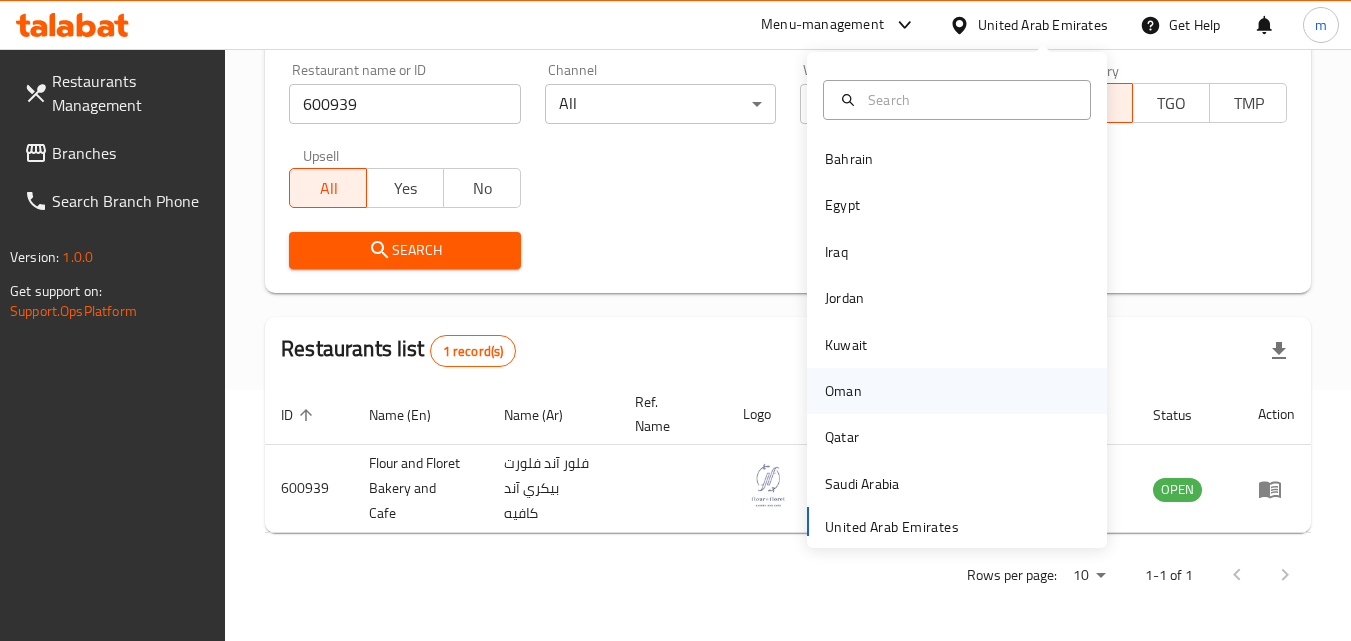 click on "Oman" at bounding box center [843, 391] 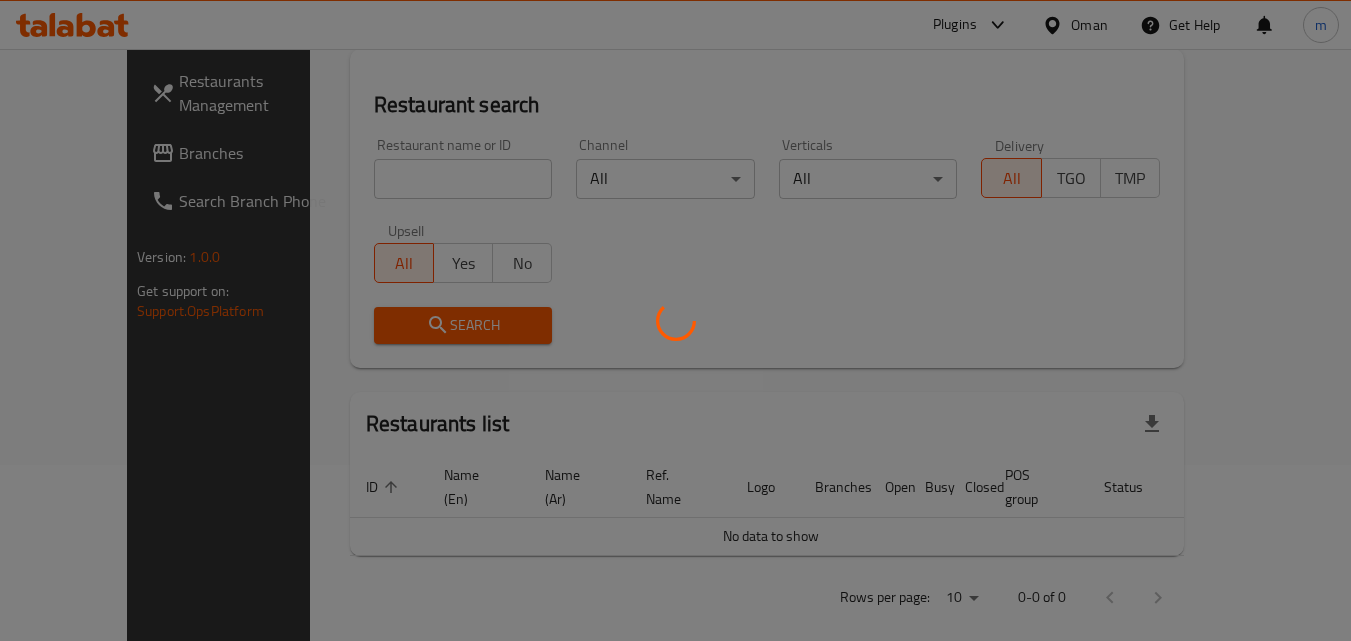 scroll, scrollTop: 251, scrollLeft: 0, axis: vertical 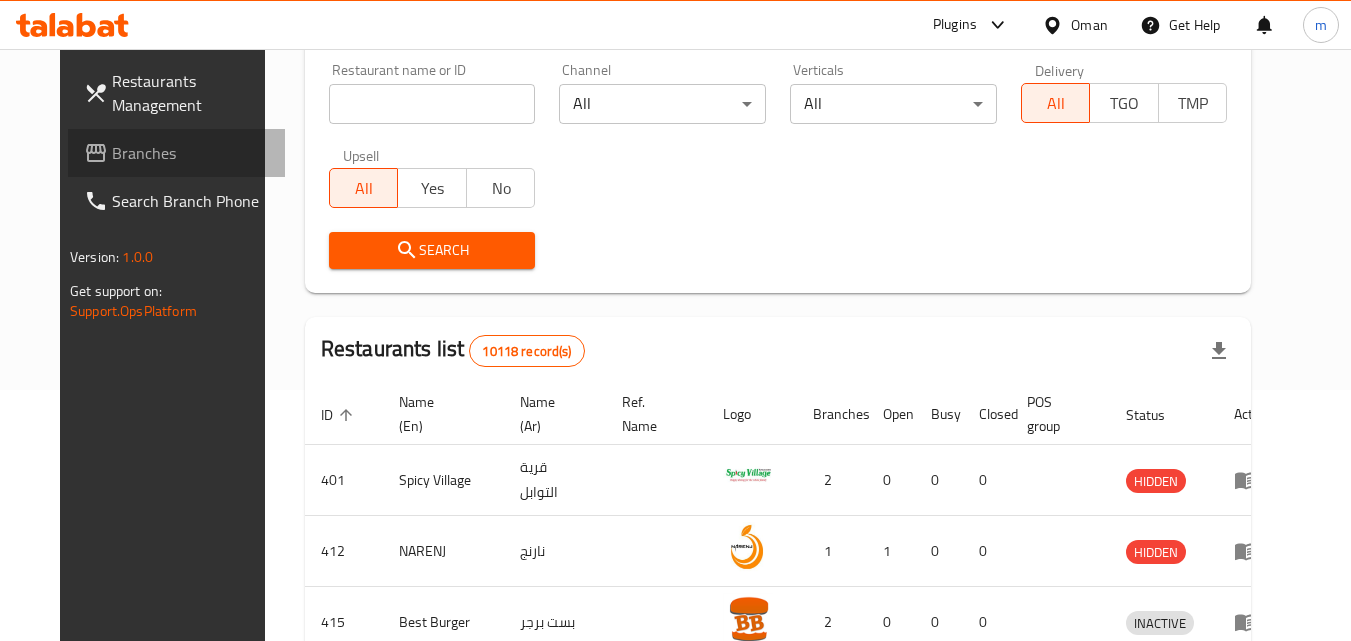 click on "Branches" at bounding box center (191, 153) 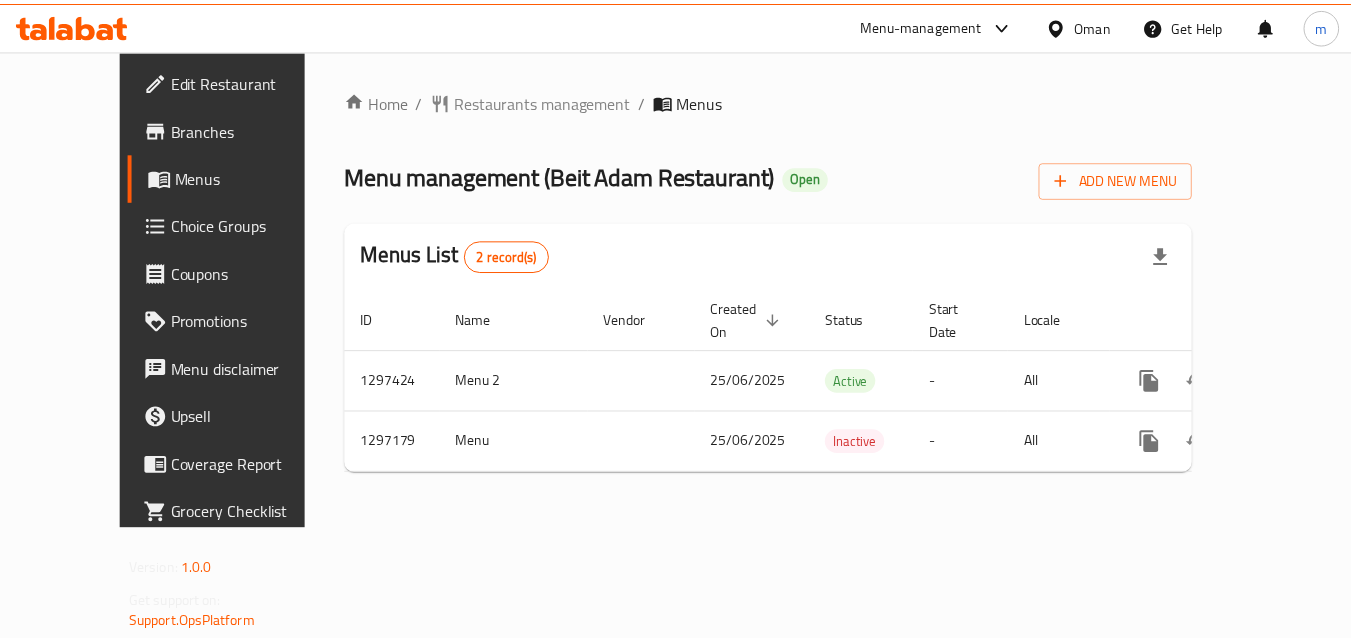 scroll, scrollTop: 0, scrollLeft: 0, axis: both 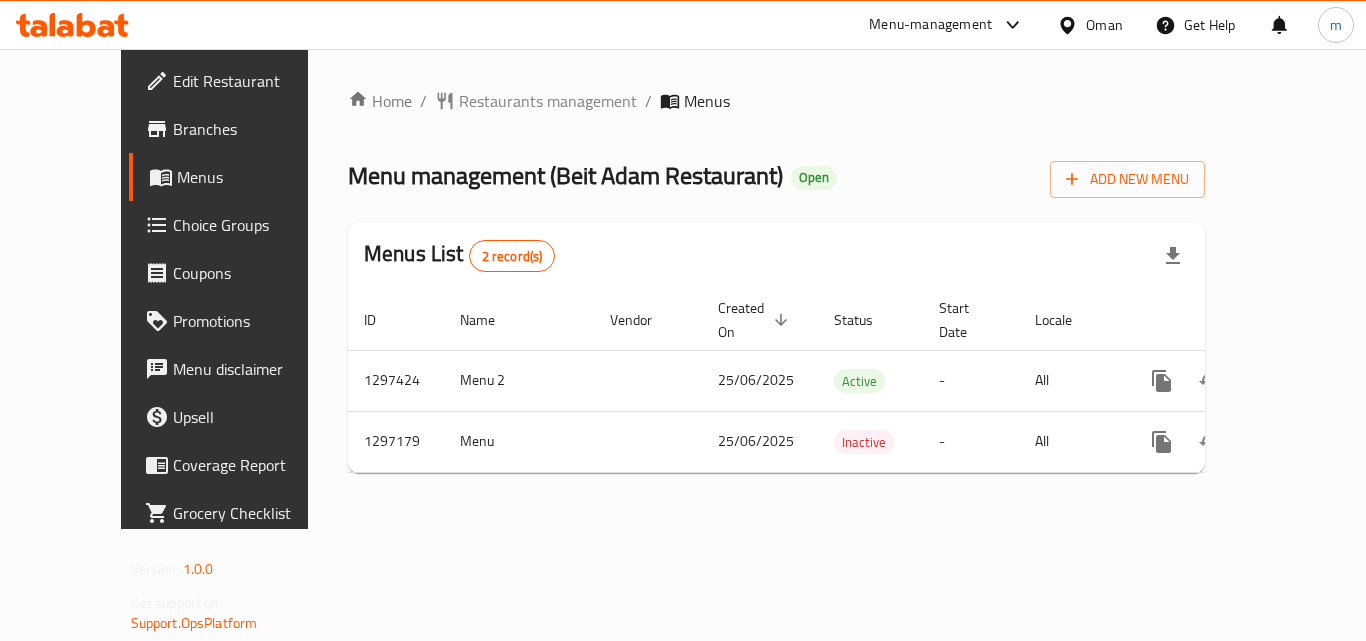 click on "Menu management ( Beit Adam Restaurant )" at bounding box center (565, 175) 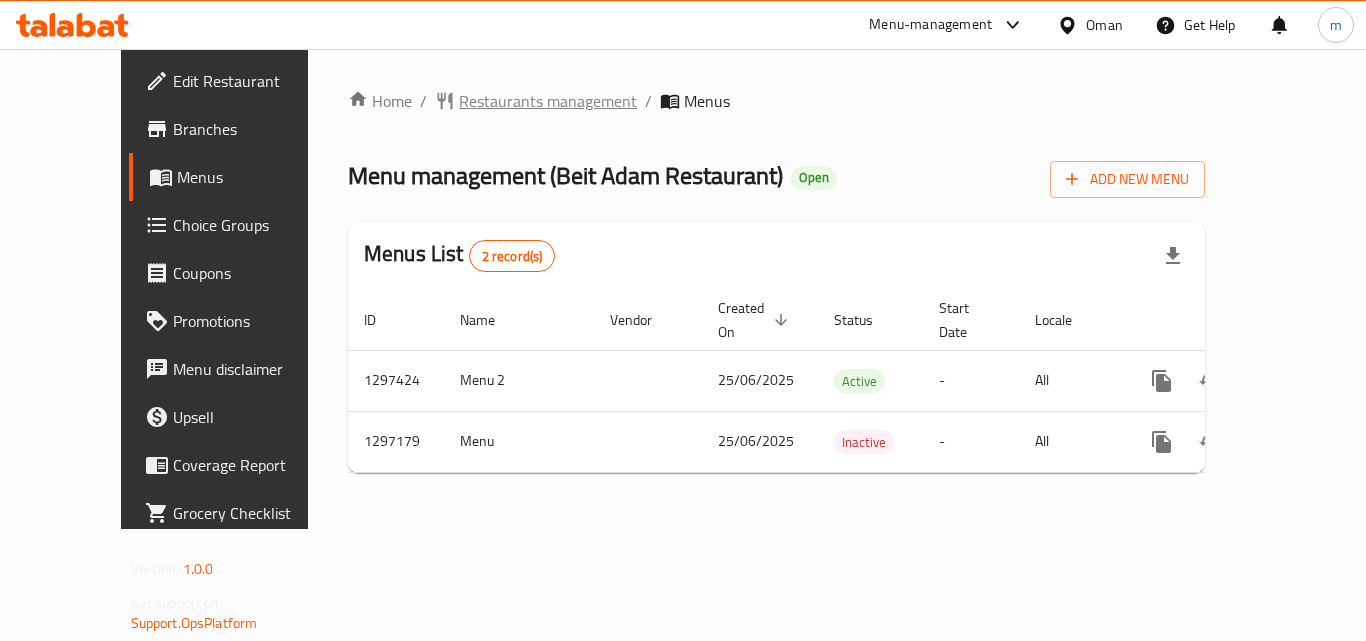 click on "Restaurants management" at bounding box center (548, 101) 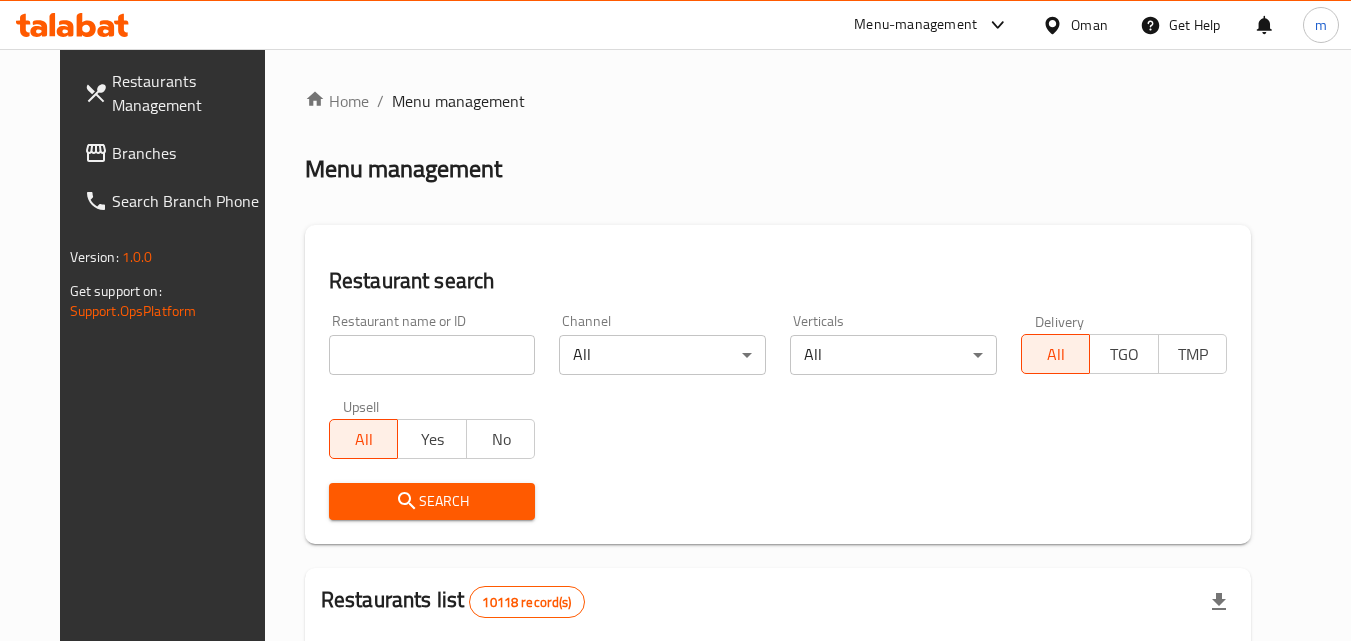click at bounding box center (432, 355) 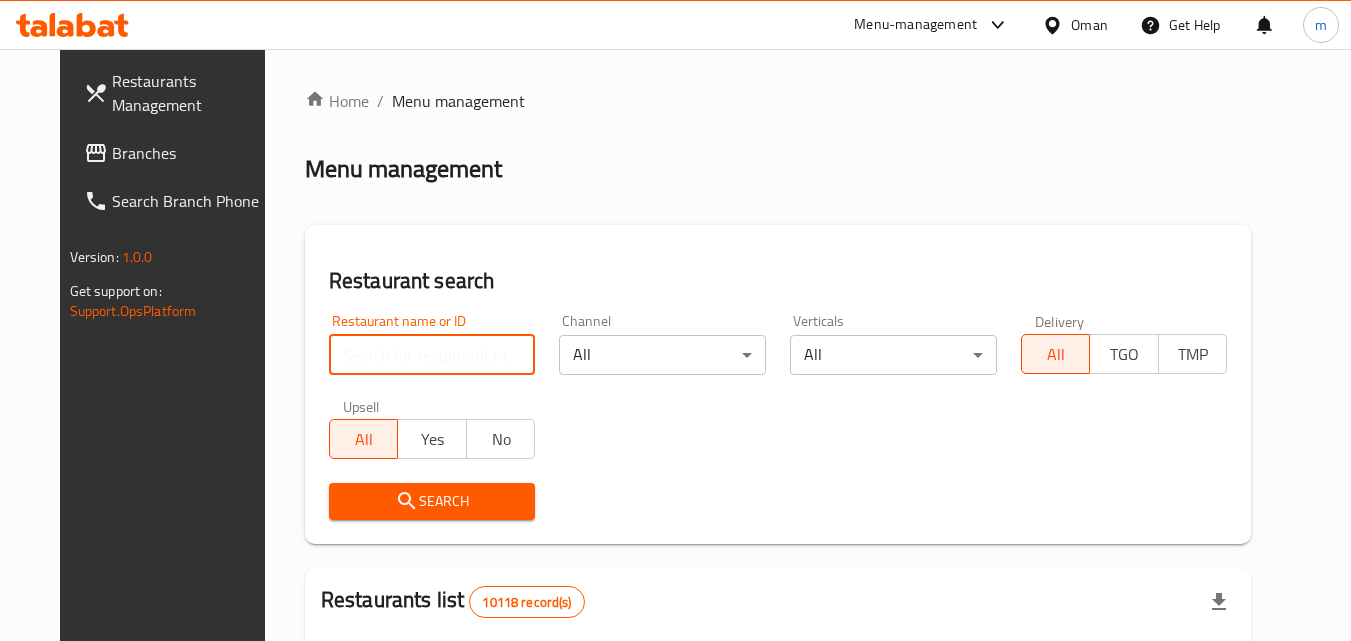 paste on "700402" 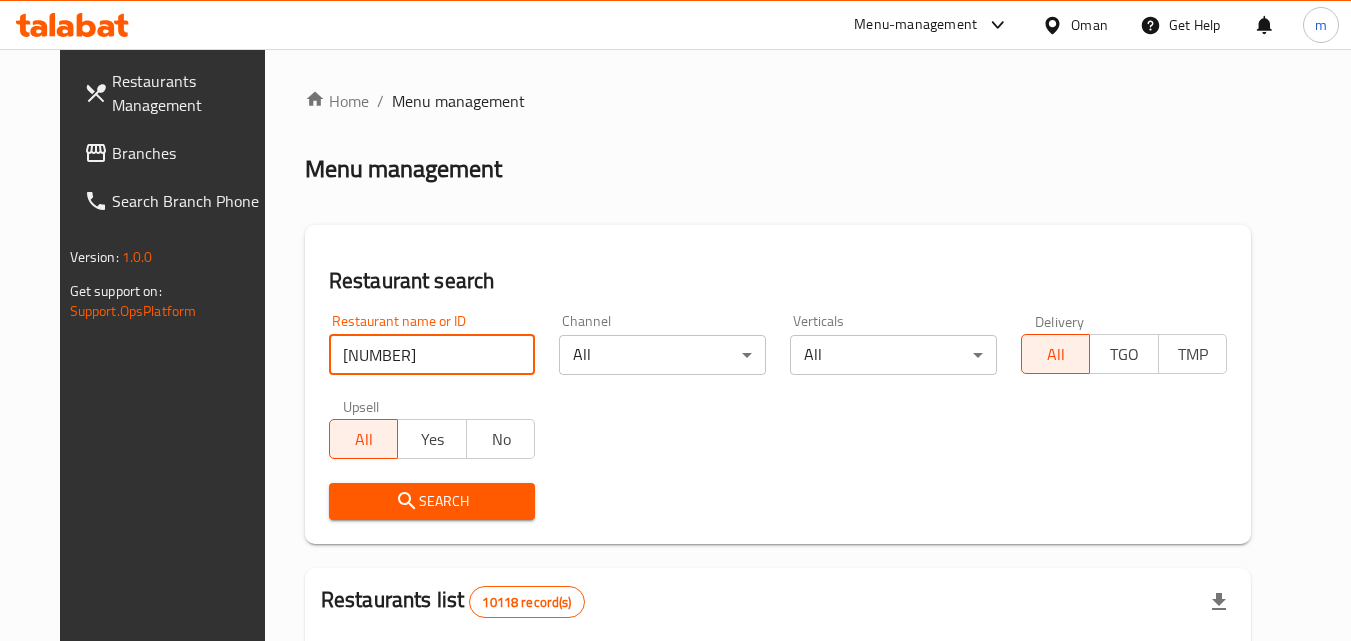 type on "700402" 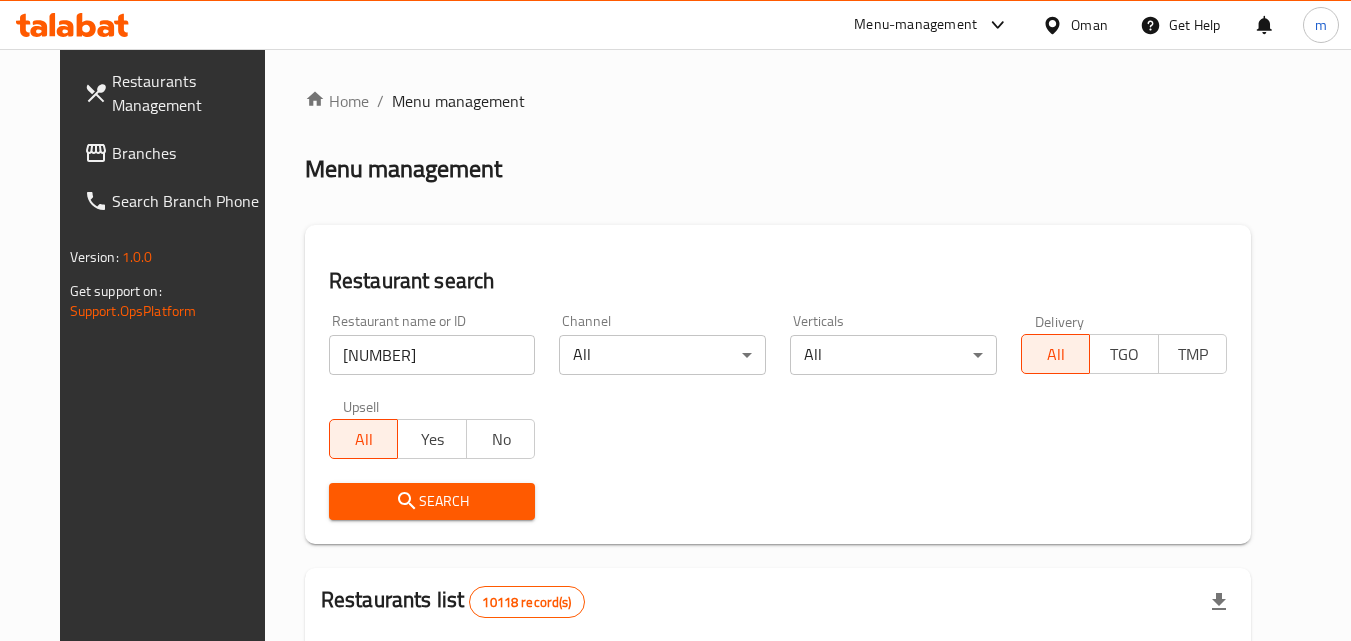 click on "Search" at bounding box center (432, 501) 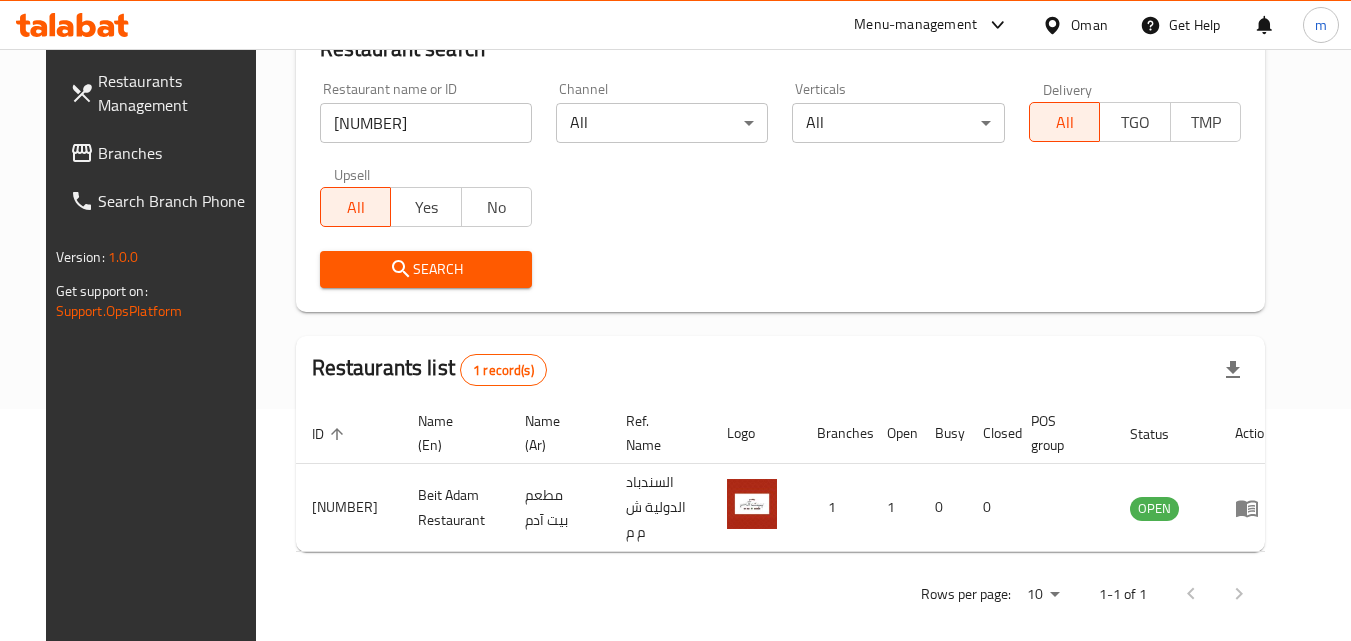 scroll, scrollTop: 234, scrollLeft: 0, axis: vertical 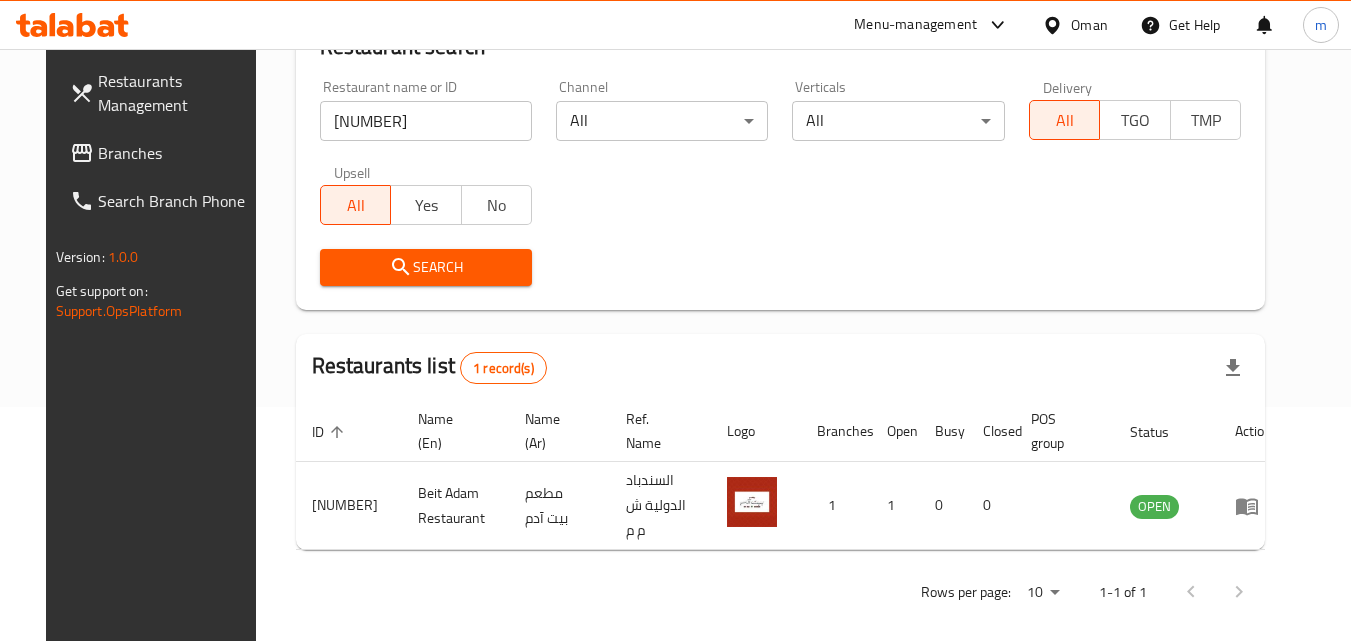 click on "Branches" at bounding box center (177, 153) 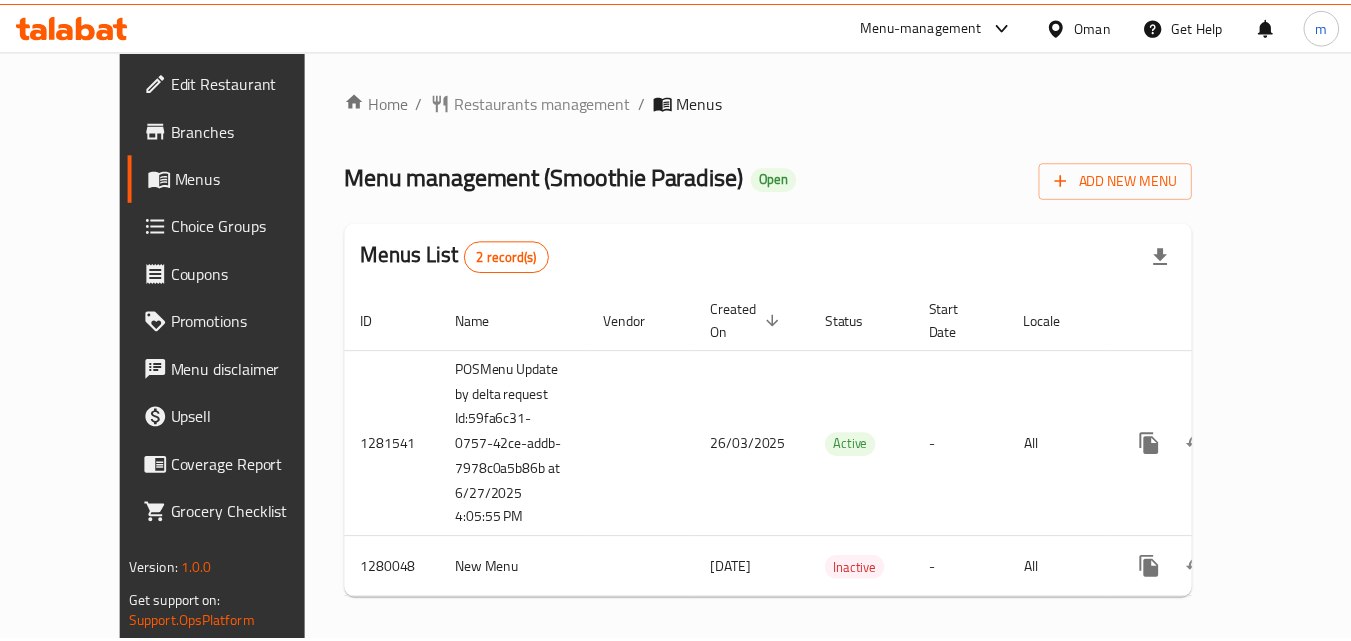 scroll, scrollTop: 0, scrollLeft: 0, axis: both 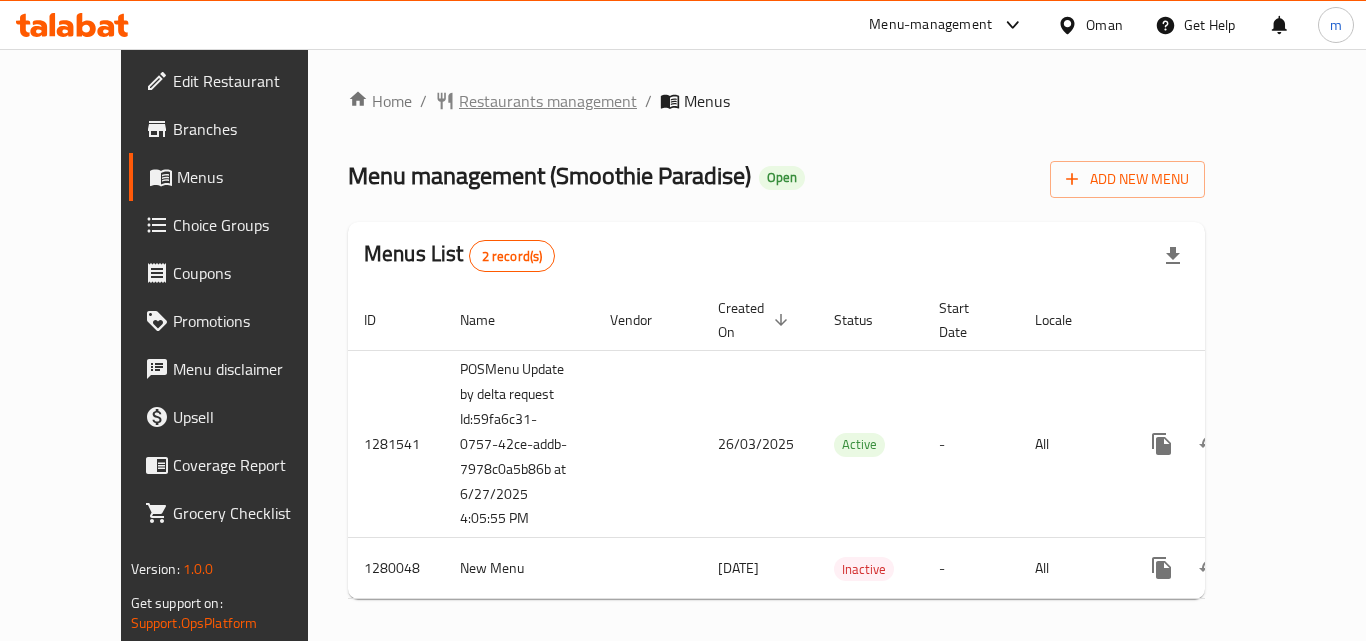 click on "Restaurants management" at bounding box center [548, 101] 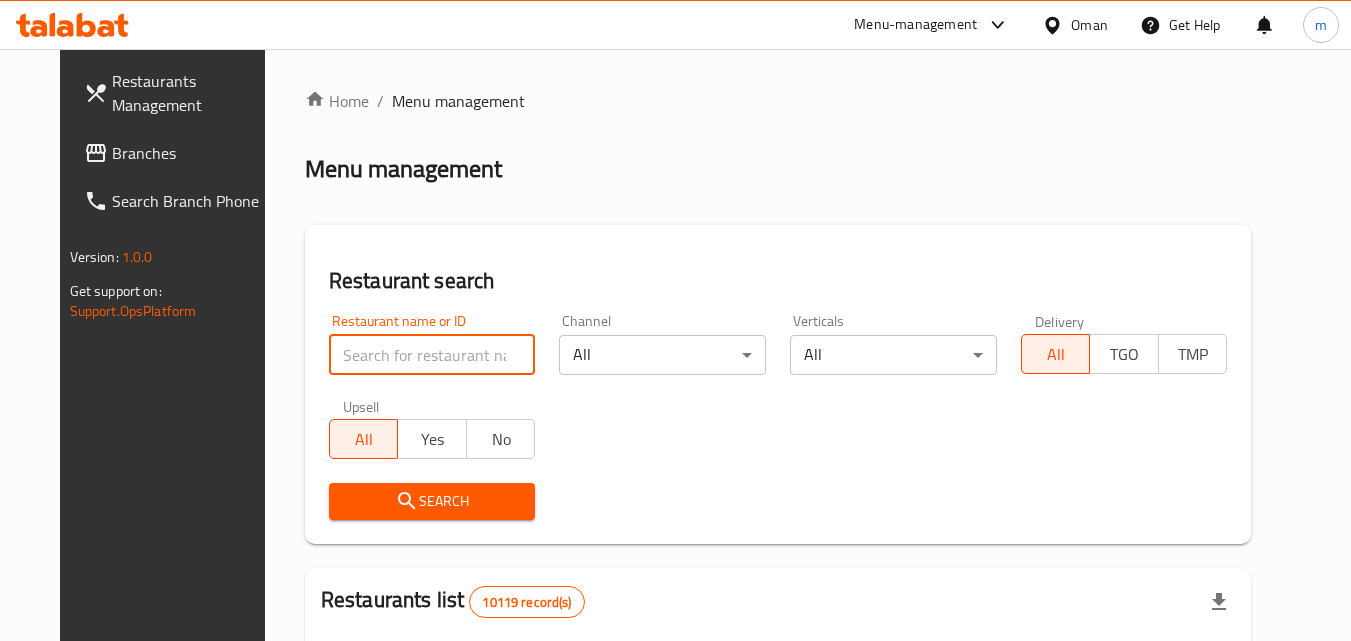 click at bounding box center (432, 355) 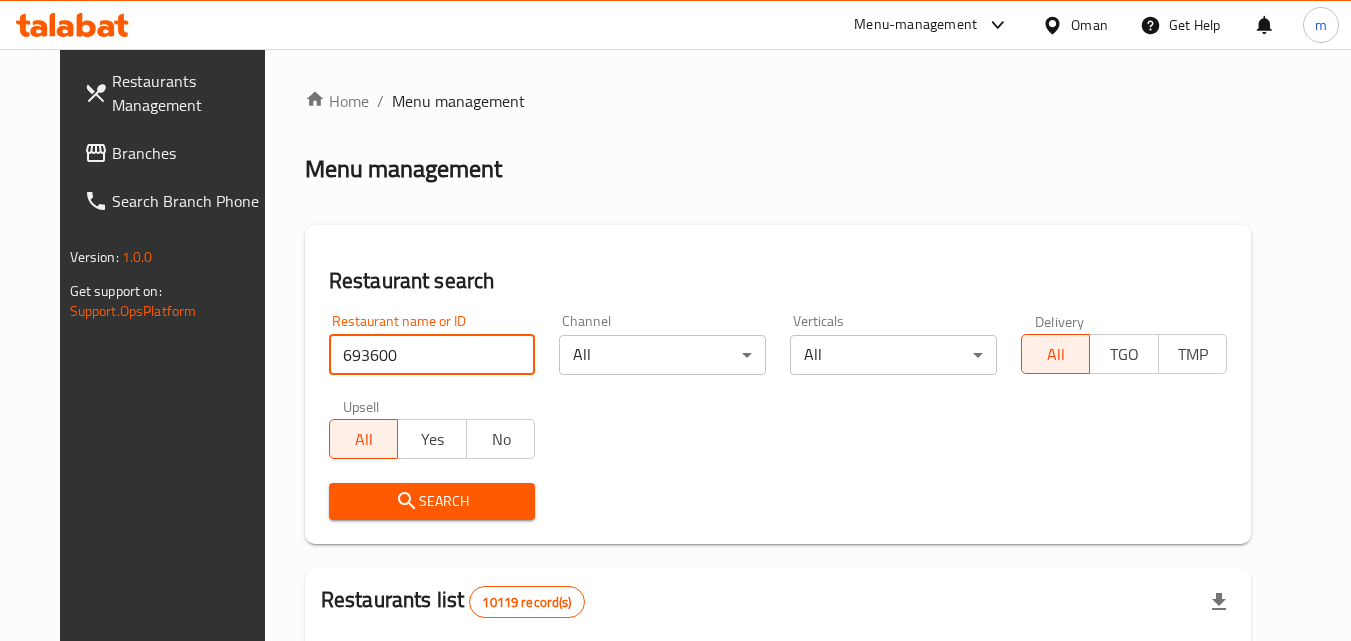 type on "693600" 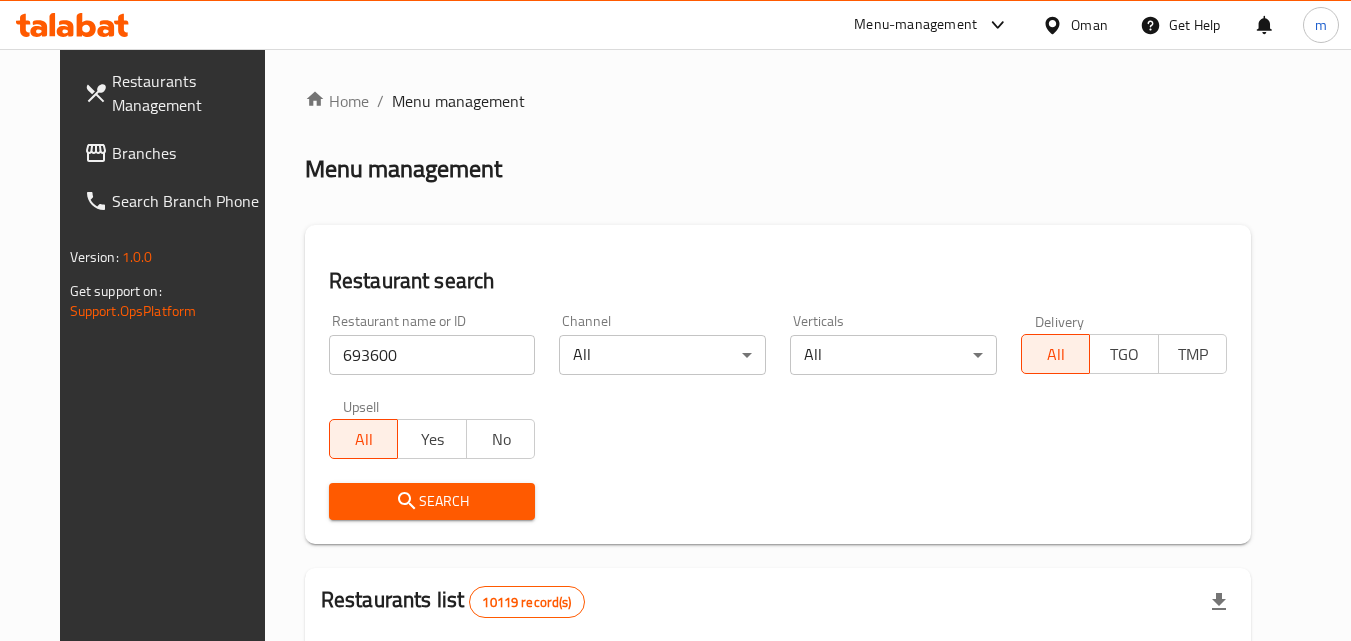click on "Search" at bounding box center (432, 501) 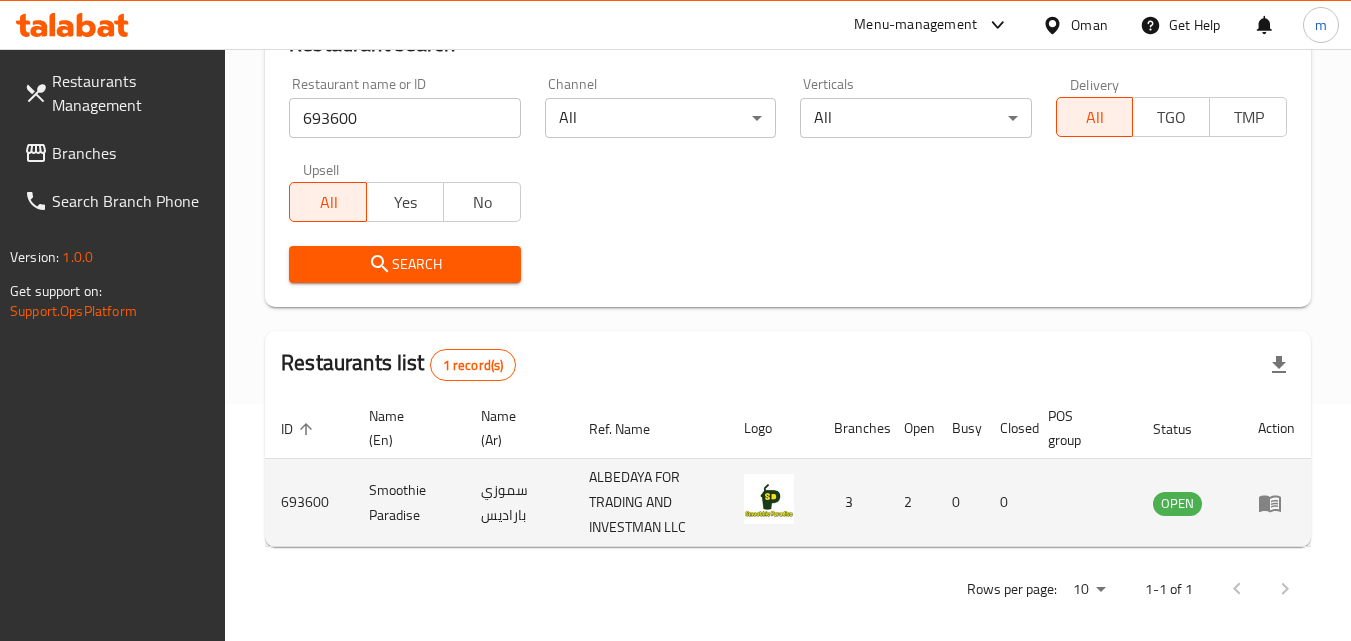 scroll, scrollTop: 251, scrollLeft: 0, axis: vertical 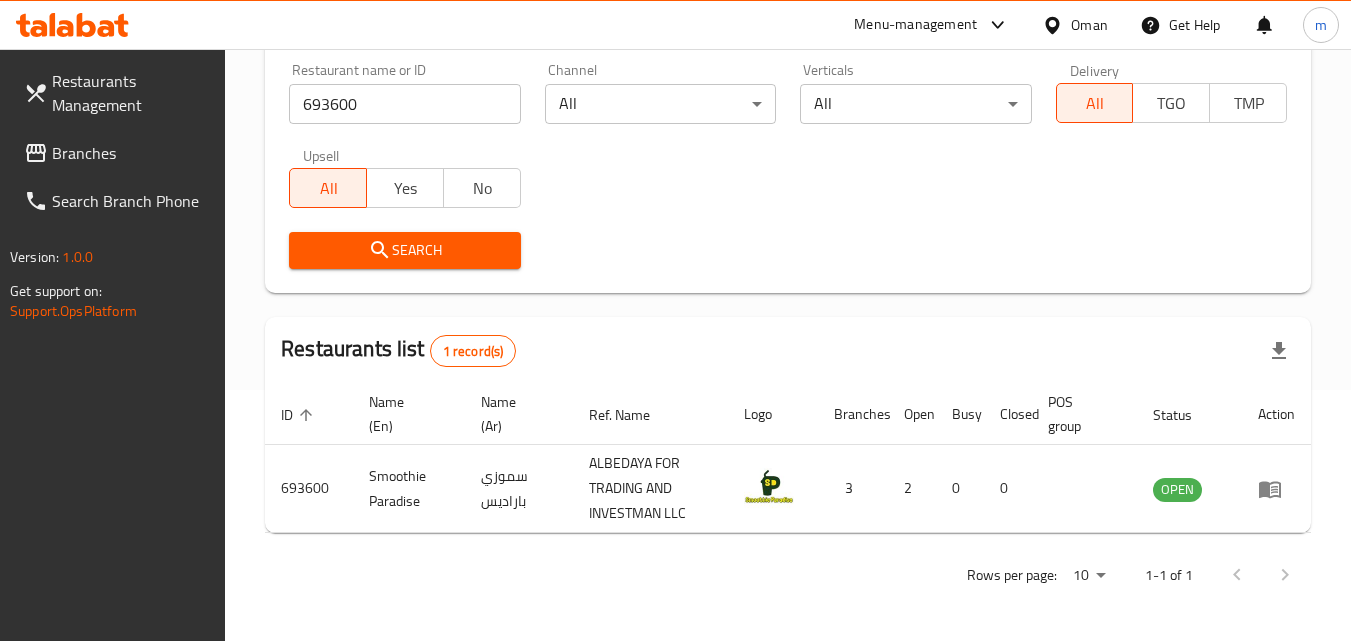 click on "Oman" at bounding box center (1089, 25) 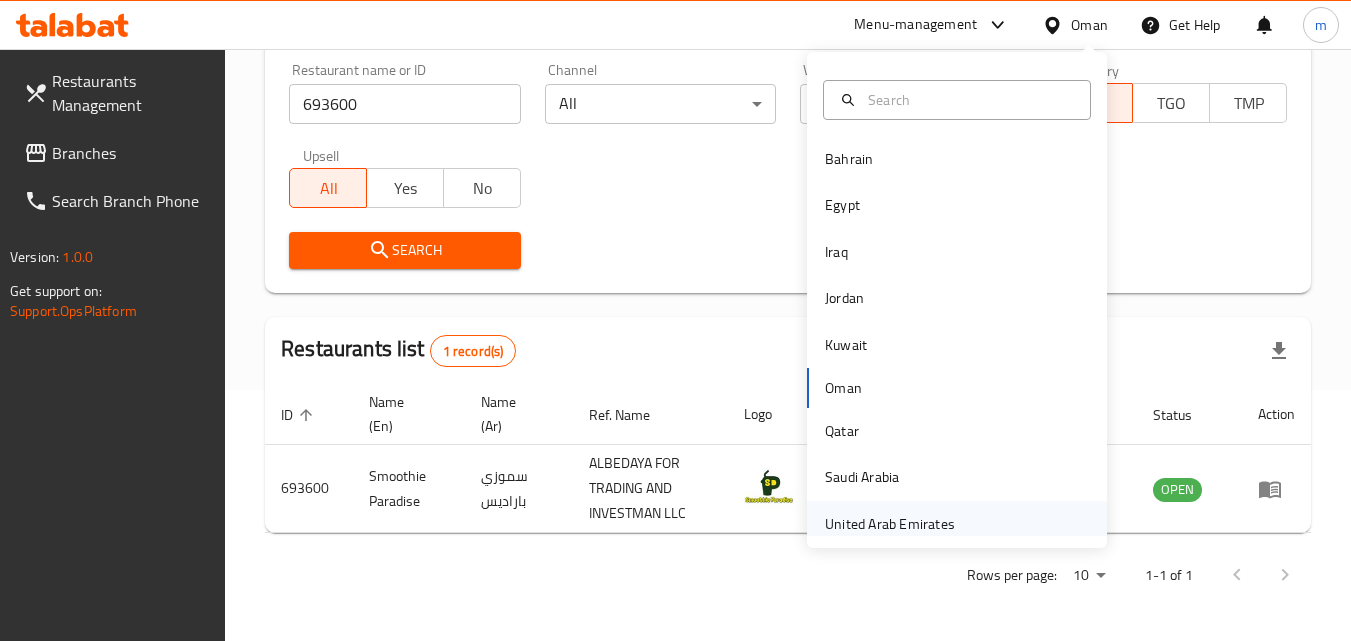 click on "United Arab Emirates" at bounding box center [890, 524] 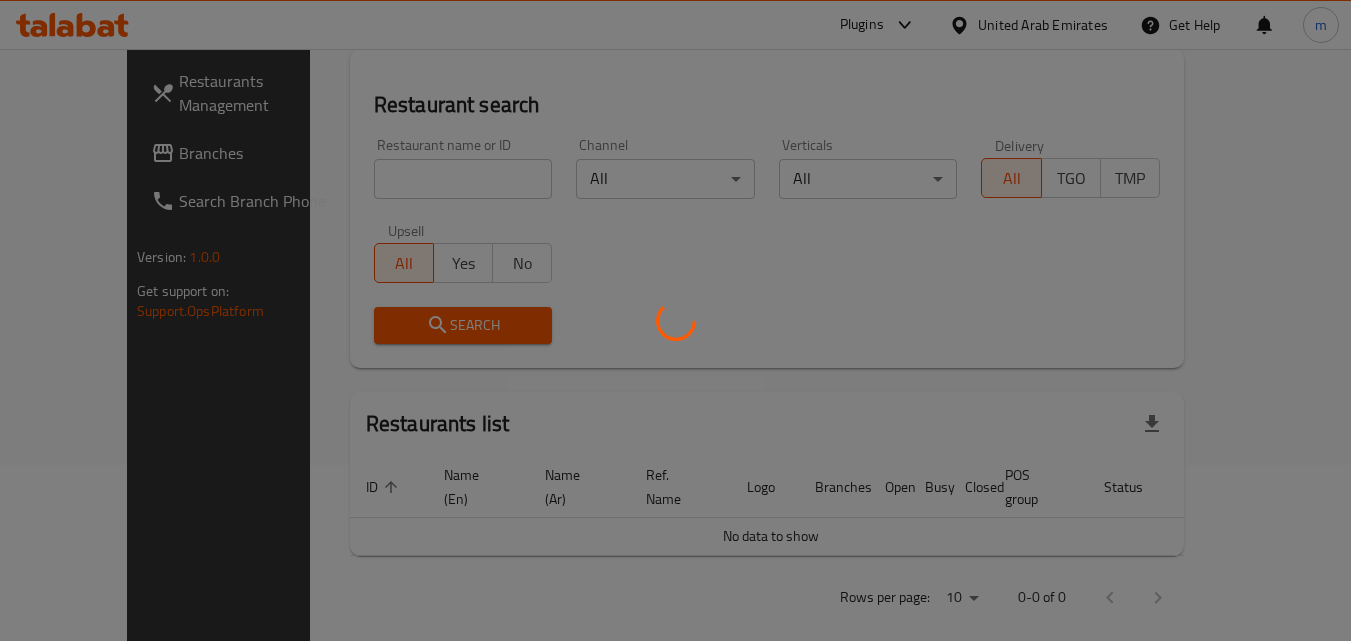 scroll, scrollTop: 251, scrollLeft: 0, axis: vertical 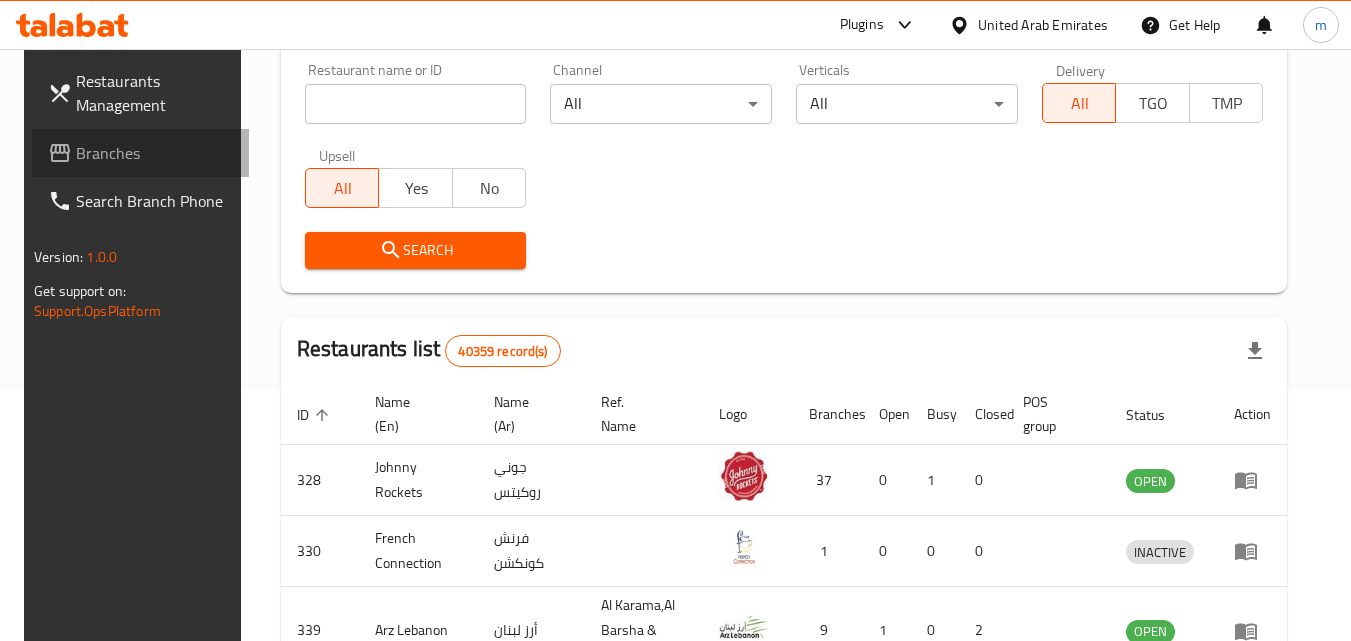 click on "Branches" at bounding box center (155, 153) 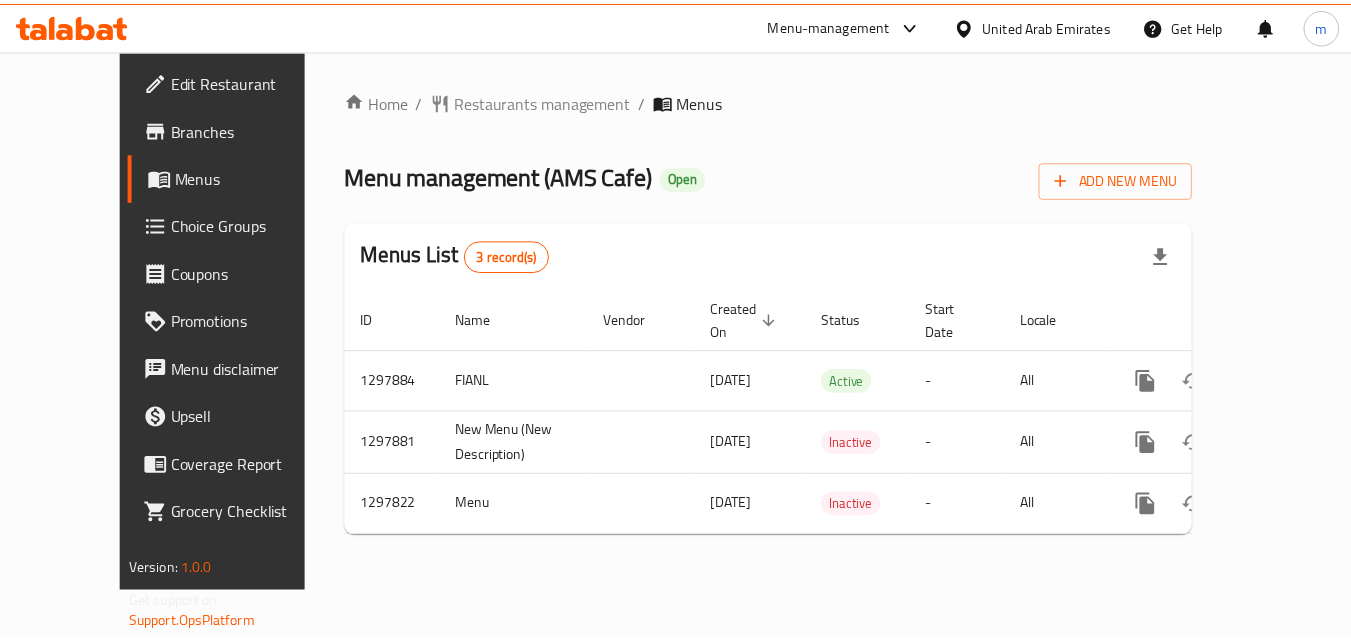 scroll, scrollTop: 0, scrollLeft: 0, axis: both 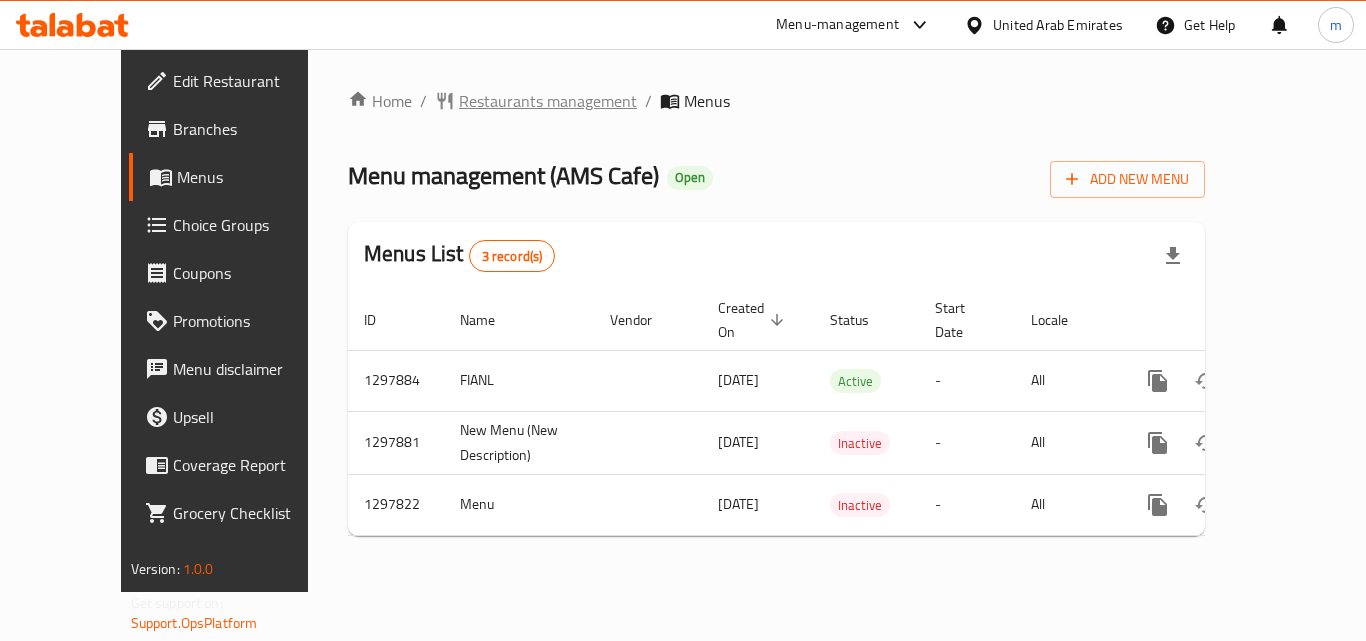 click on "Restaurants management" at bounding box center [548, 101] 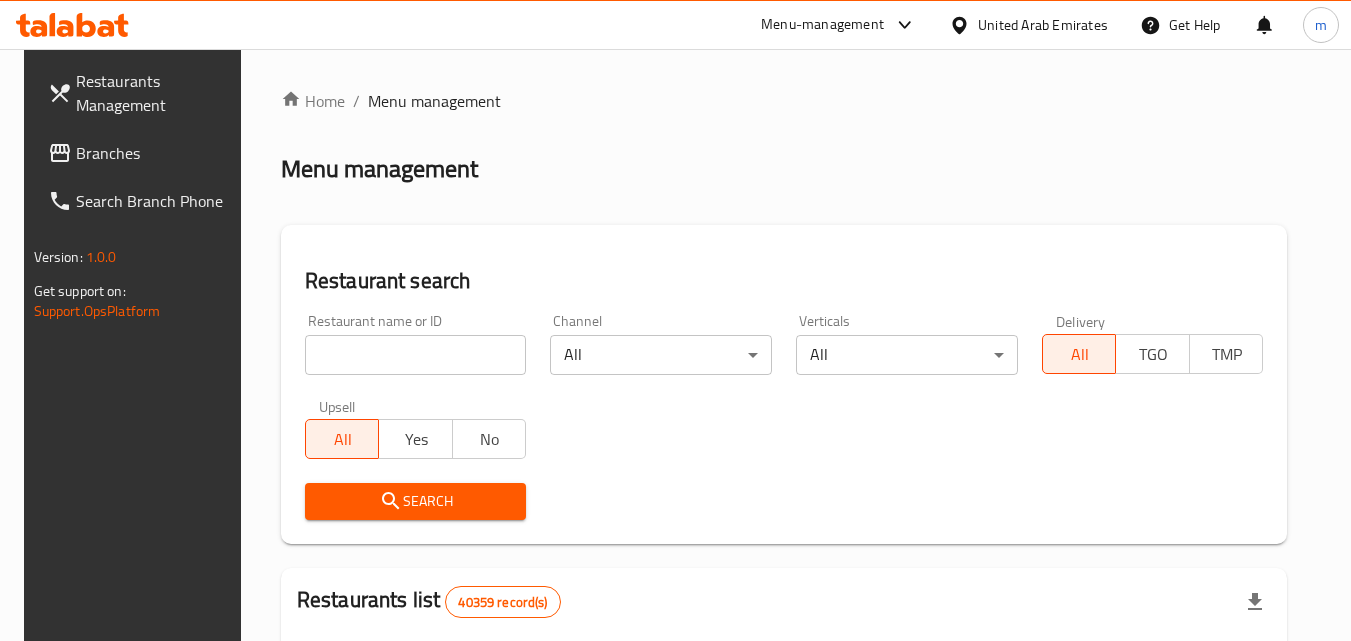 click at bounding box center (675, 320) 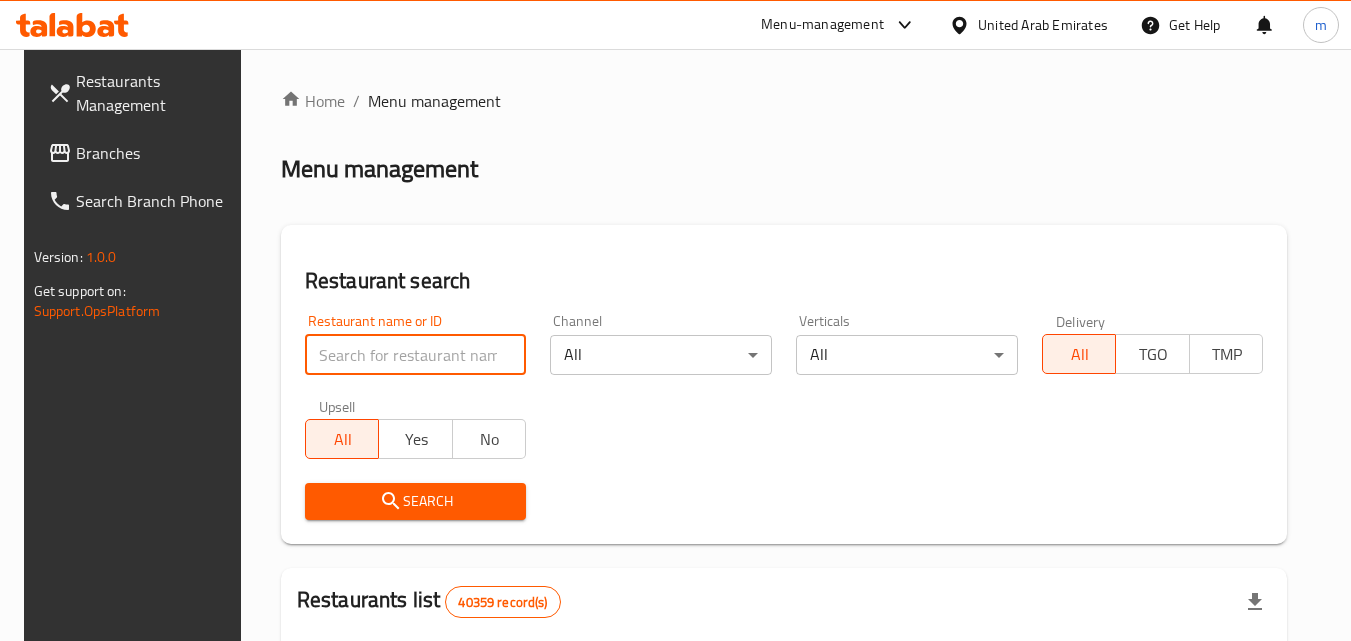 click at bounding box center (416, 355) 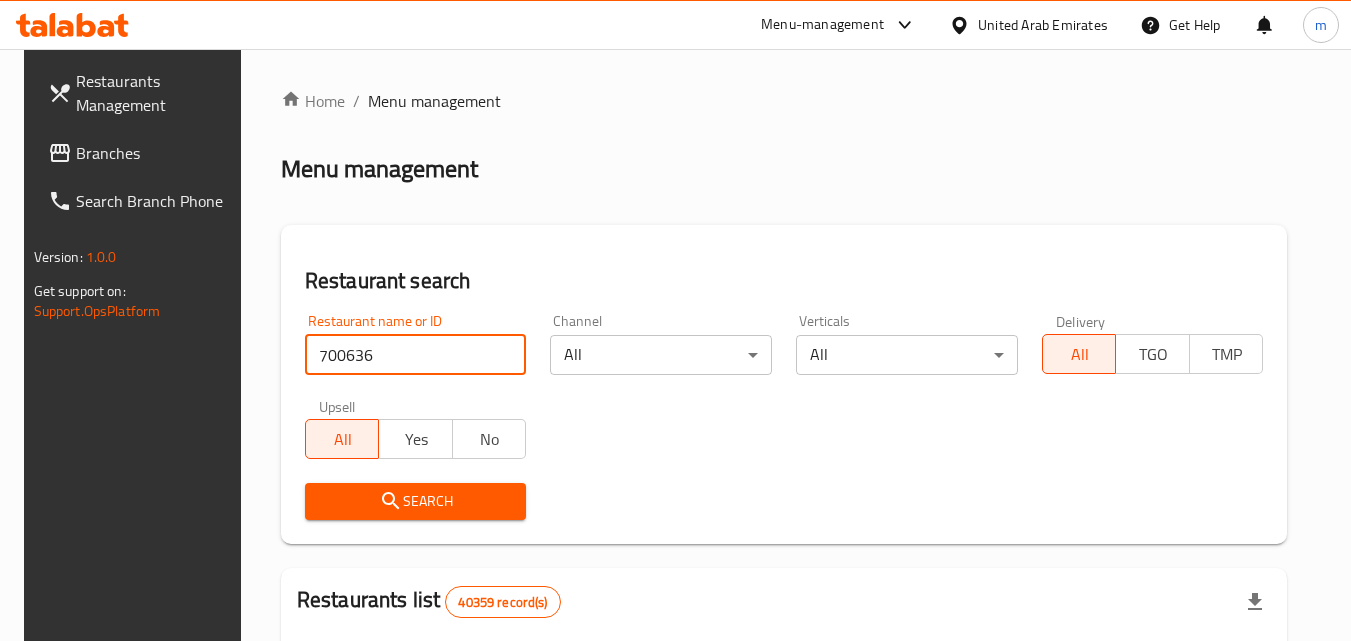 type on "700636" 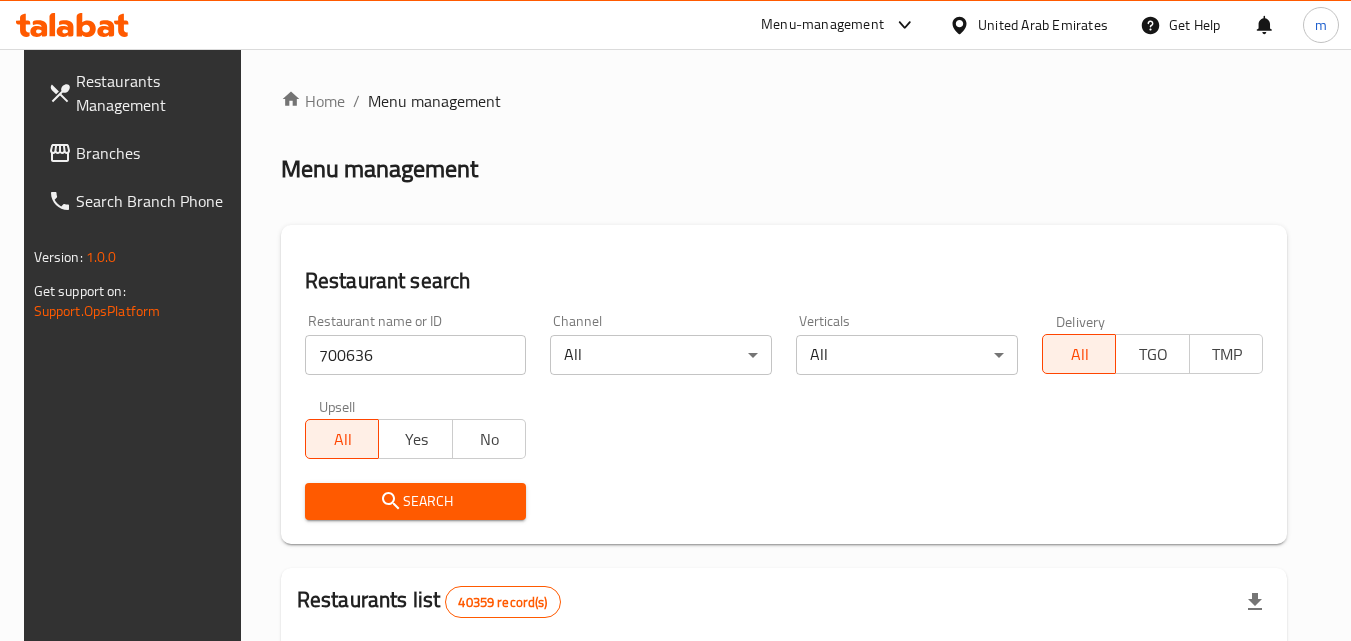 click 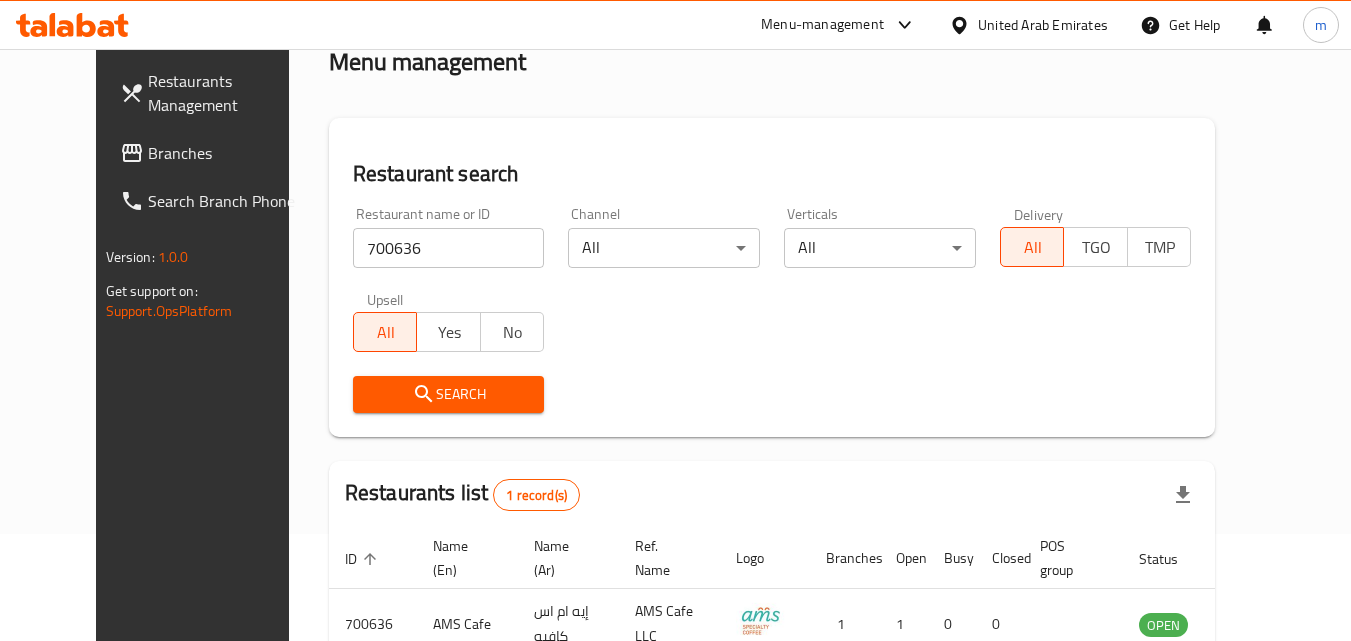 scroll, scrollTop: 234, scrollLeft: 0, axis: vertical 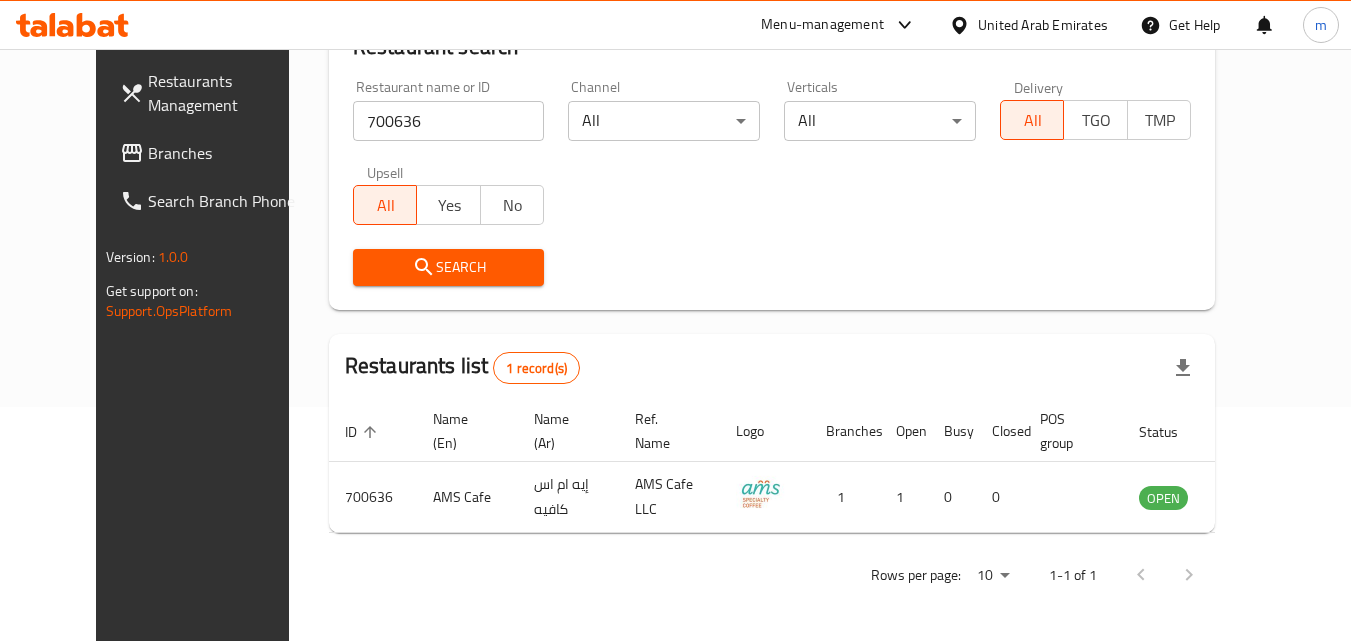 click on "Branches" at bounding box center [227, 153] 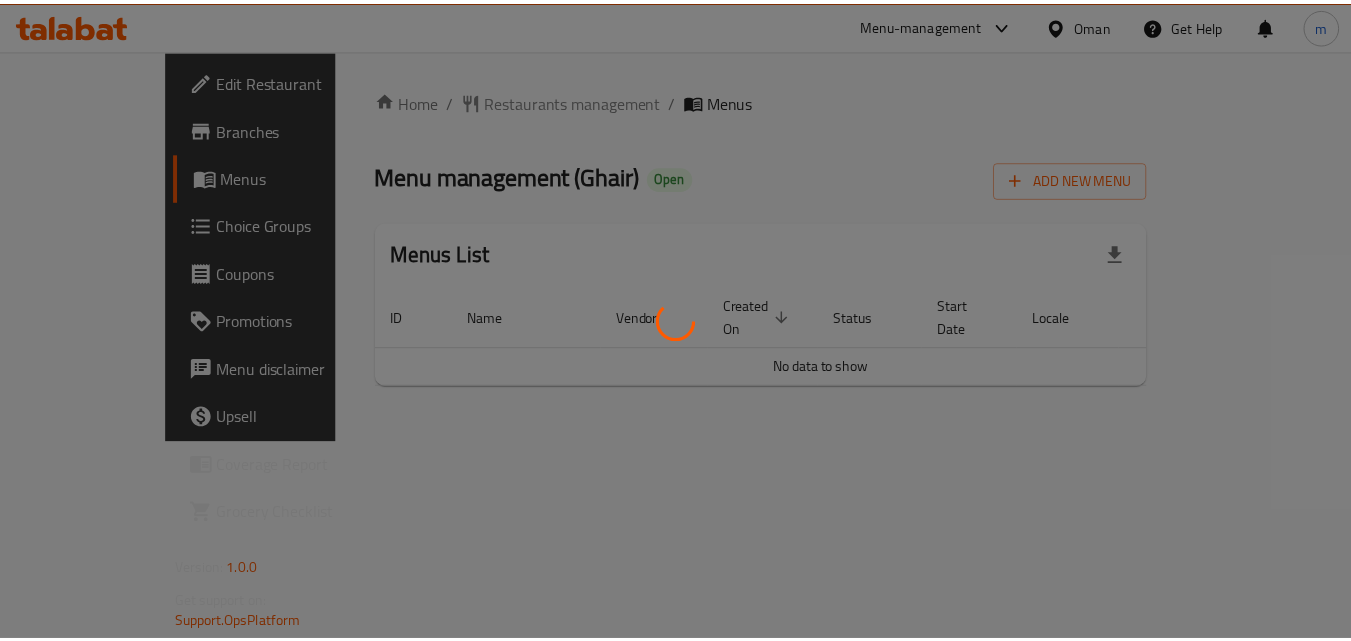 scroll, scrollTop: 0, scrollLeft: 0, axis: both 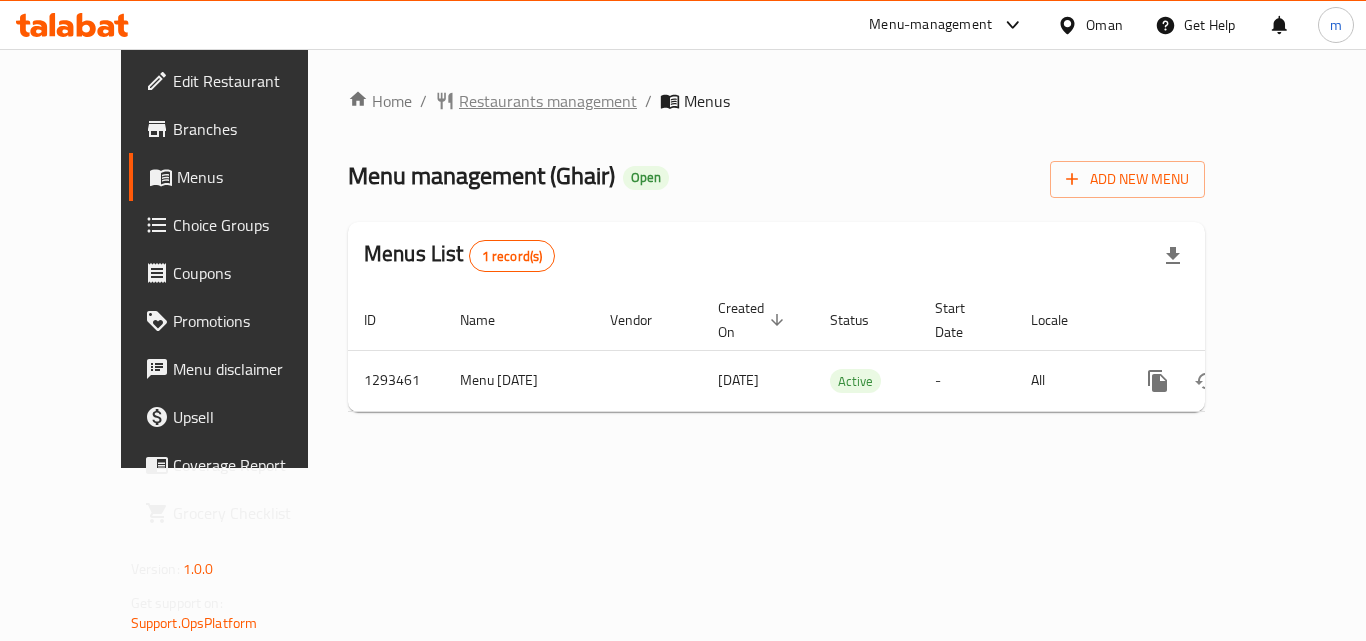 click on "Restaurants management" at bounding box center [548, 101] 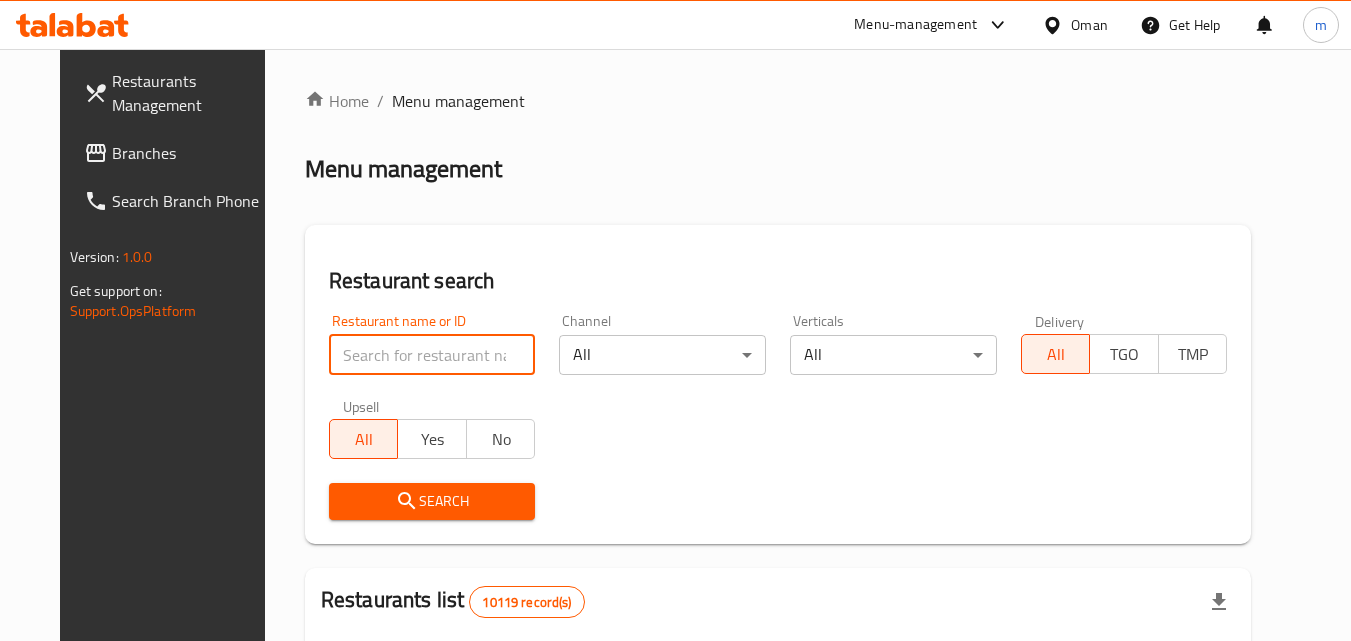 click at bounding box center [432, 355] 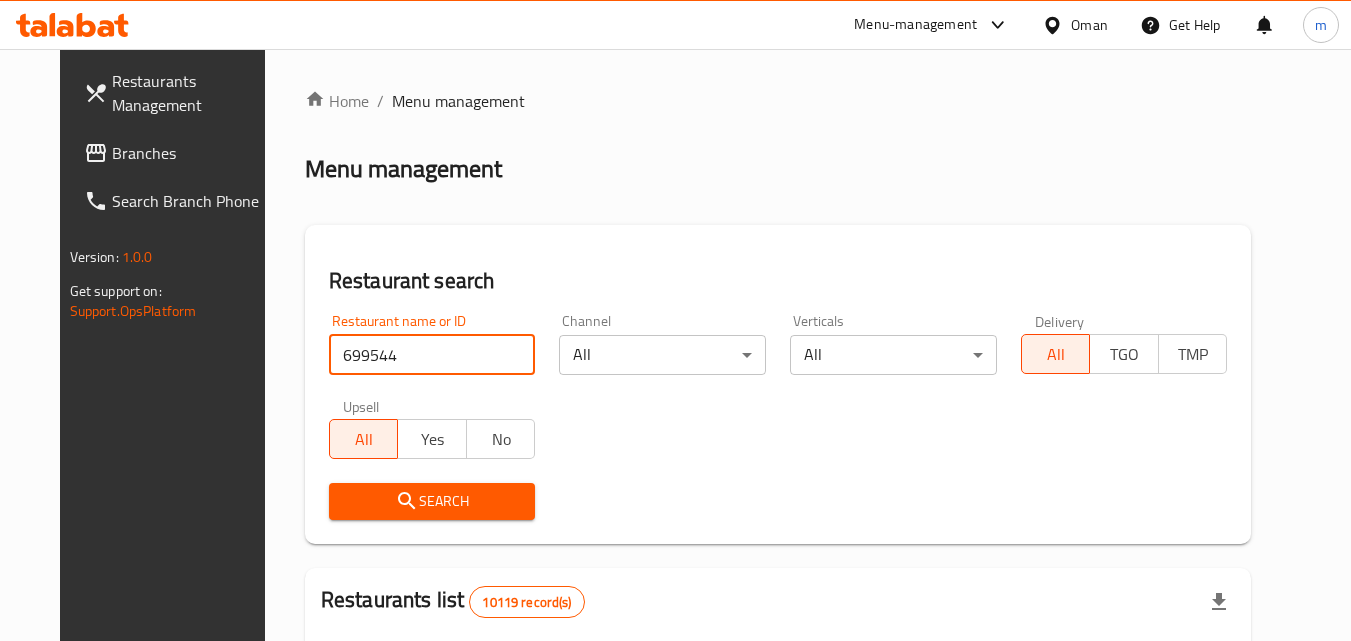 type on "699544" 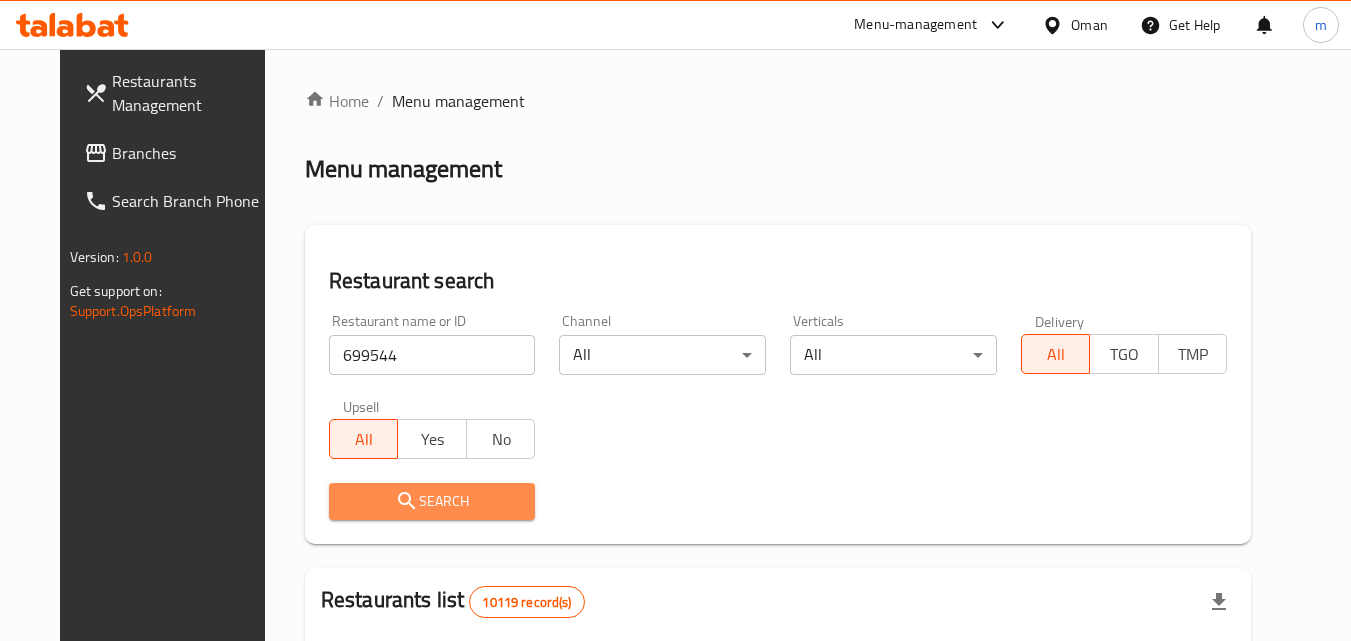 click 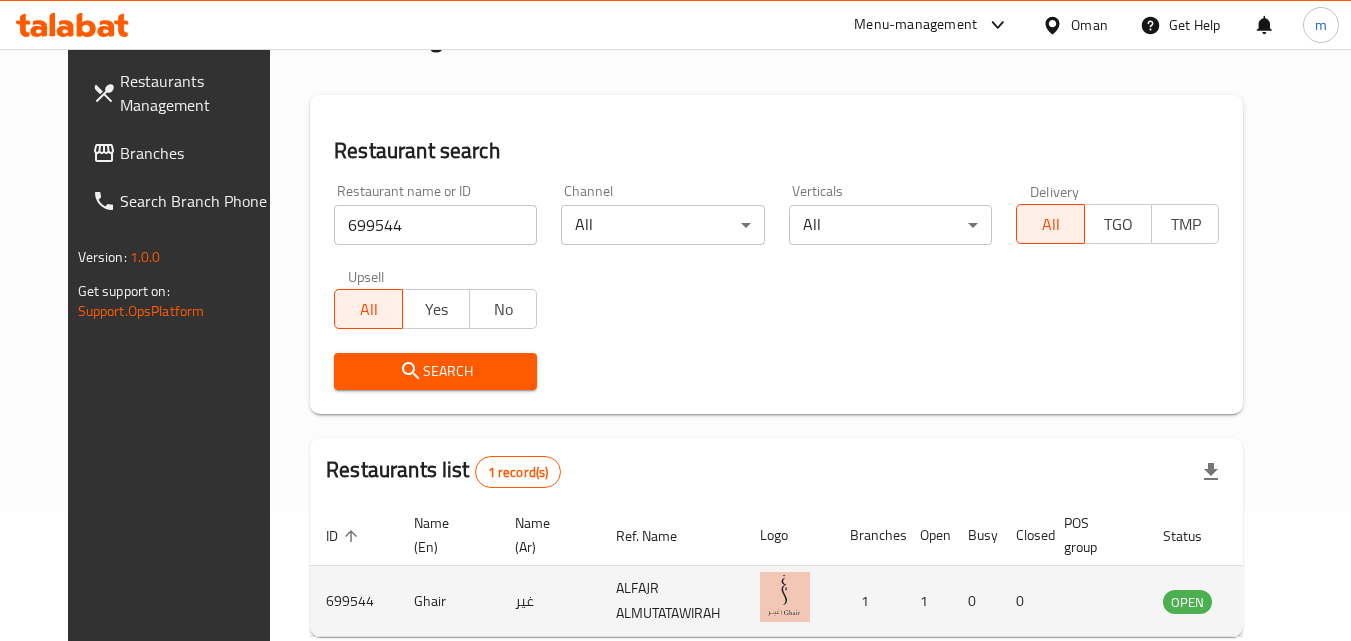 scroll, scrollTop: 234, scrollLeft: 0, axis: vertical 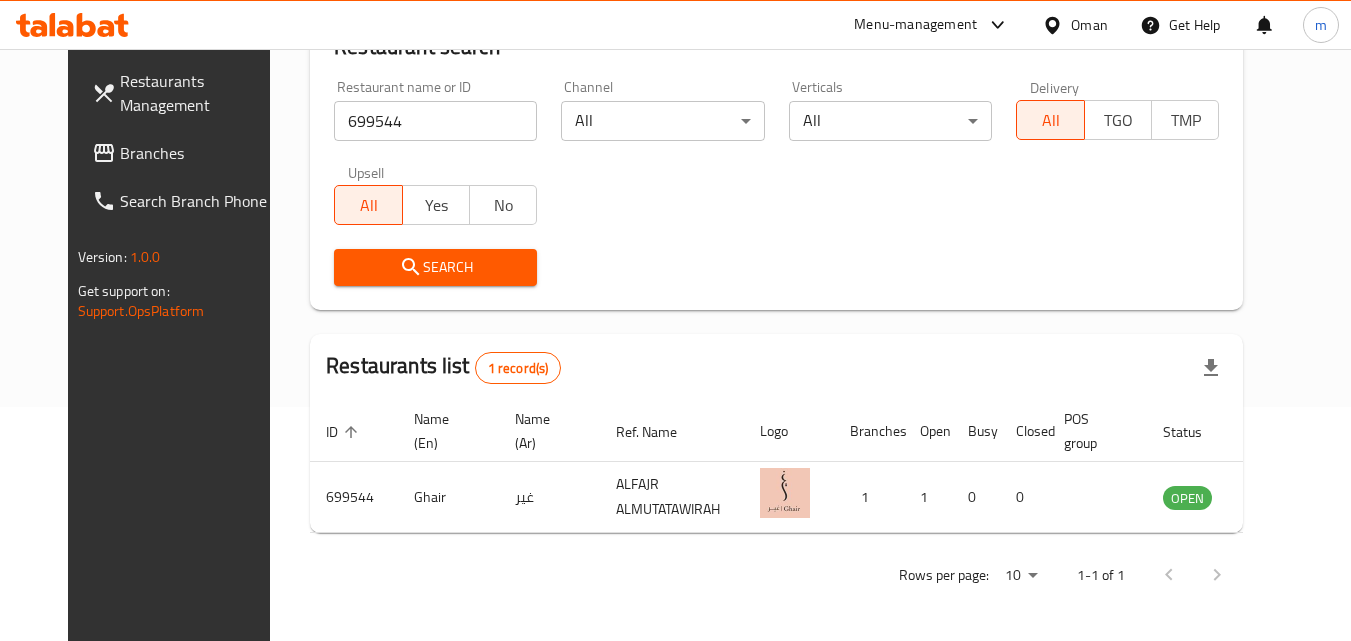 click 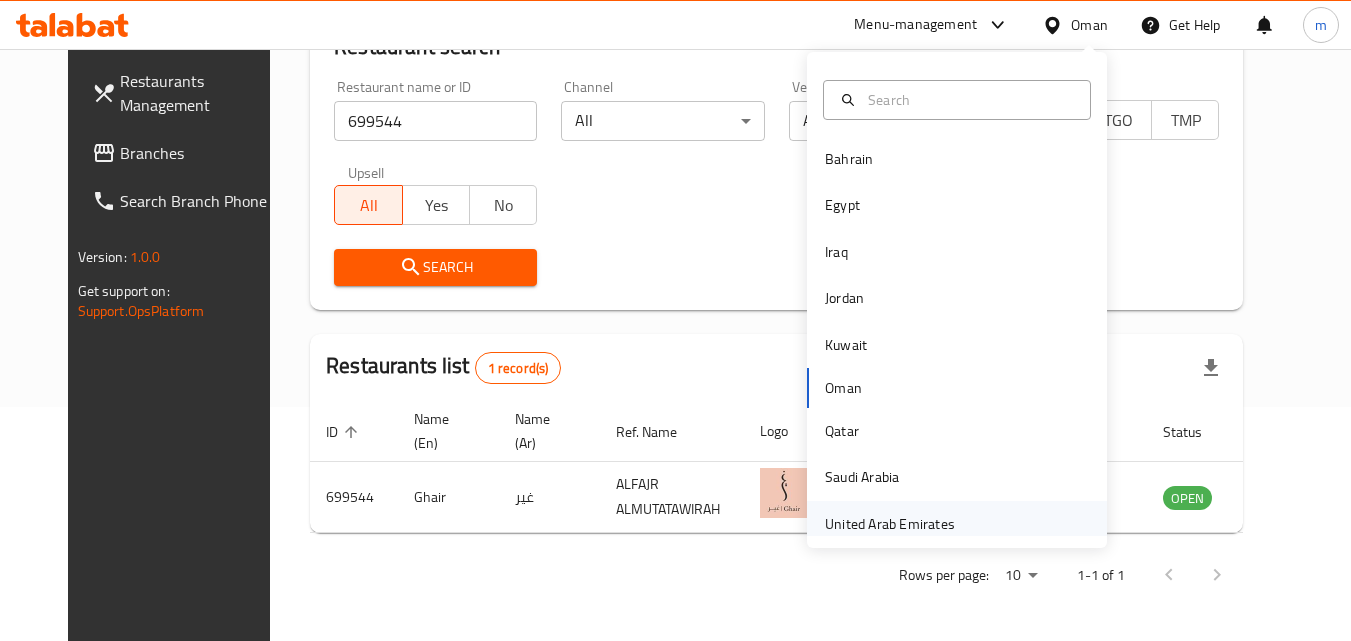 click on "United Arab Emirates" at bounding box center [890, 524] 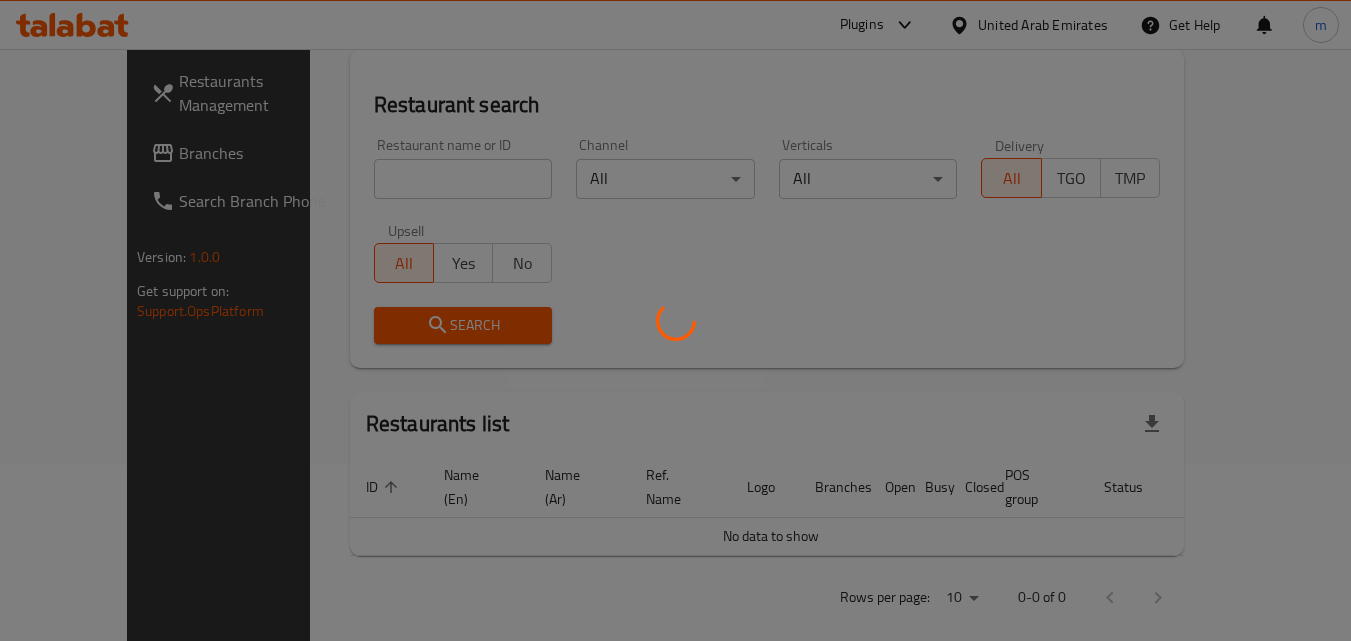 scroll, scrollTop: 234, scrollLeft: 0, axis: vertical 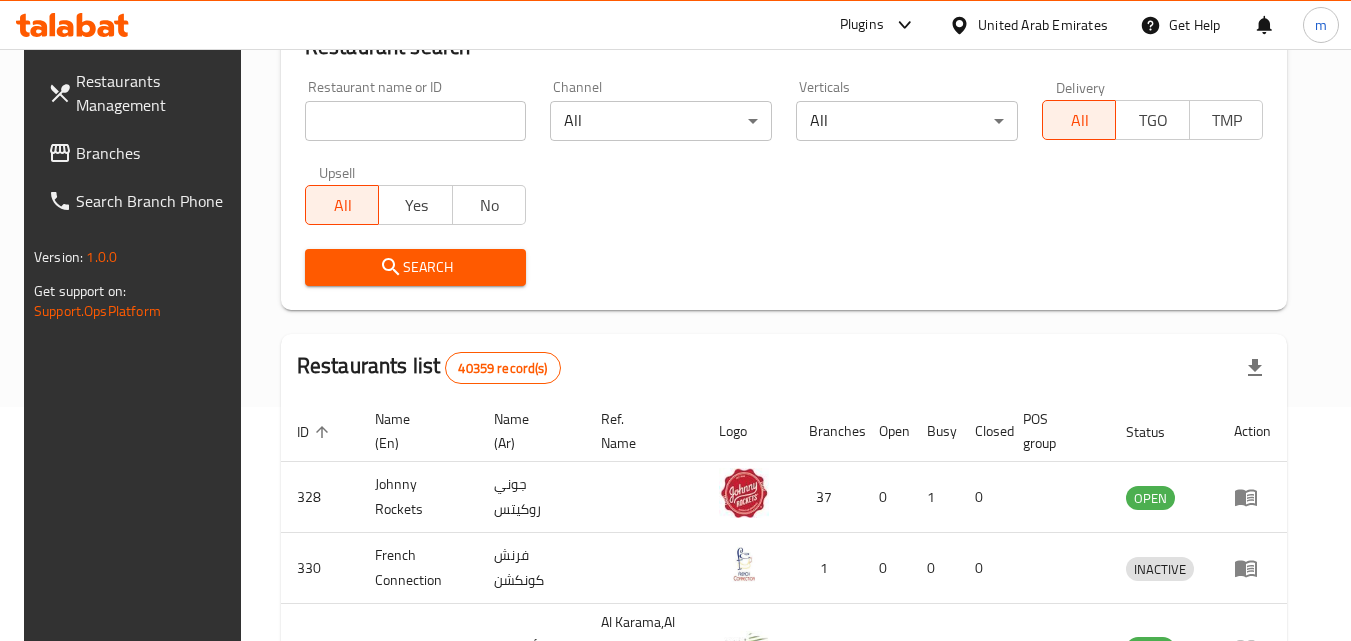 click on "Branches" at bounding box center (155, 153) 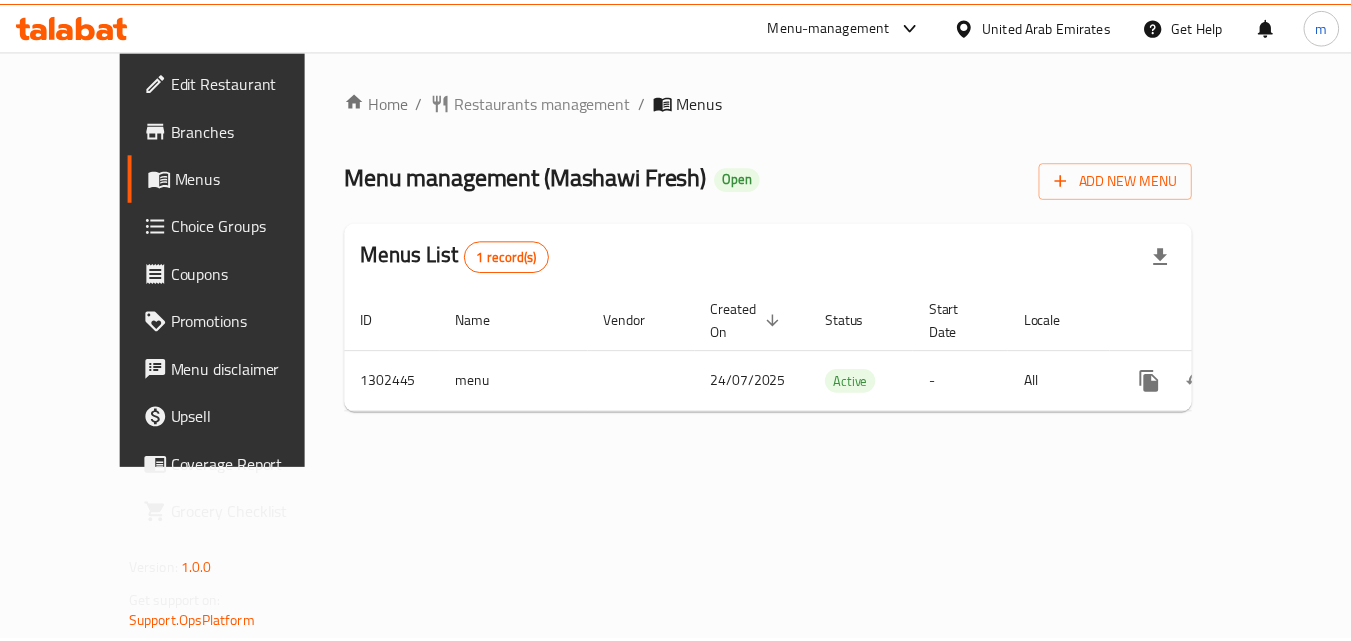 scroll, scrollTop: 0, scrollLeft: 0, axis: both 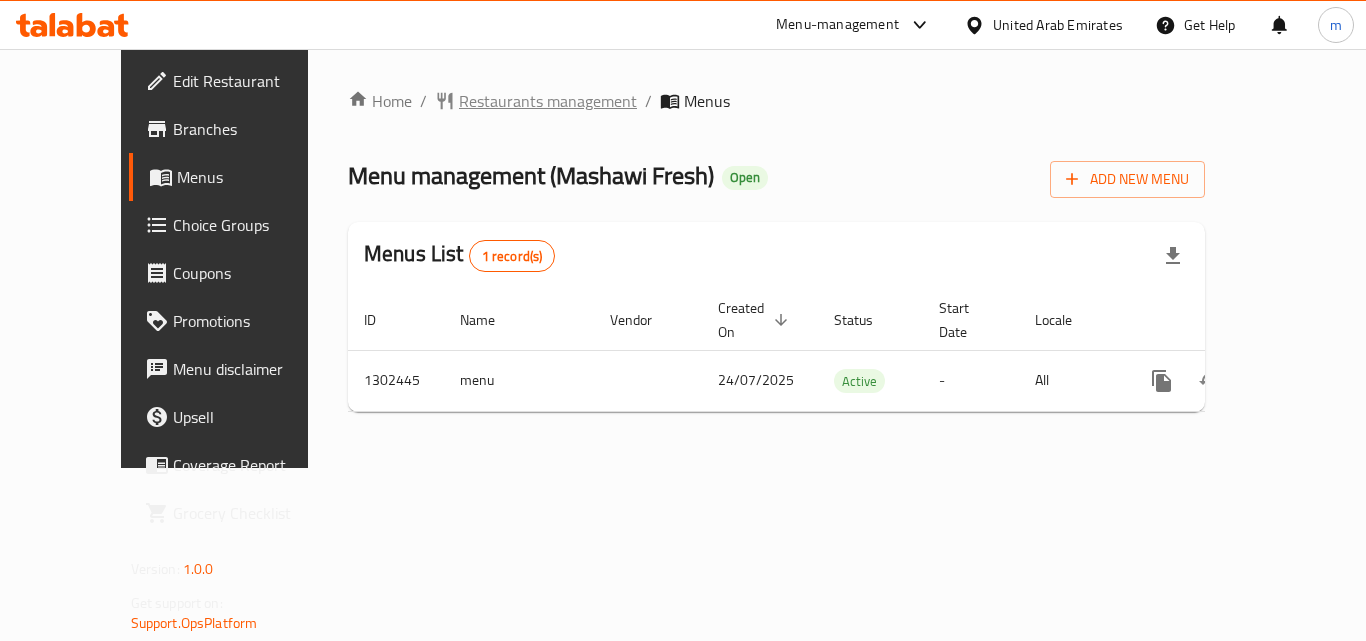 click on "Restaurants management" at bounding box center (548, 101) 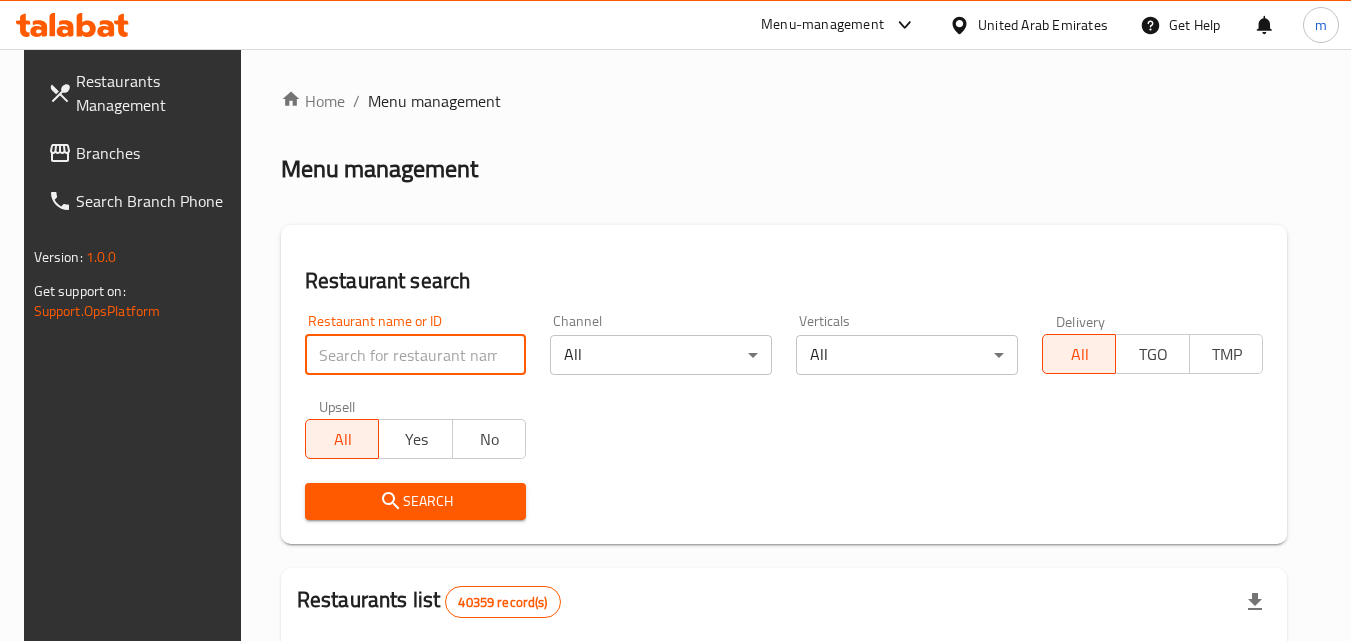 click at bounding box center (416, 355) 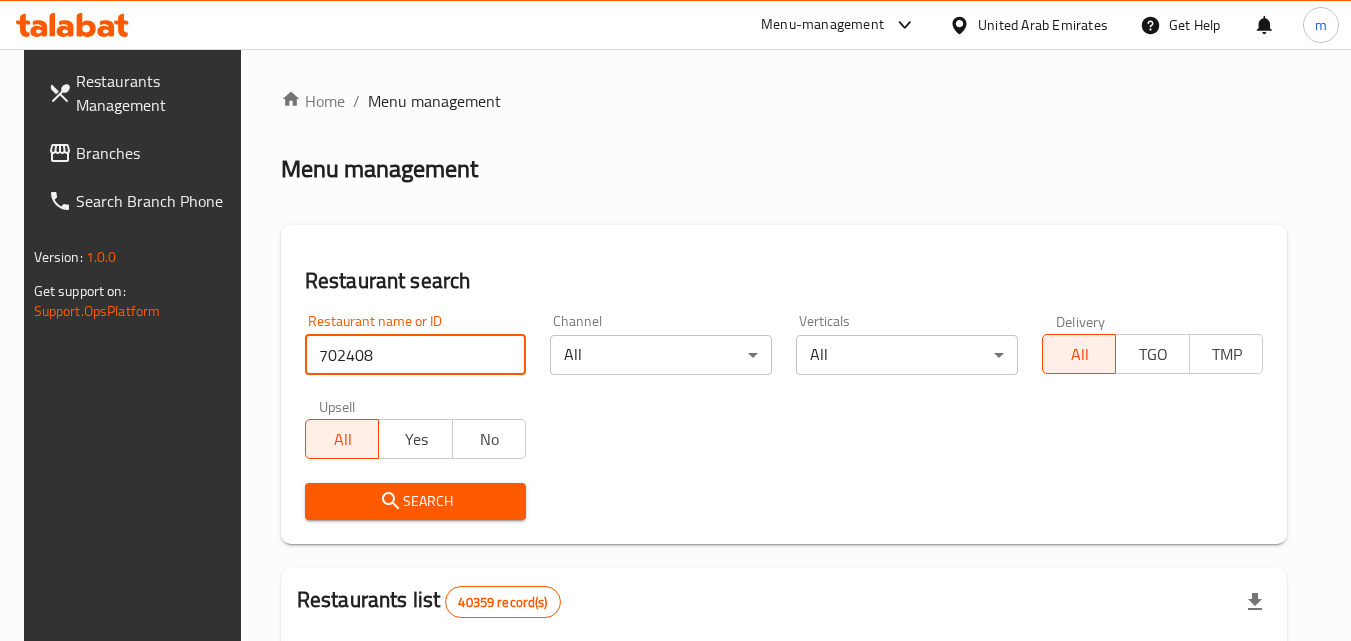 type on "702408" 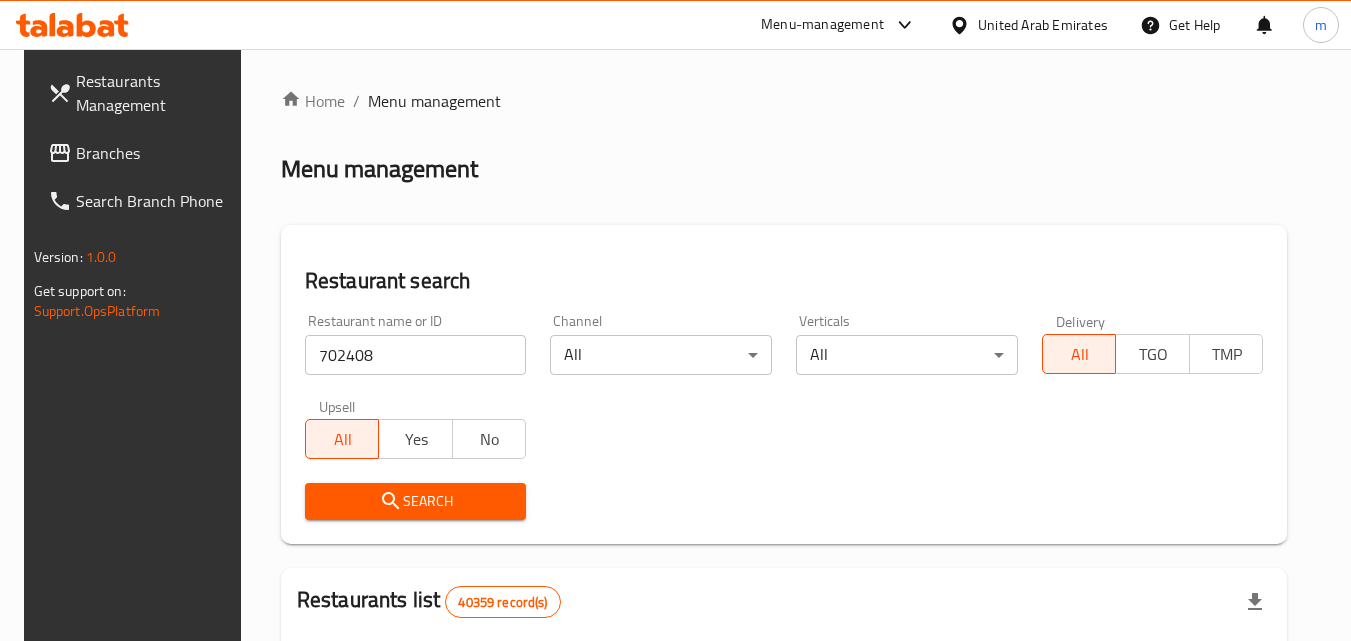 click on "Search" at bounding box center [416, 501] 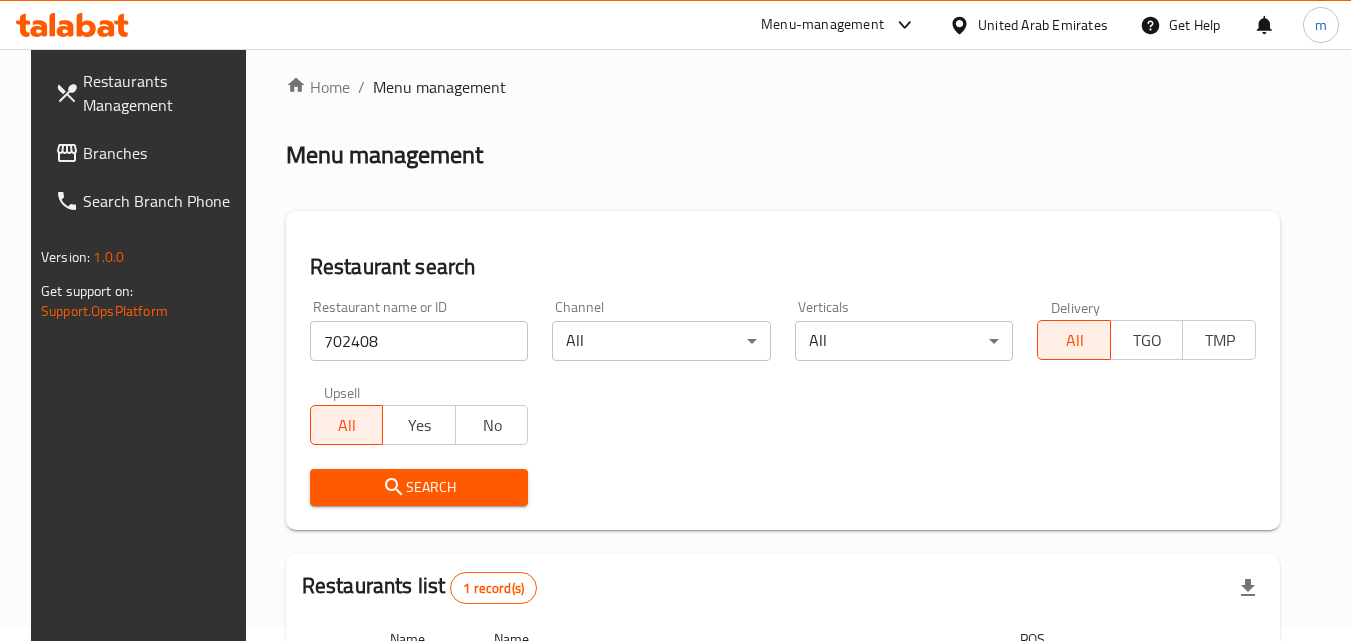 scroll, scrollTop: 251, scrollLeft: 0, axis: vertical 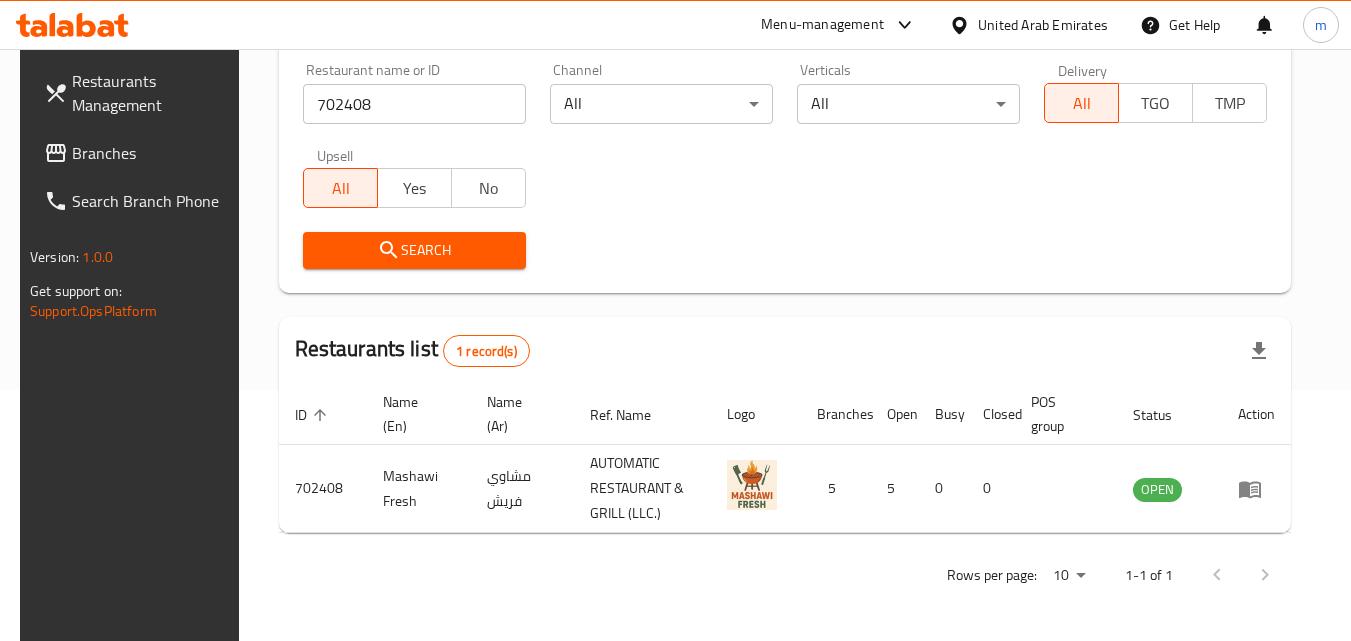 click on "Branches" at bounding box center [151, 153] 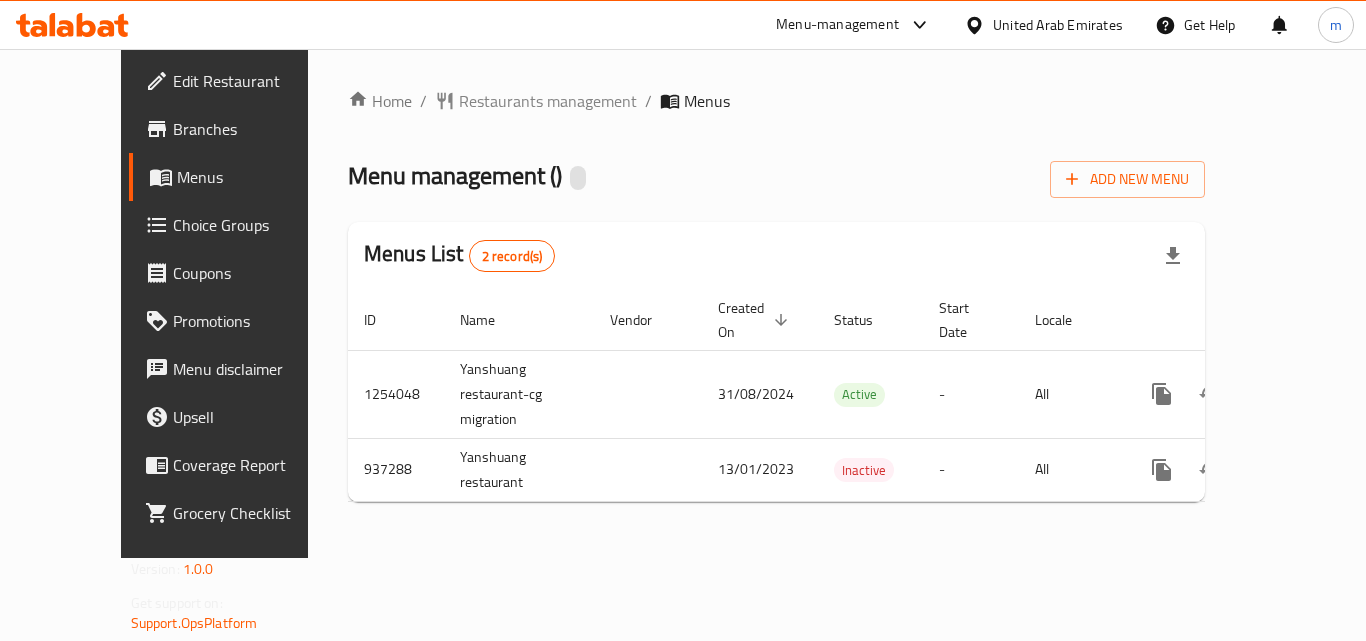 scroll, scrollTop: 0, scrollLeft: 0, axis: both 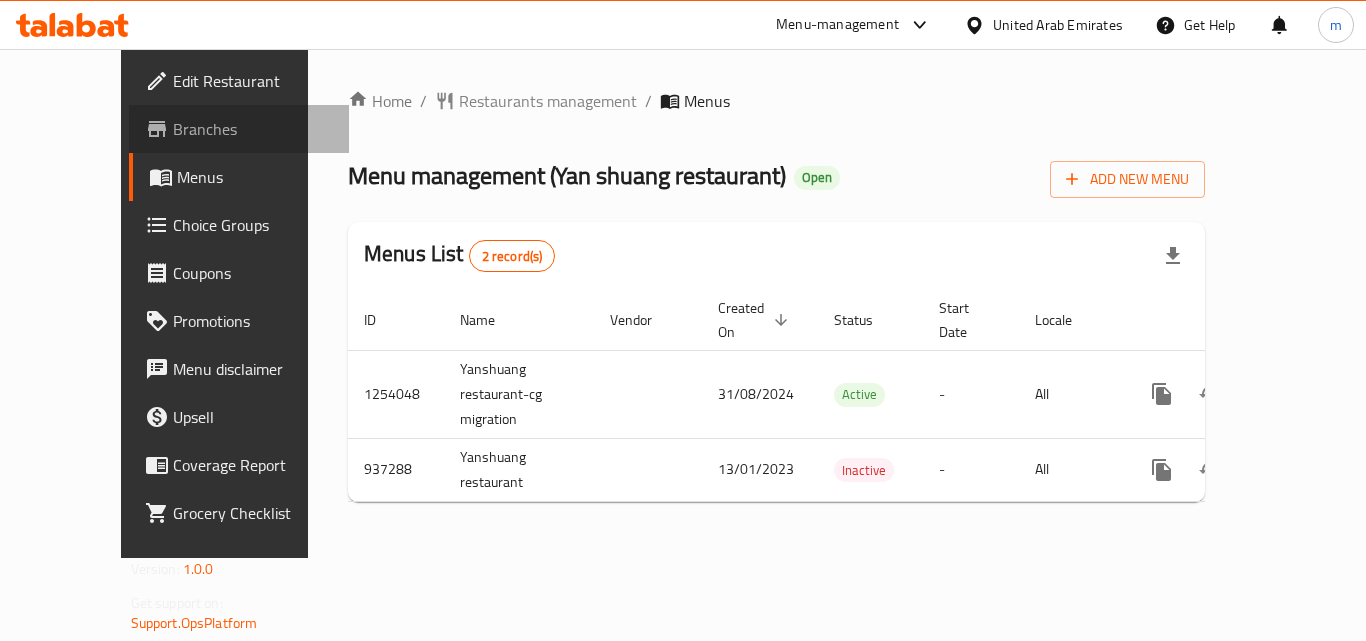 click on "Branches" at bounding box center [253, 129] 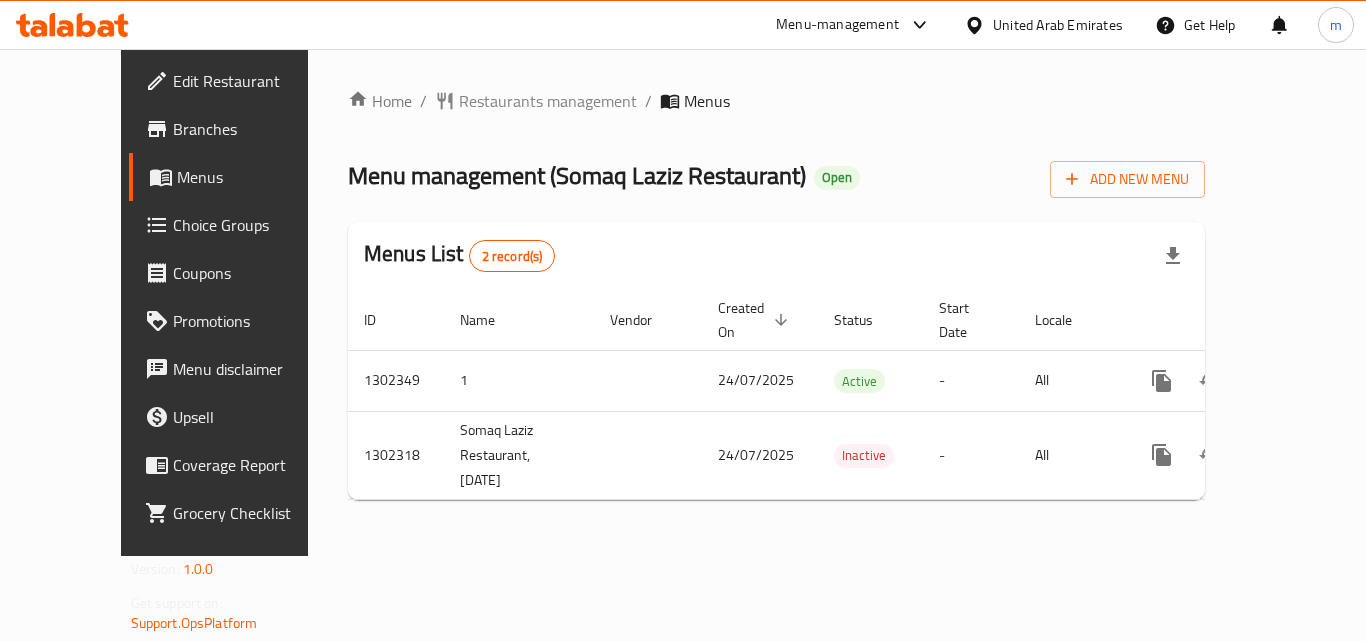 click at bounding box center (683, 320) 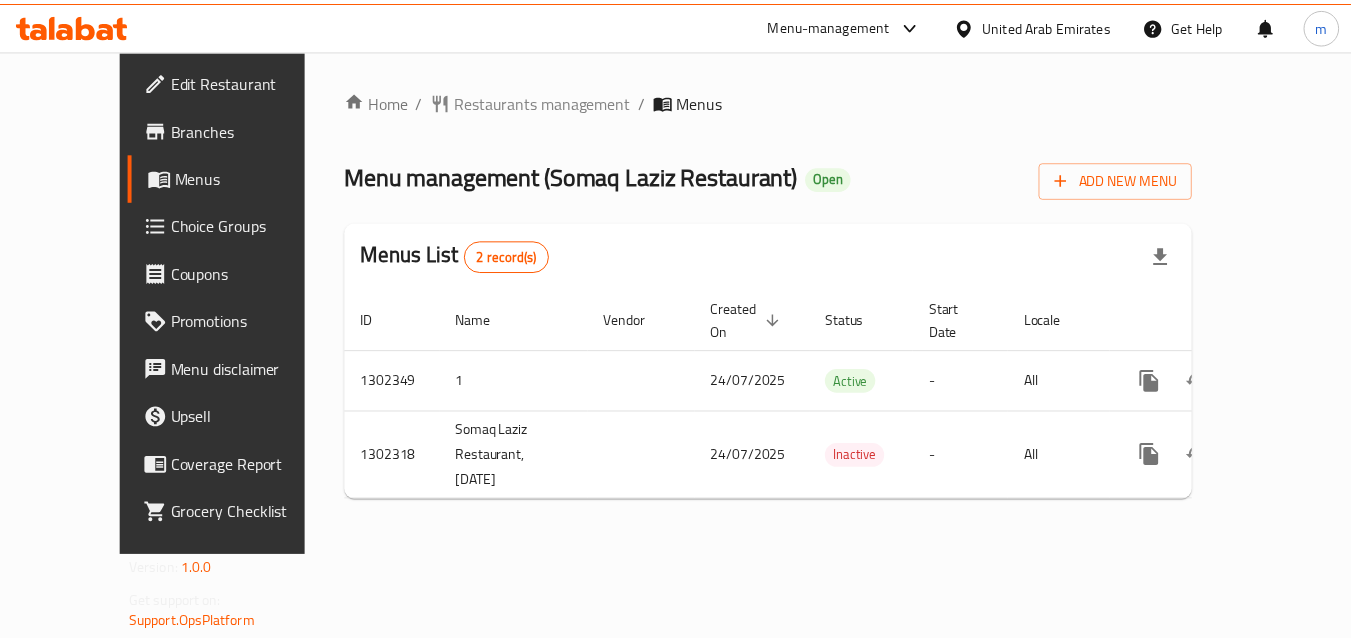 scroll, scrollTop: 0, scrollLeft: 0, axis: both 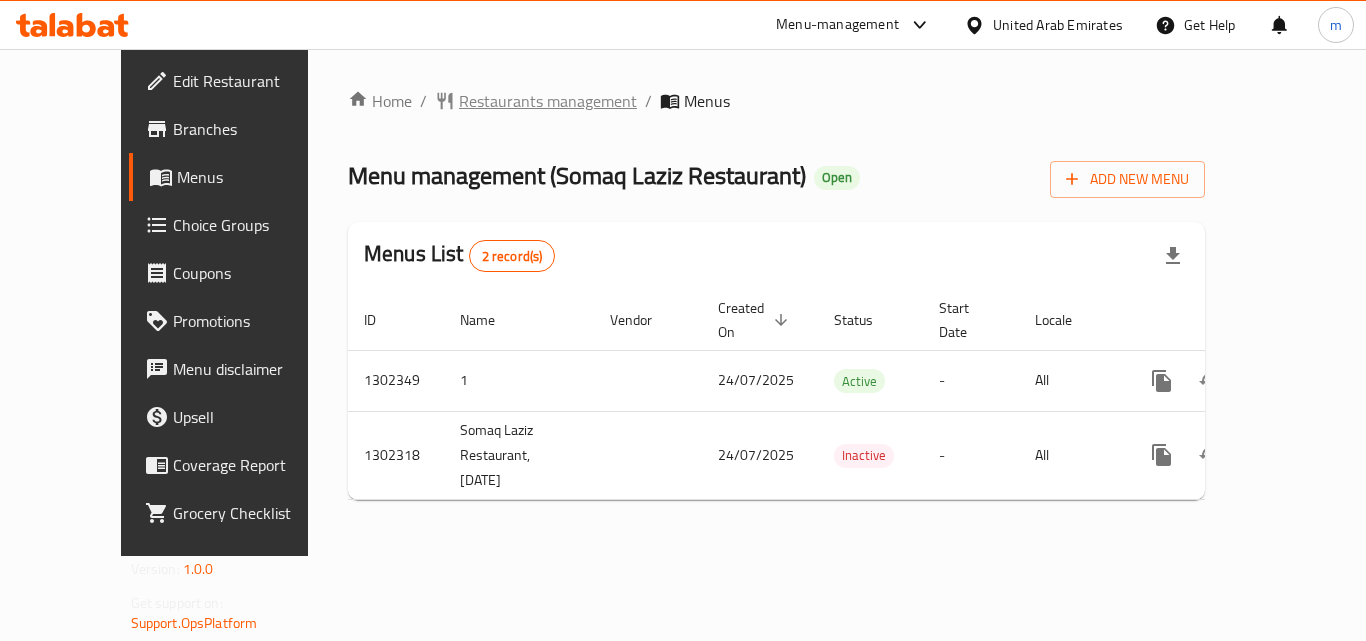 click on "Restaurants management" at bounding box center (548, 101) 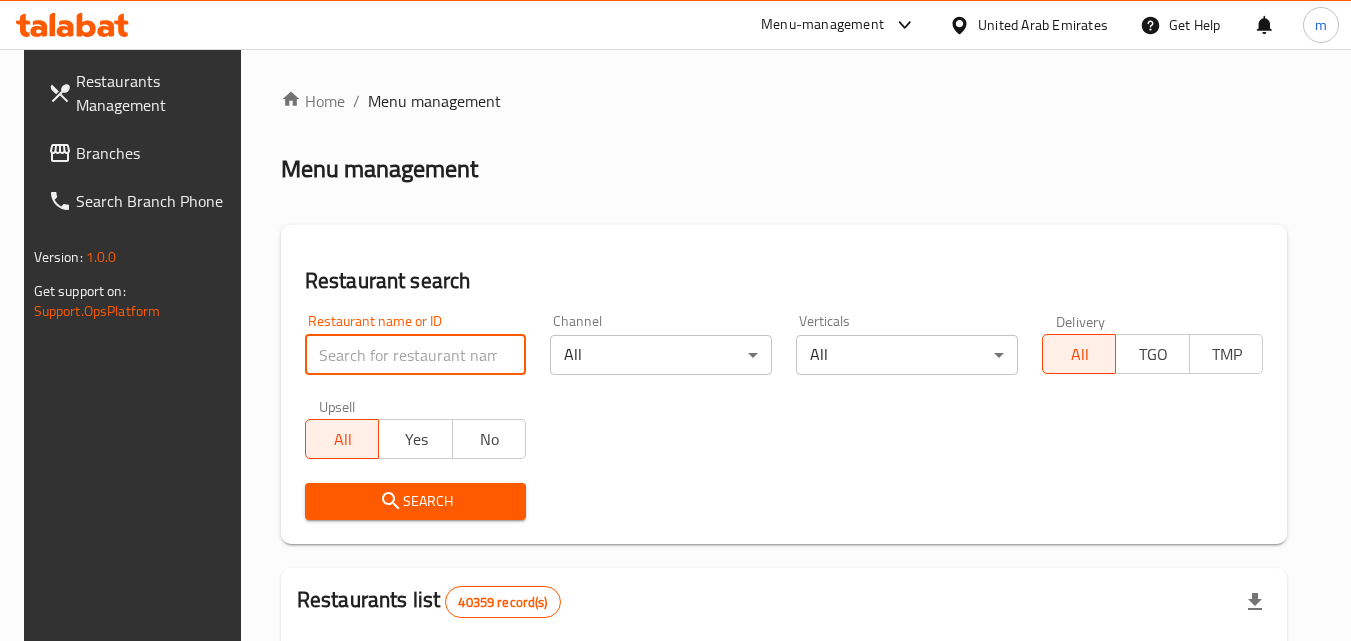 click at bounding box center (416, 355) 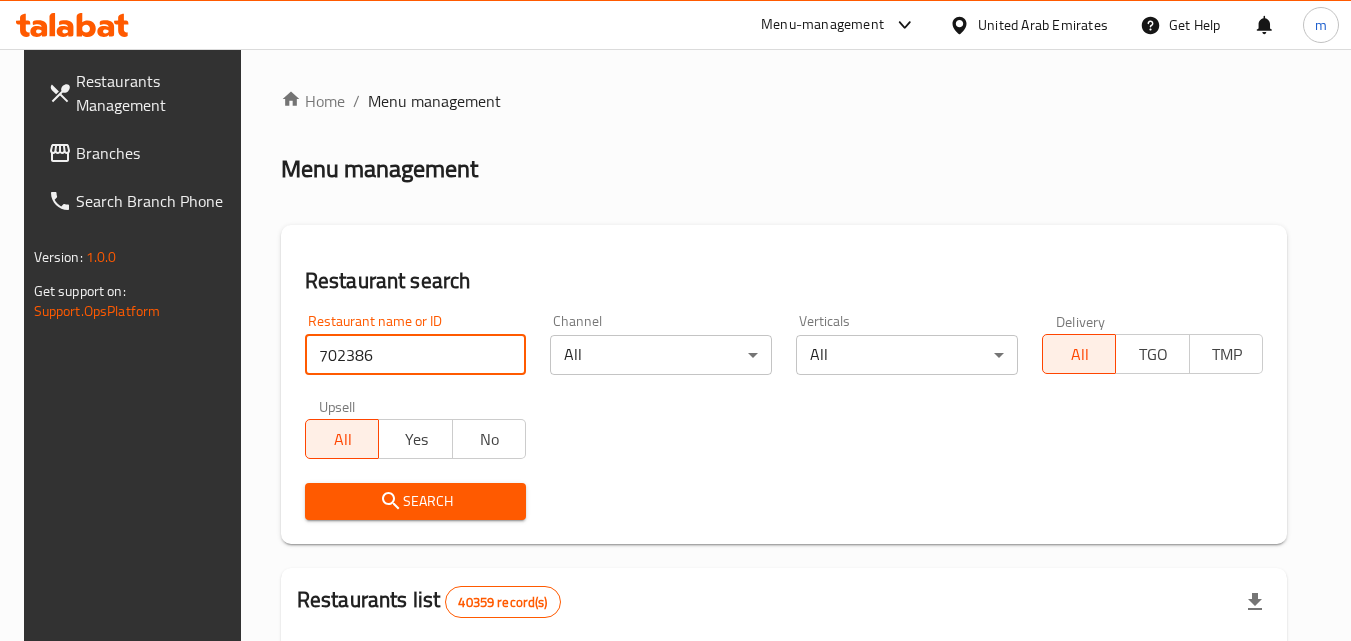 type on "702386" 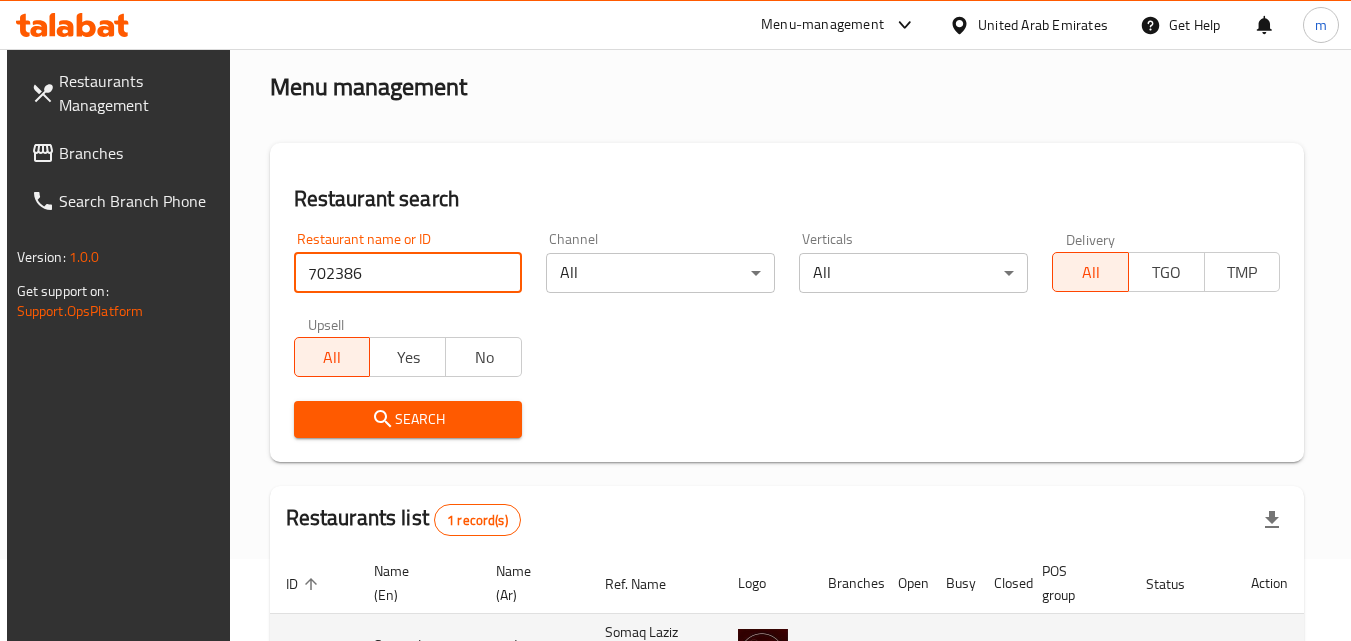 scroll, scrollTop: 251, scrollLeft: 0, axis: vertical 